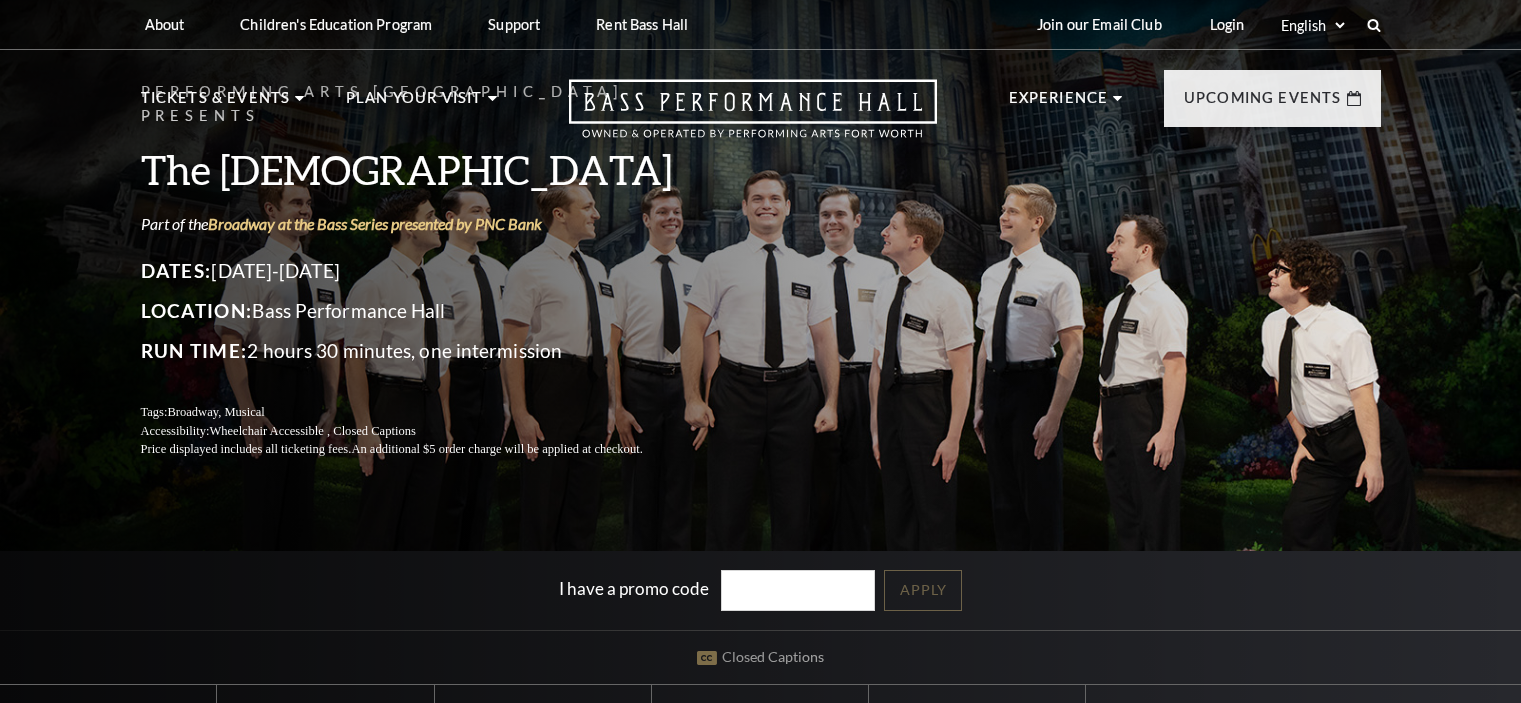 scroll, scrollTop: 0, scrollLeft: 0, axis: both 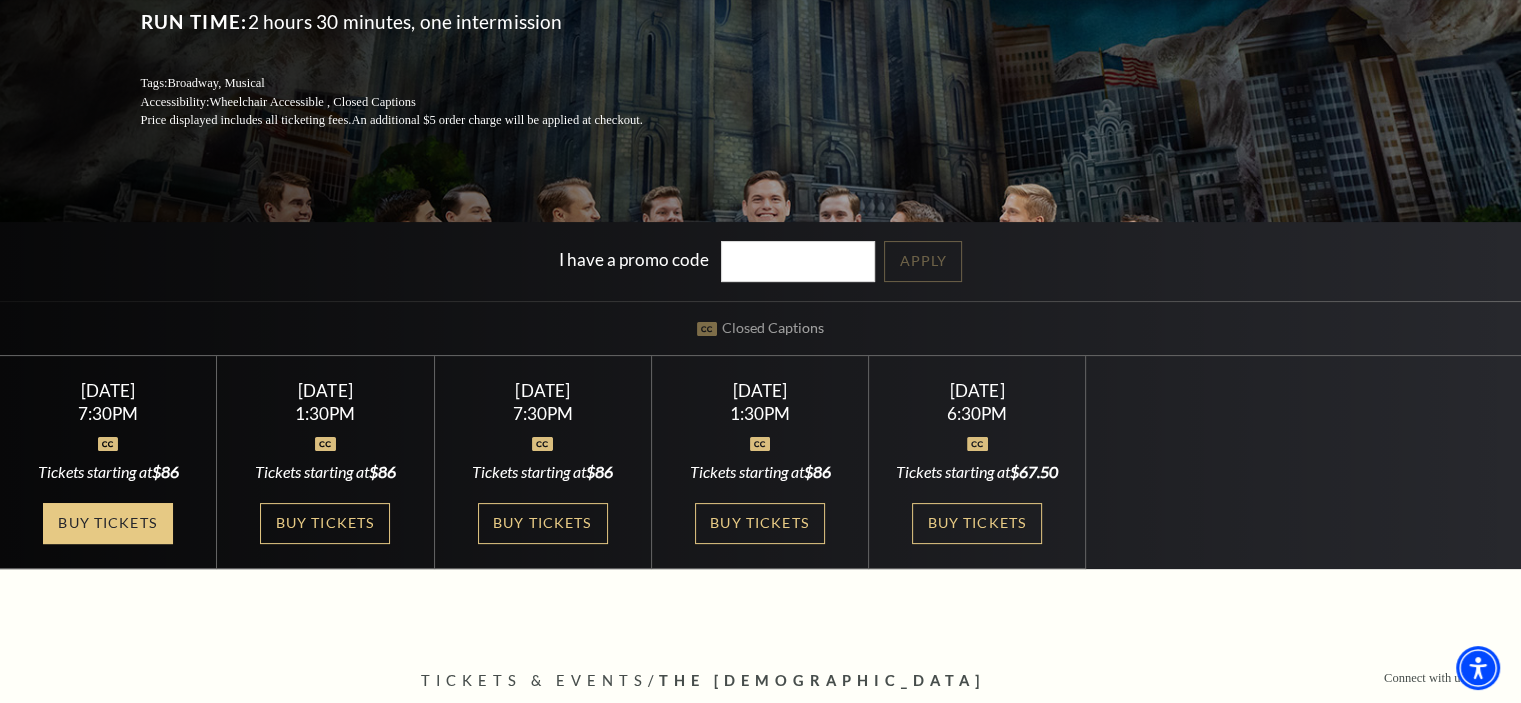 click on "Buy Tickets" at bounding box center [108, 523] 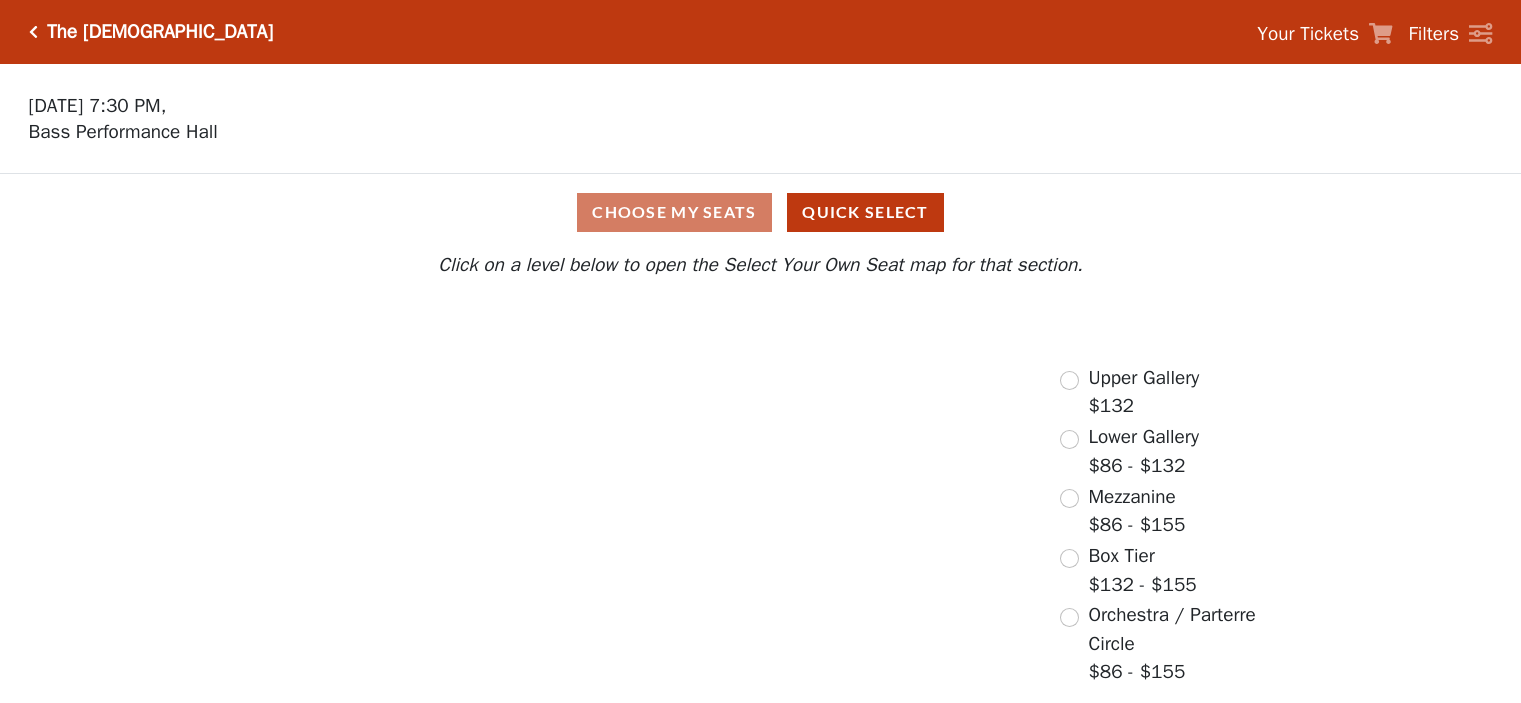 scroll, scrollTop: 0, scrollLeft: 0, axis: both 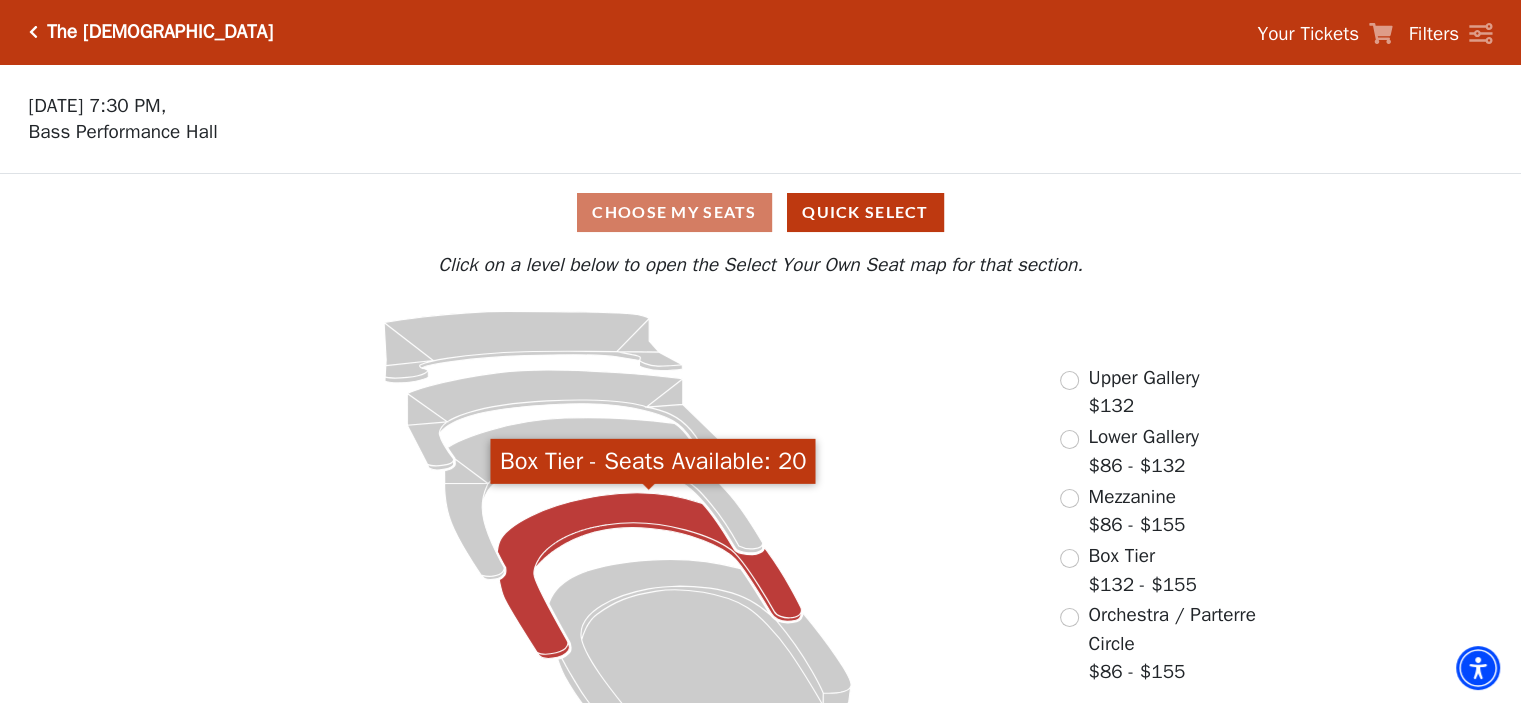 click 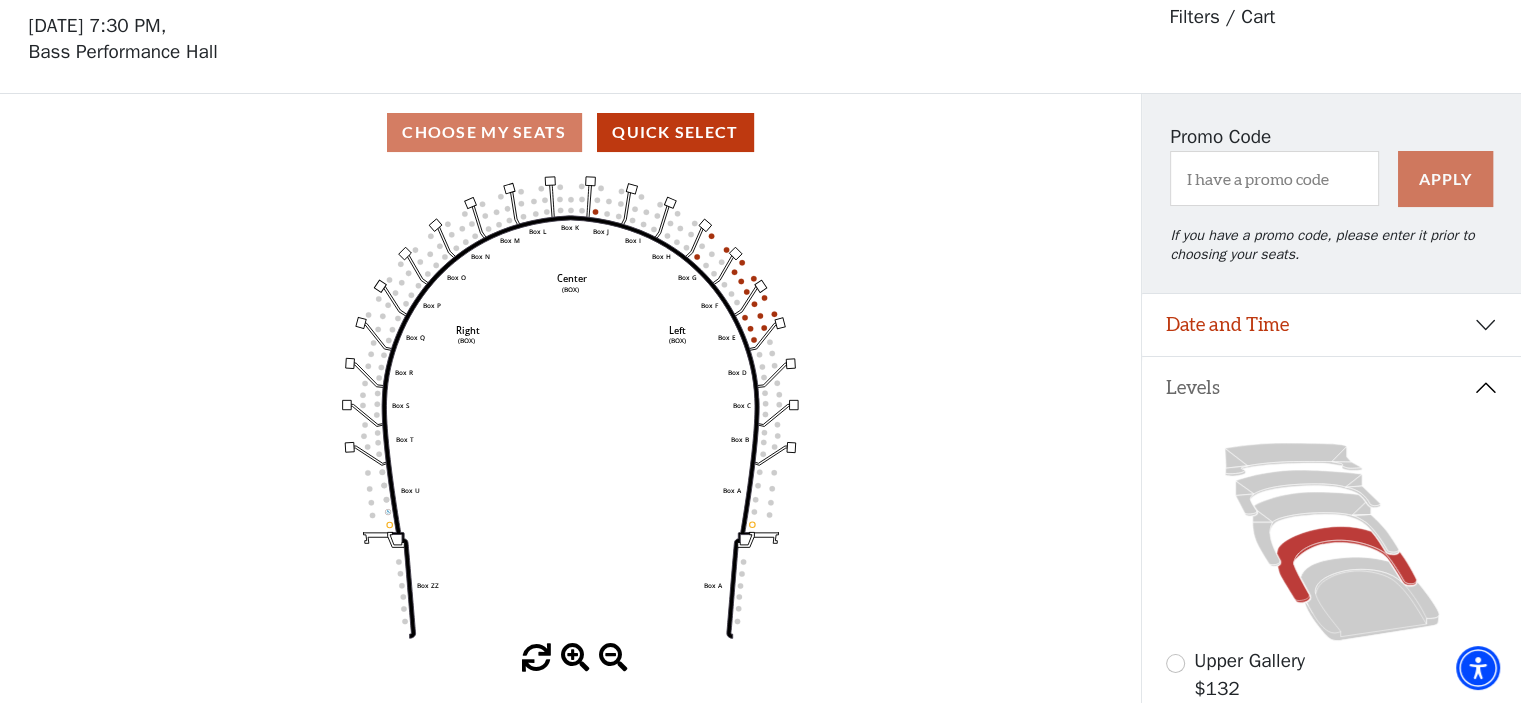 scroll, scrollTop: 92, scrollLeft: 0, axis: vertical 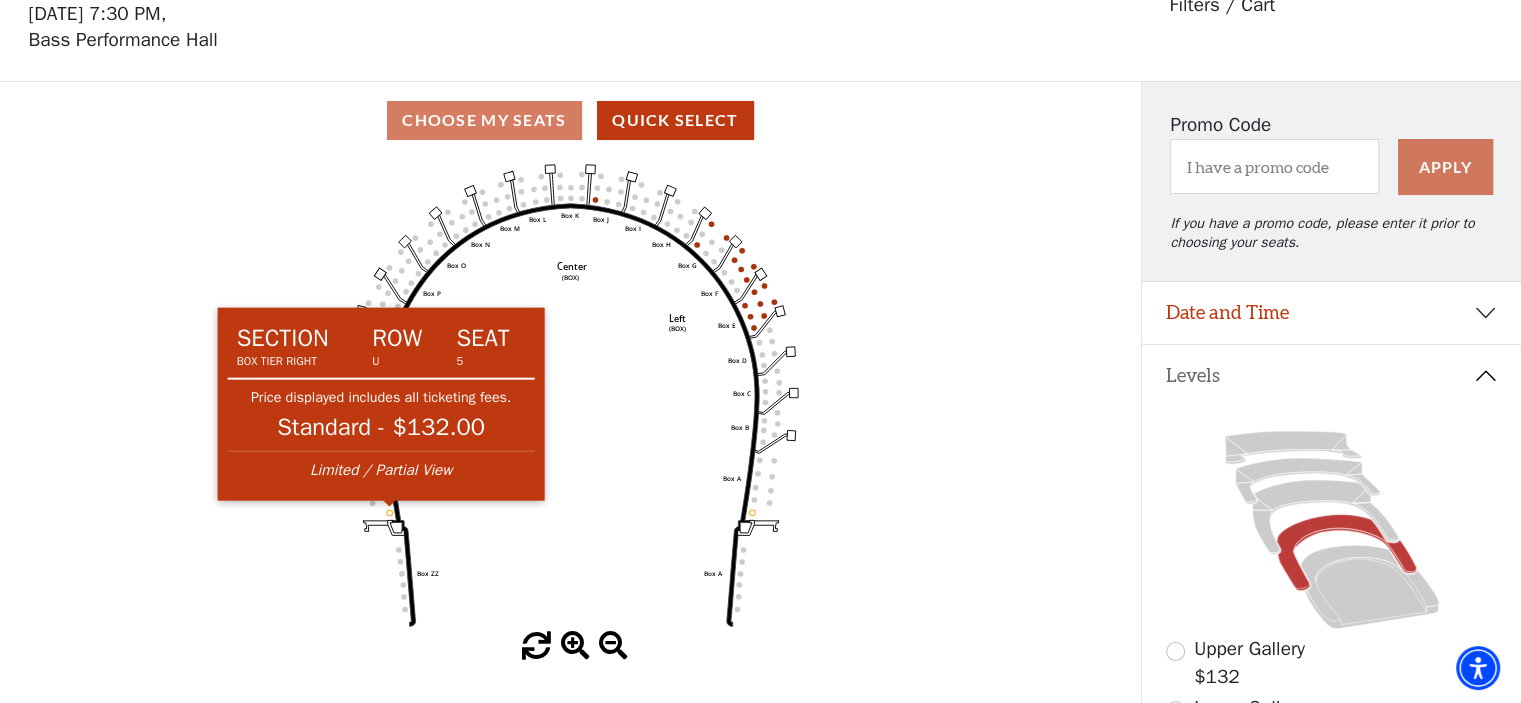 click 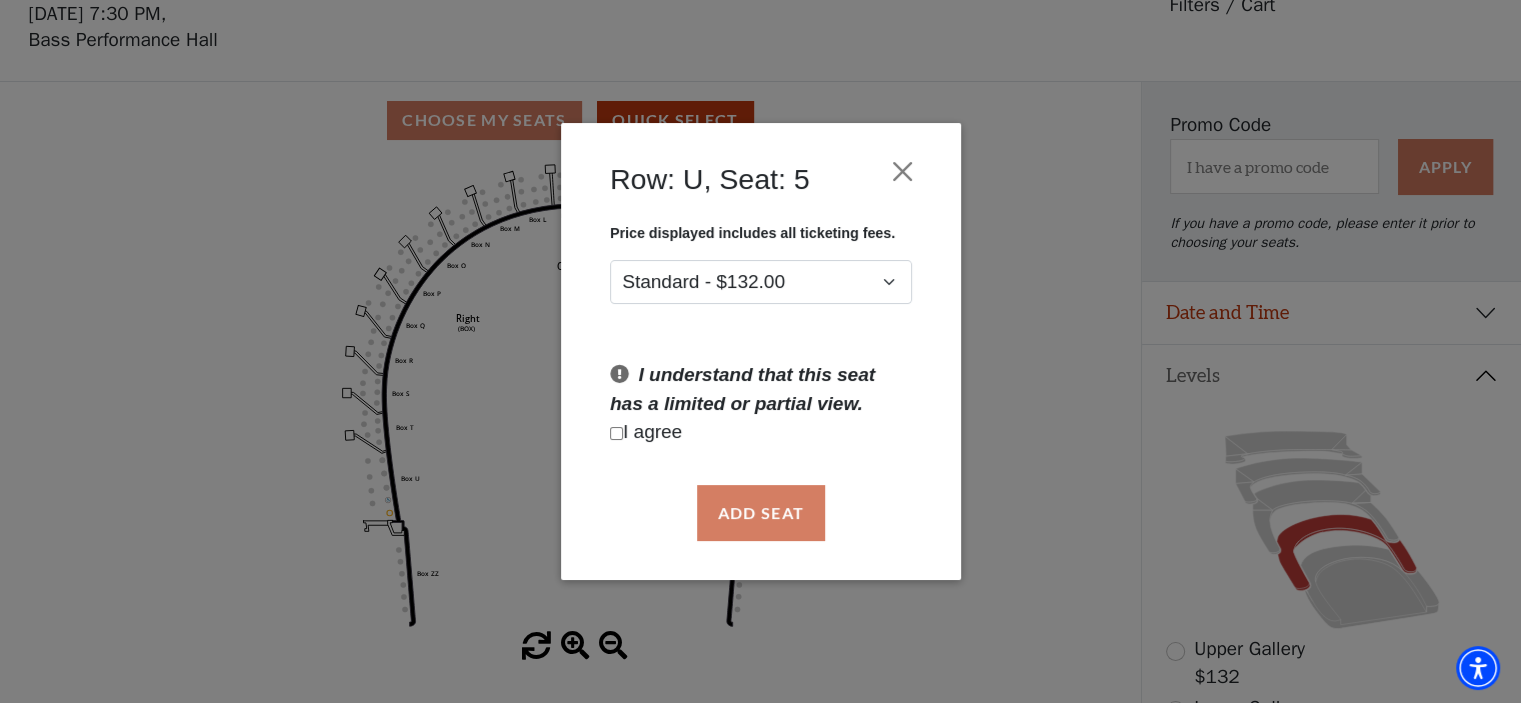 click at bounding box center (616, 433) 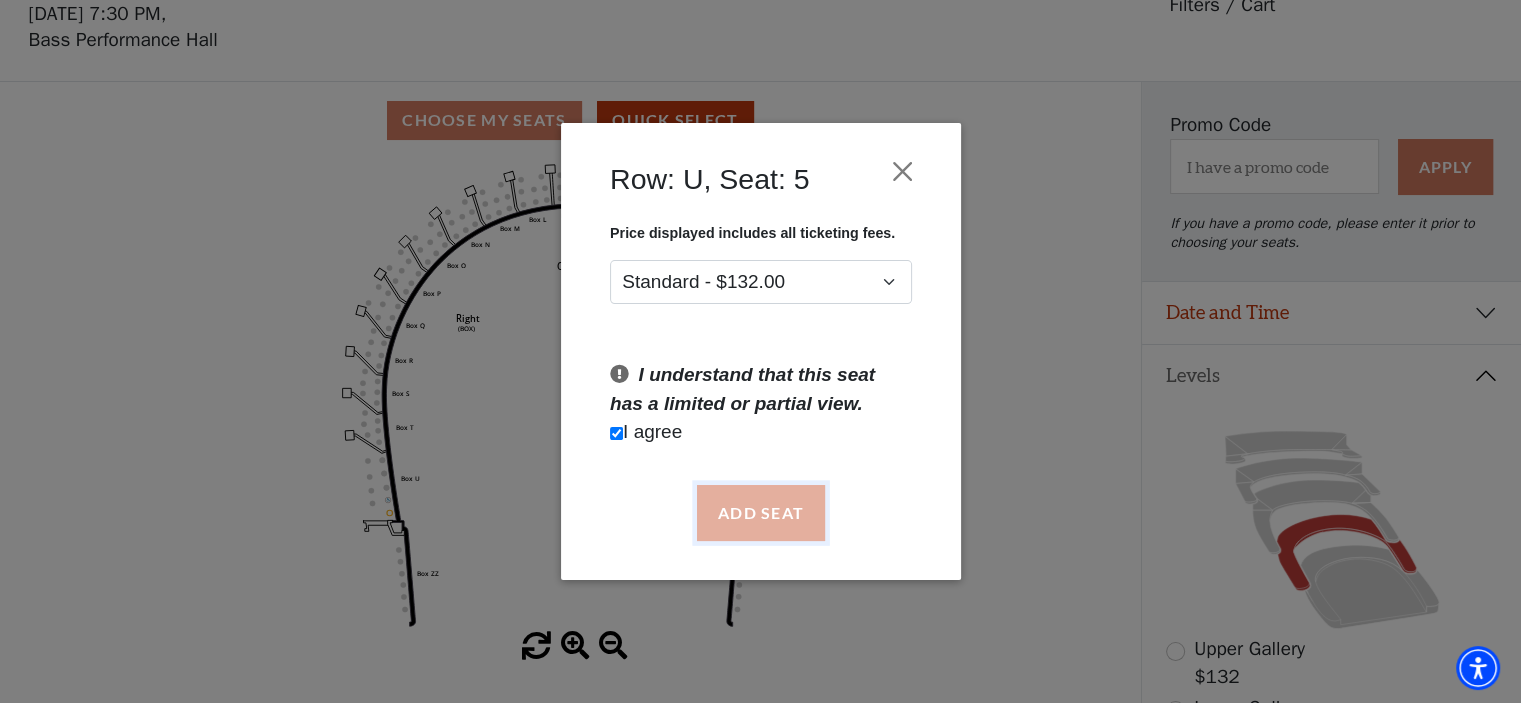 click on "Add Seat" at bounding box center (760, 513) 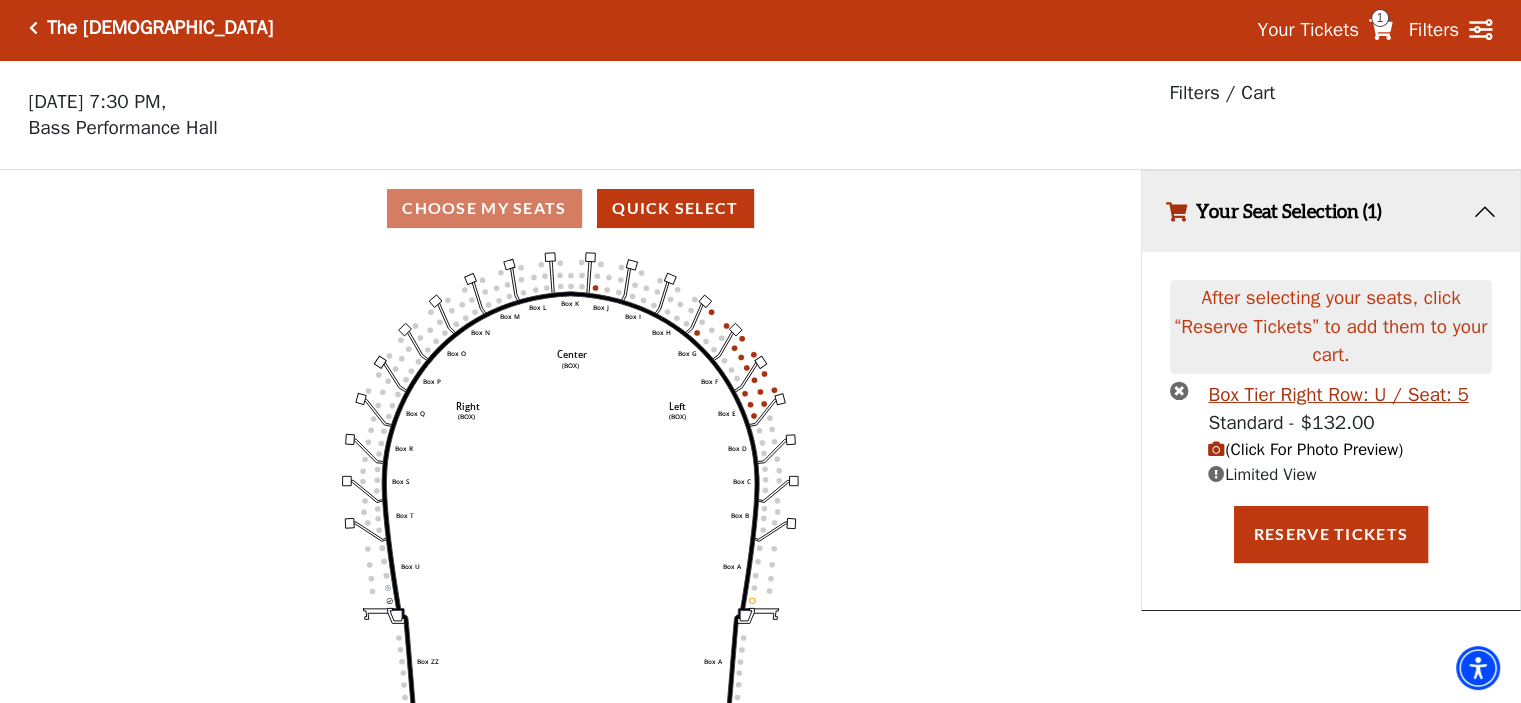 scroll, scrollTop: 0, scrollLeft: 0, axis: both 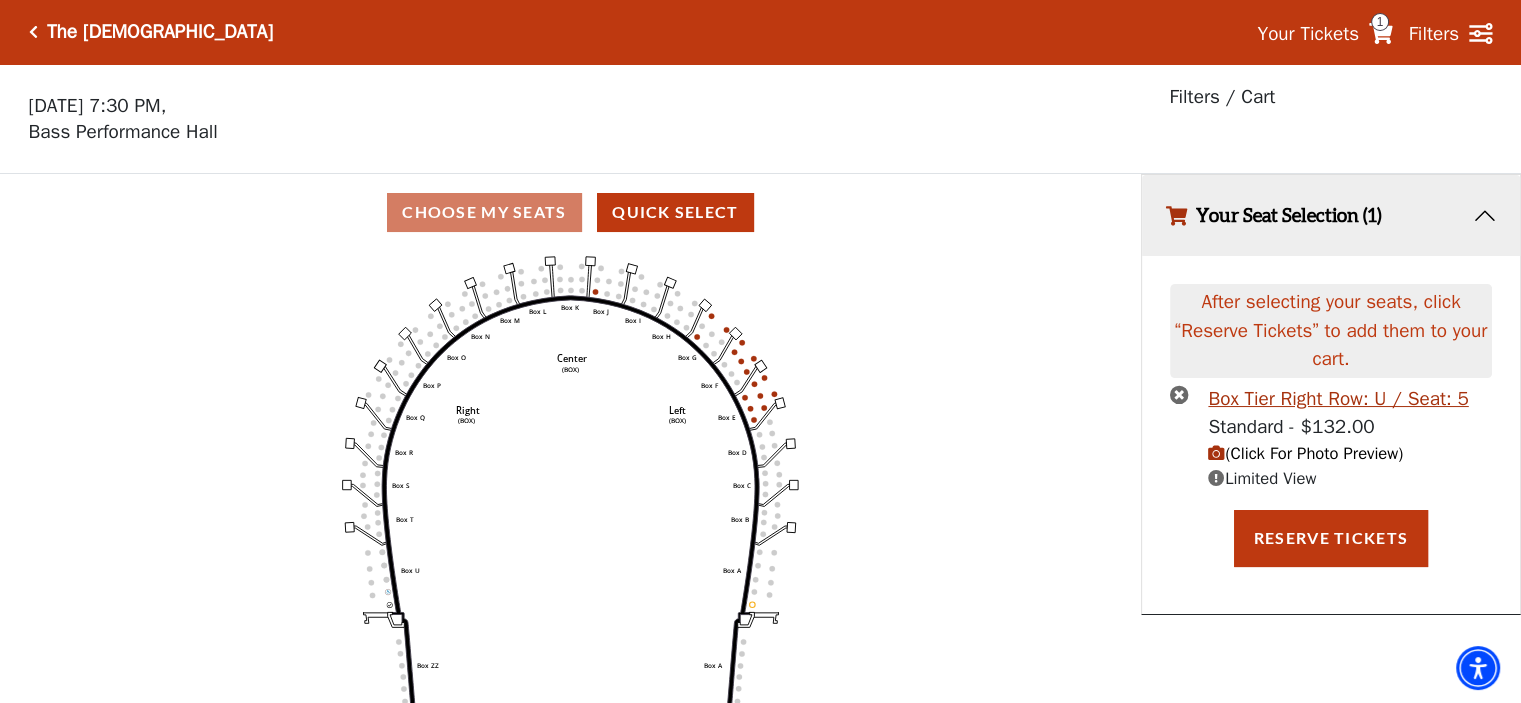 click on "Left   (BOX)   Right   (BOX)   Center   (BOX)   Box ZZ   Box U   Box T   Box S   Box R   Box Q   Box P   Box O   Box N   Box M   Box L   Box A   Box A   Box B   Box C   Box D   Box E   Box F   Box G   Box H   Box I   Box J   Box K" 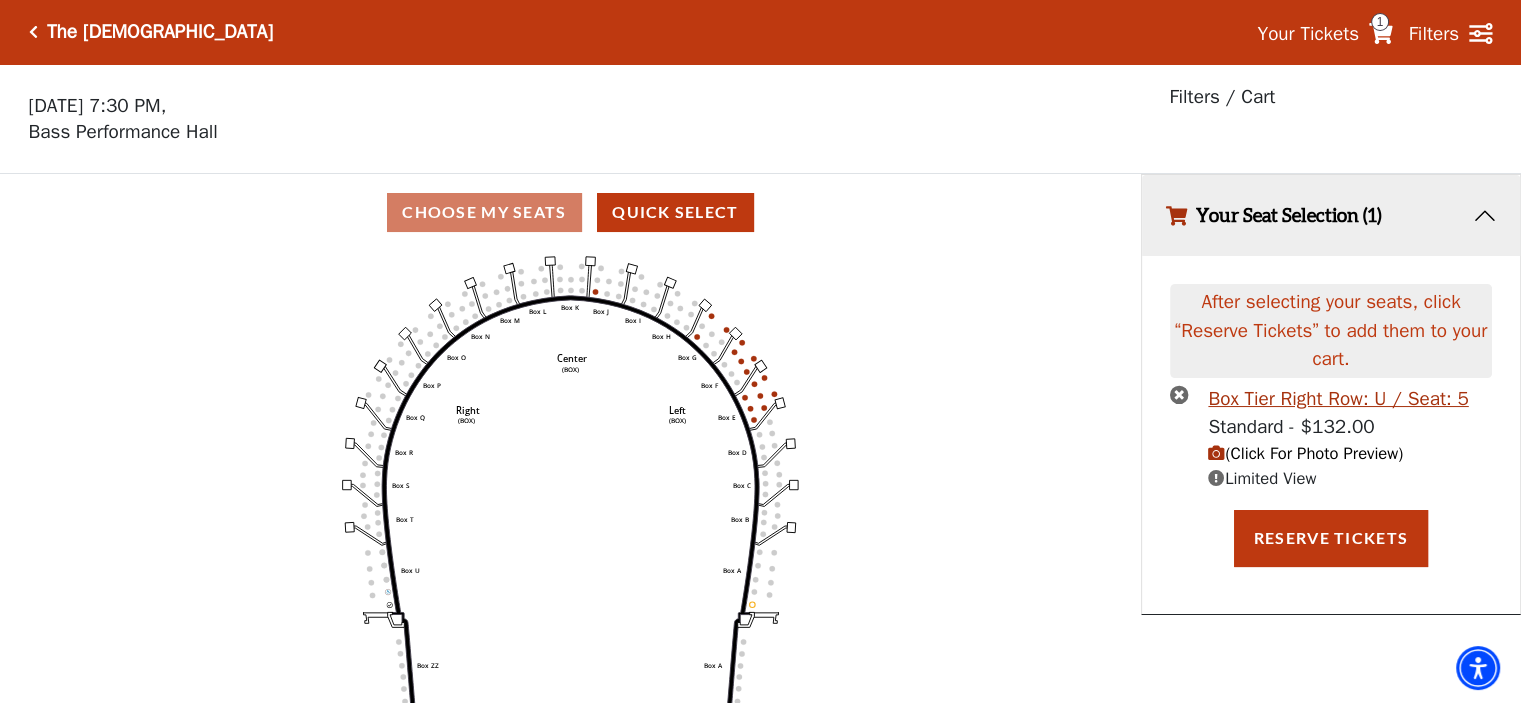 click 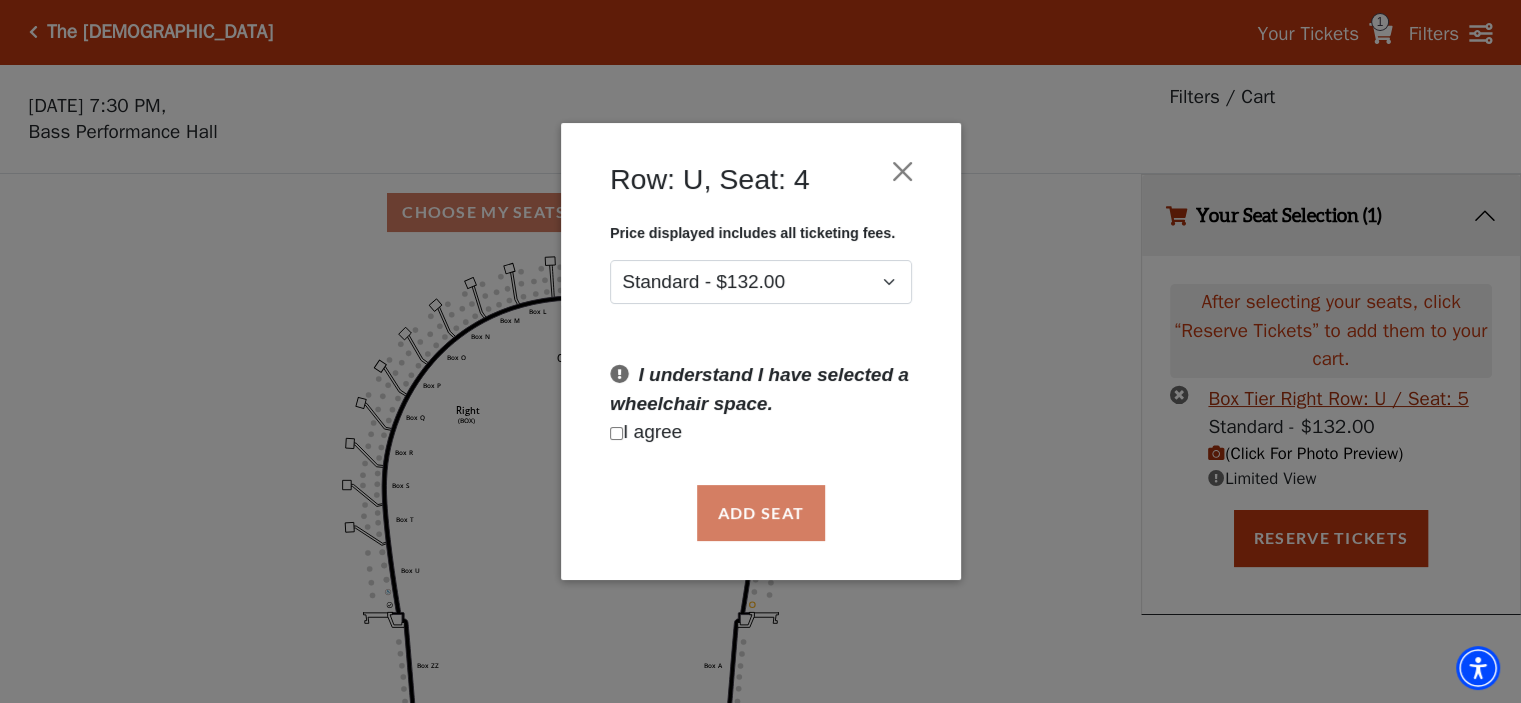 click at bounding box center (616, 433) 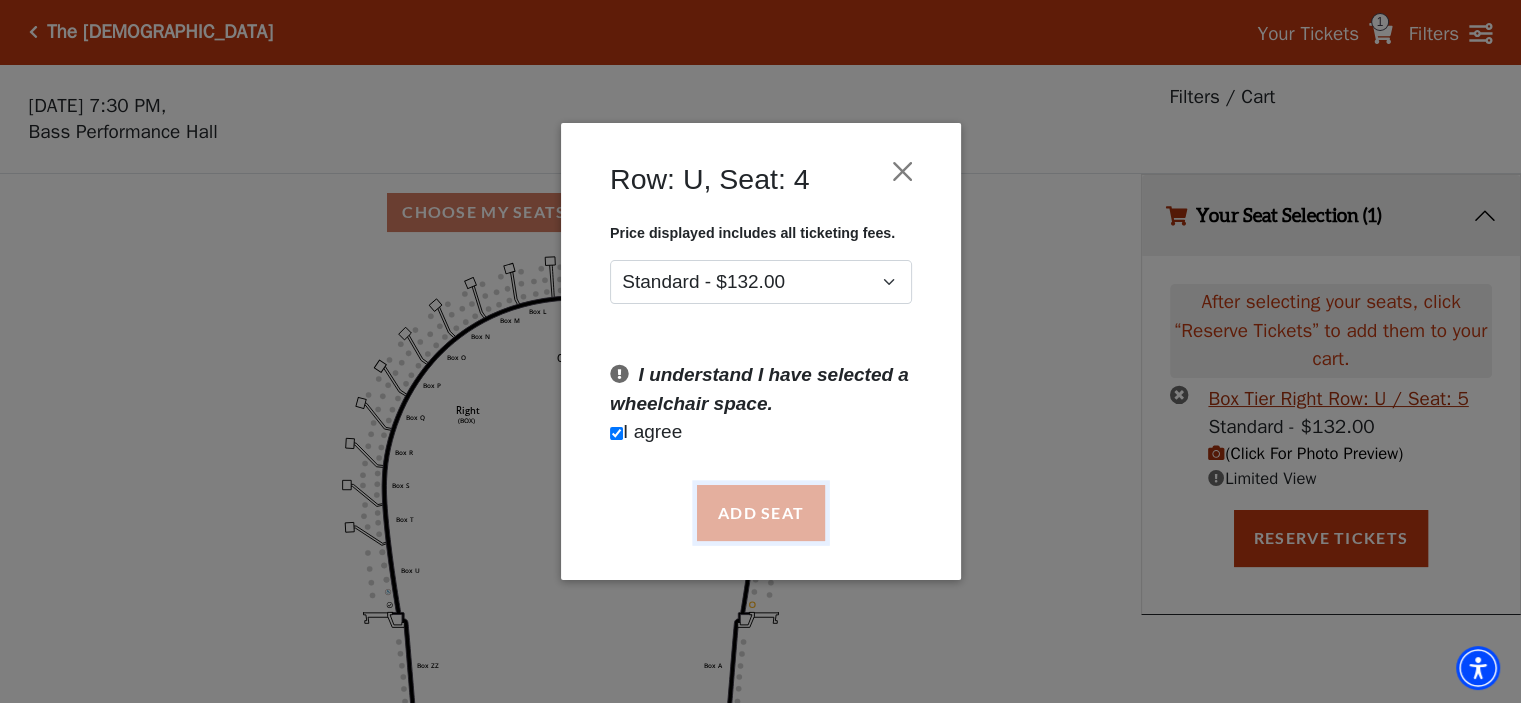 click on "Add Seat" at bounding box center [760, 513] 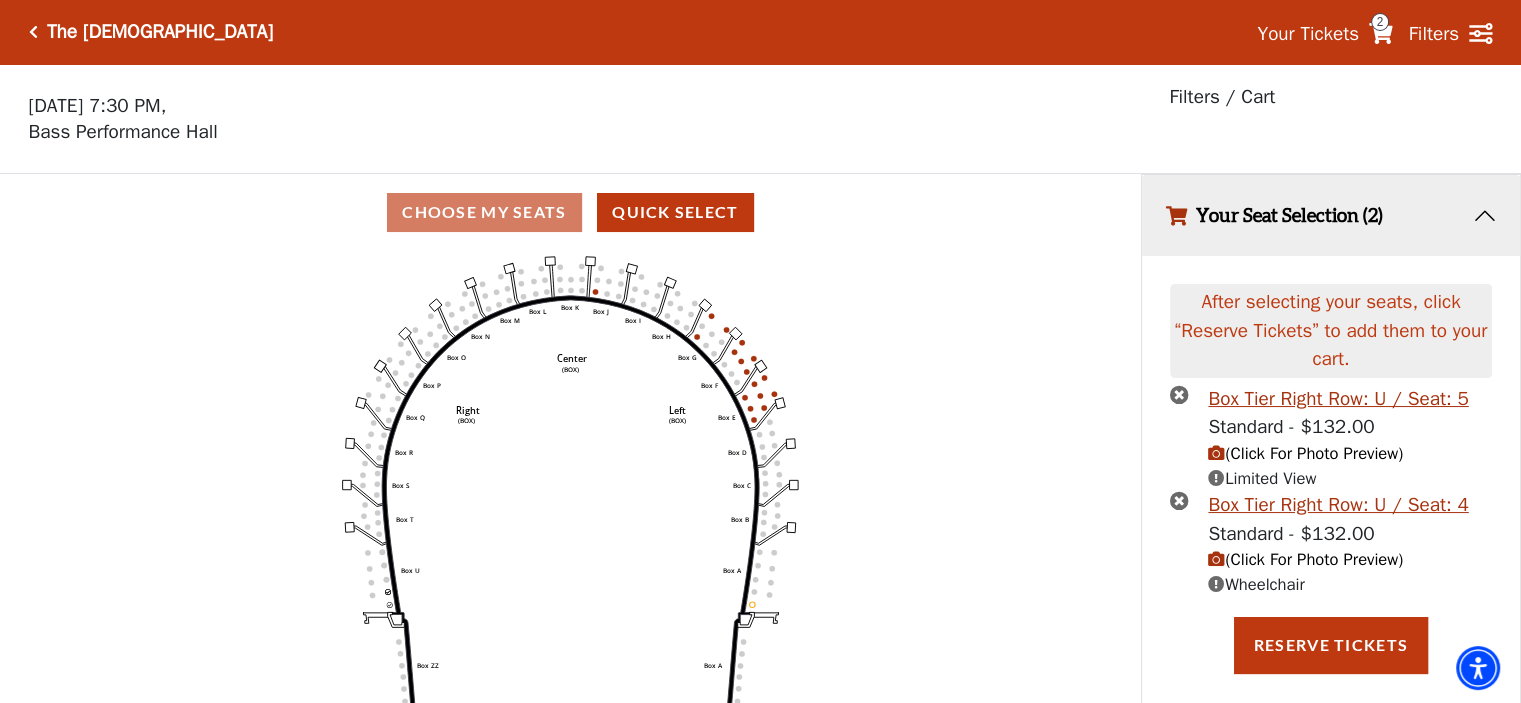 click at bounding box center (1216, 453) 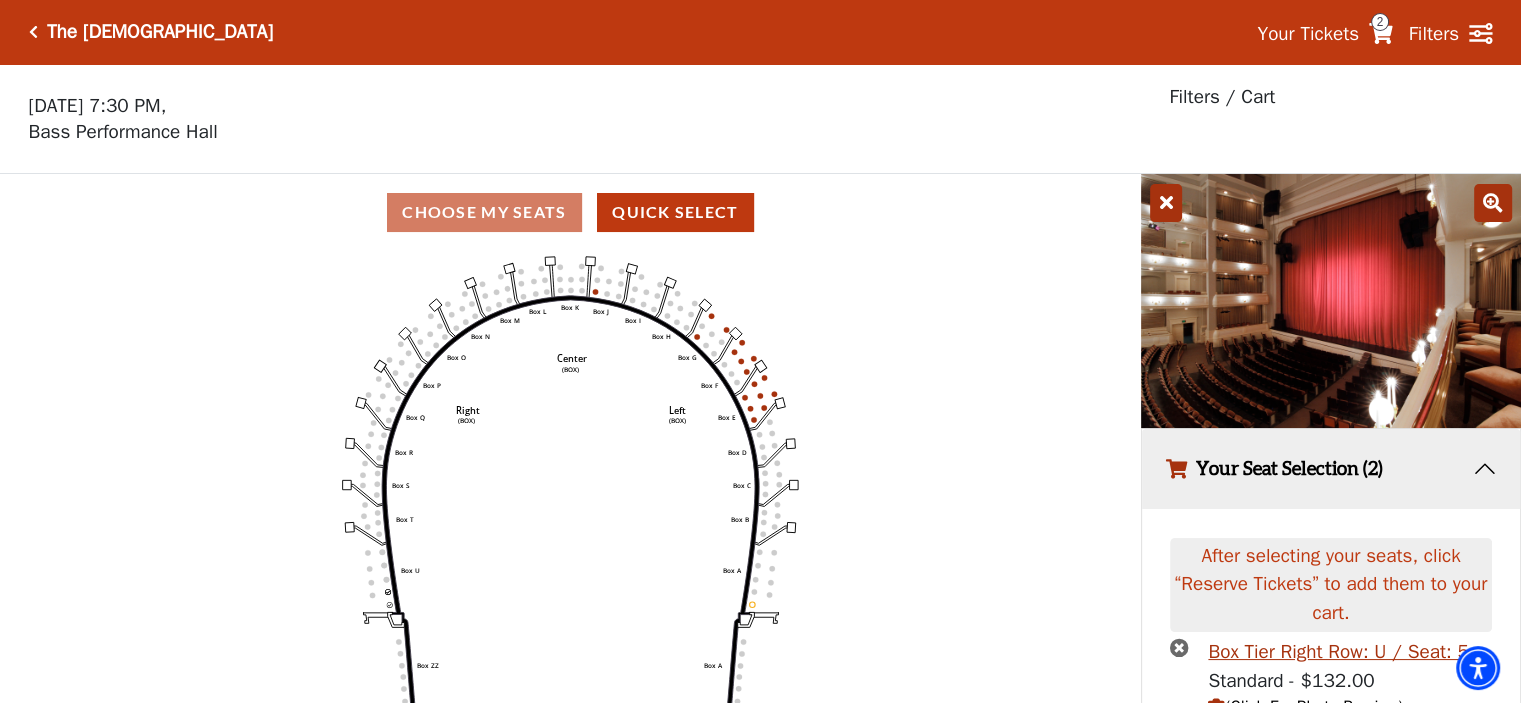 click on "Left   (BOX)   Right   (BOX)   Center   (BOX)   Box ZZ   Box U   Box T   Box S   Box R   Box Q   Box P   Box O   Box N   Box M   Box L   Box A   Box A   Box B   Box C   Box D   Box E   Box F   Box G   Box H   Box I   Box J   Box K" 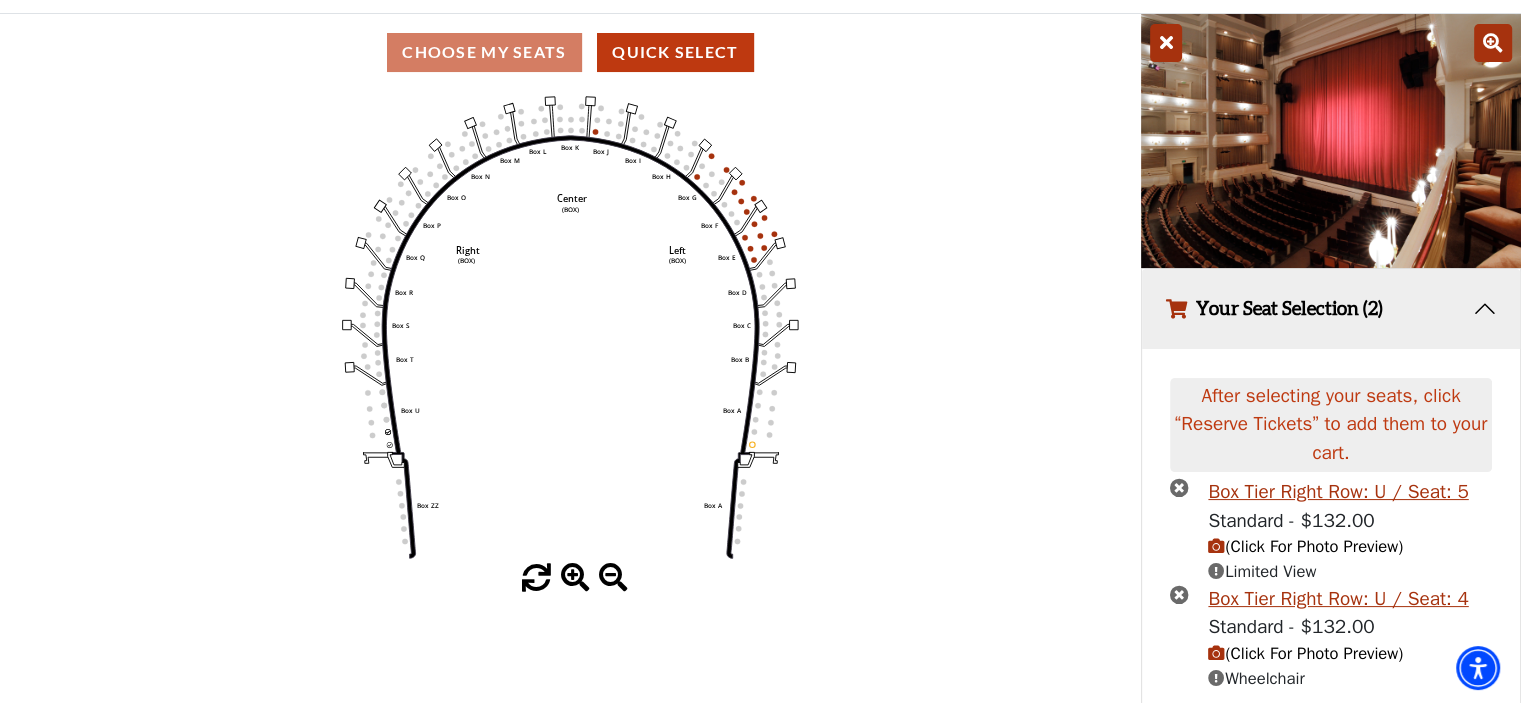 scroll, scrollTop: 178, scrollLeft: 0, axis: vertical 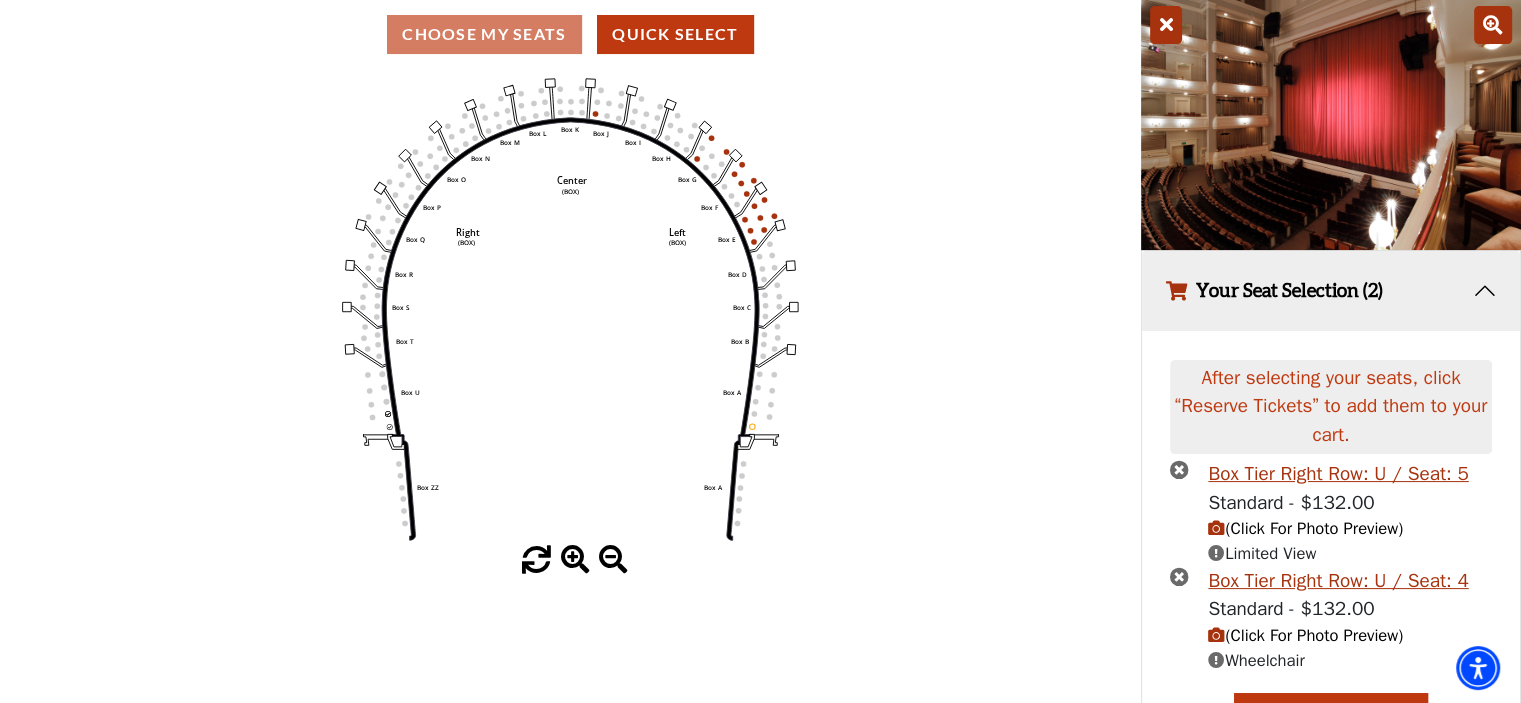 click at bounding box center [1216, 635] 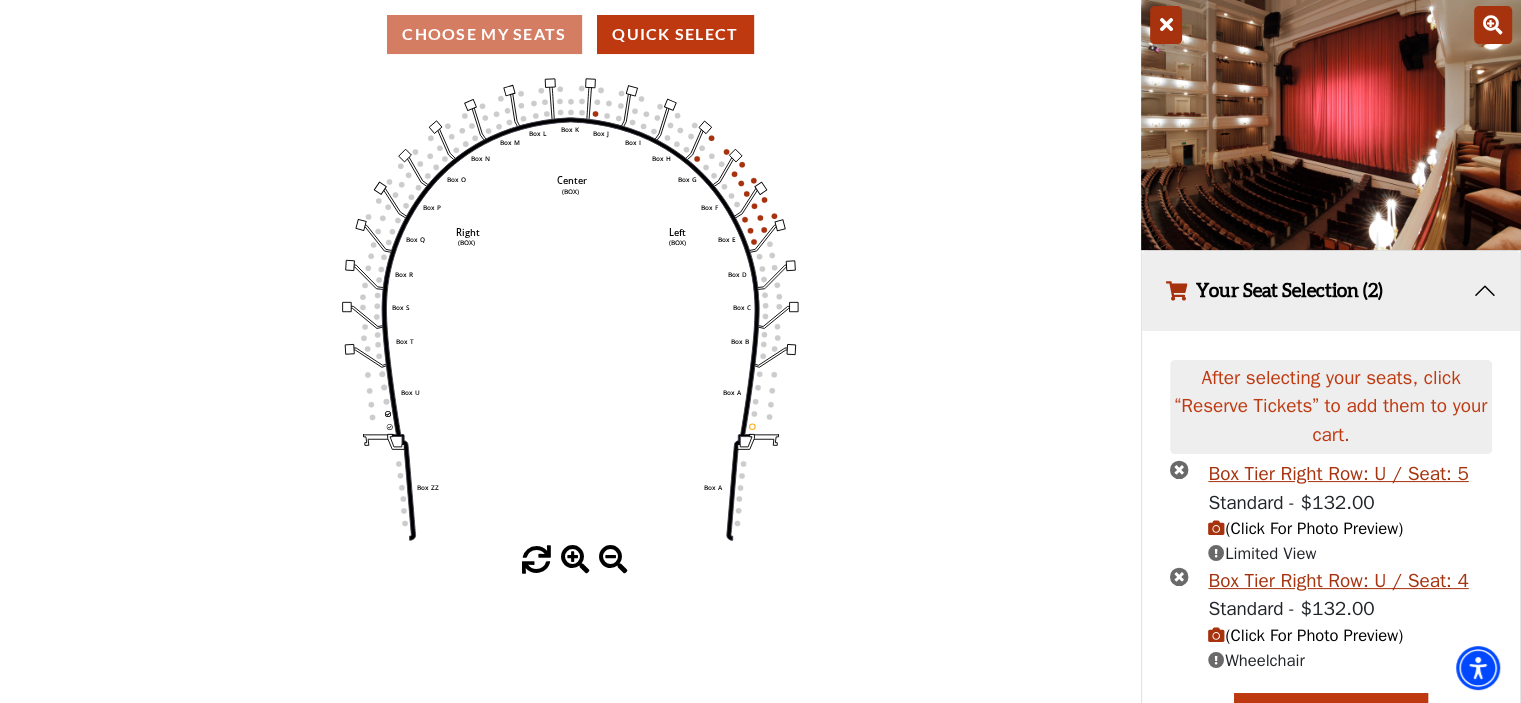 click at bounding box center (1216, 635) 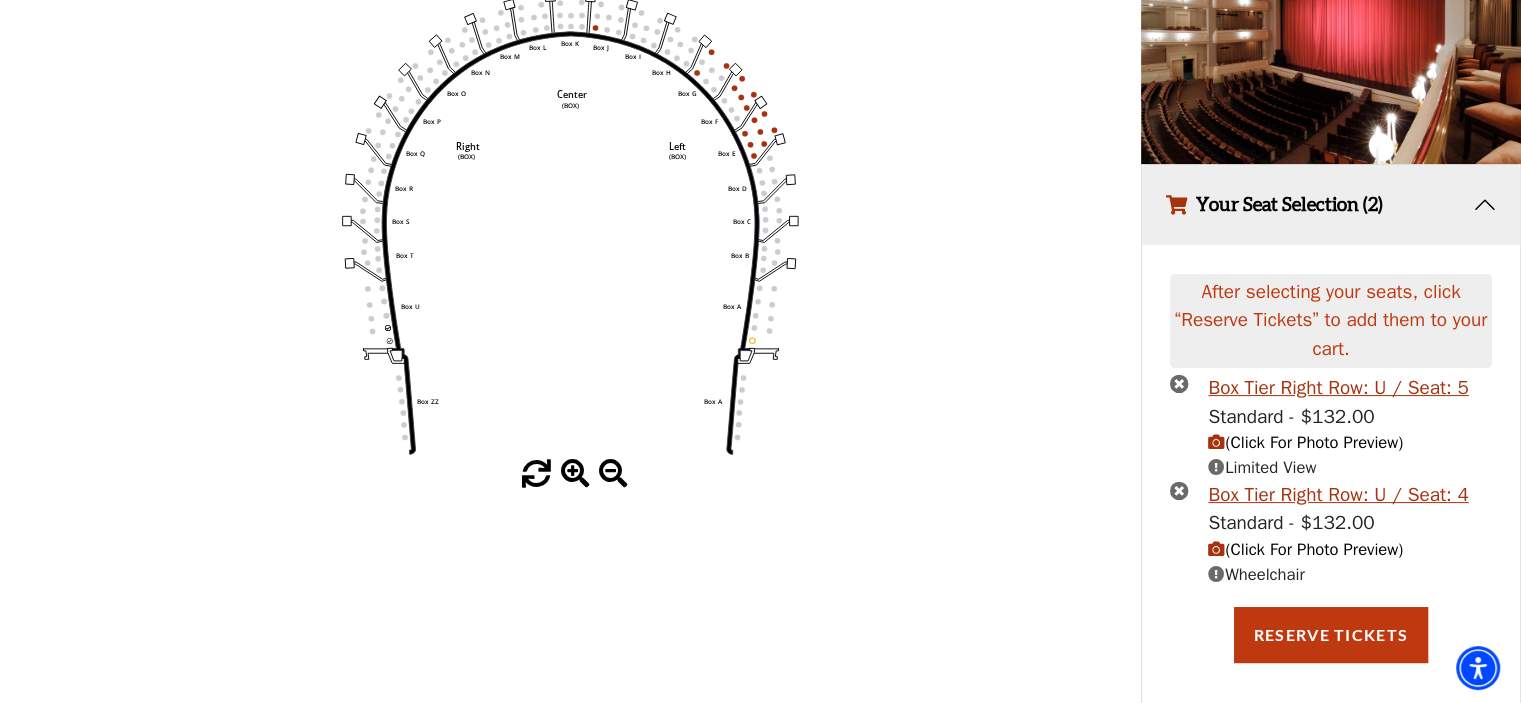 scroll, scrollTop: 270, scrollLeft: 0, axis: vertical 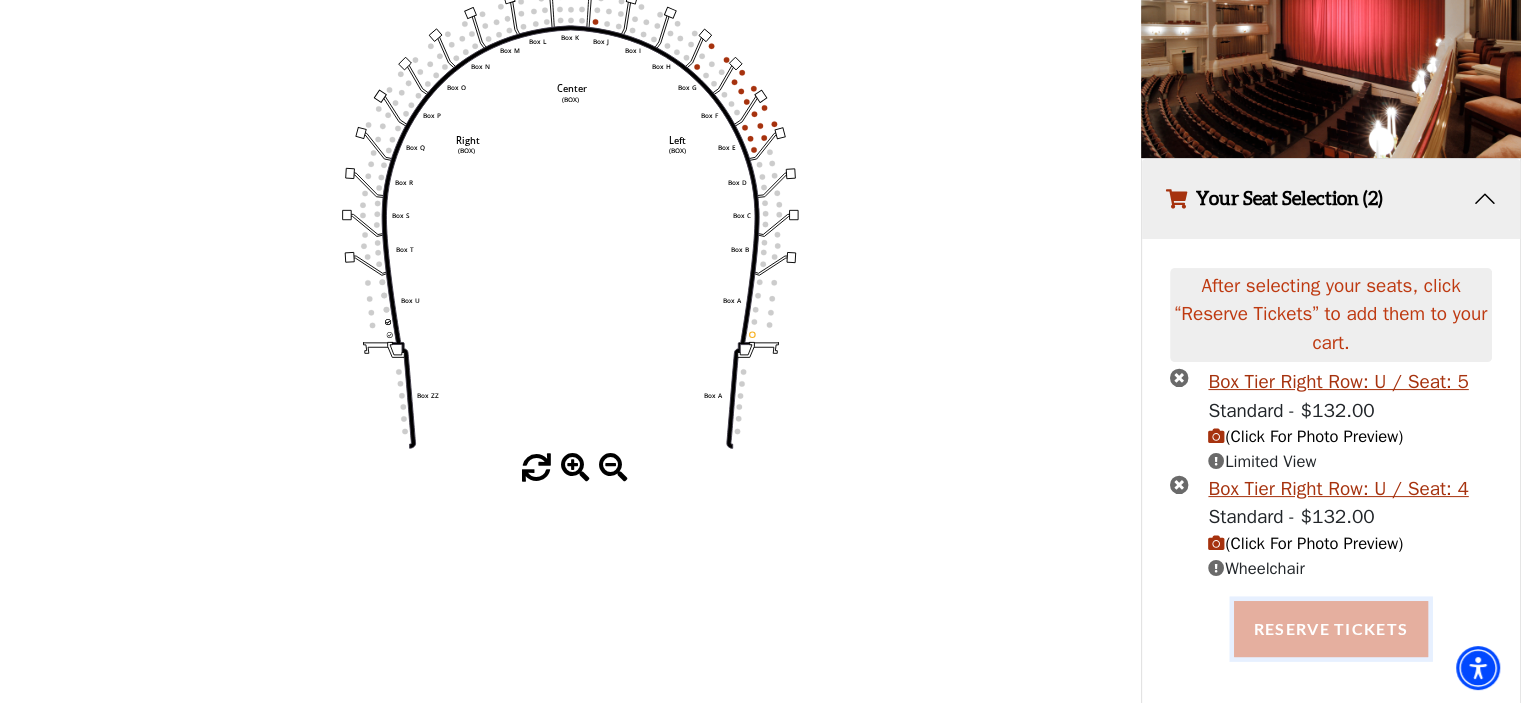 click on "Reserve Tickets" at bounding box center (1331, 629) 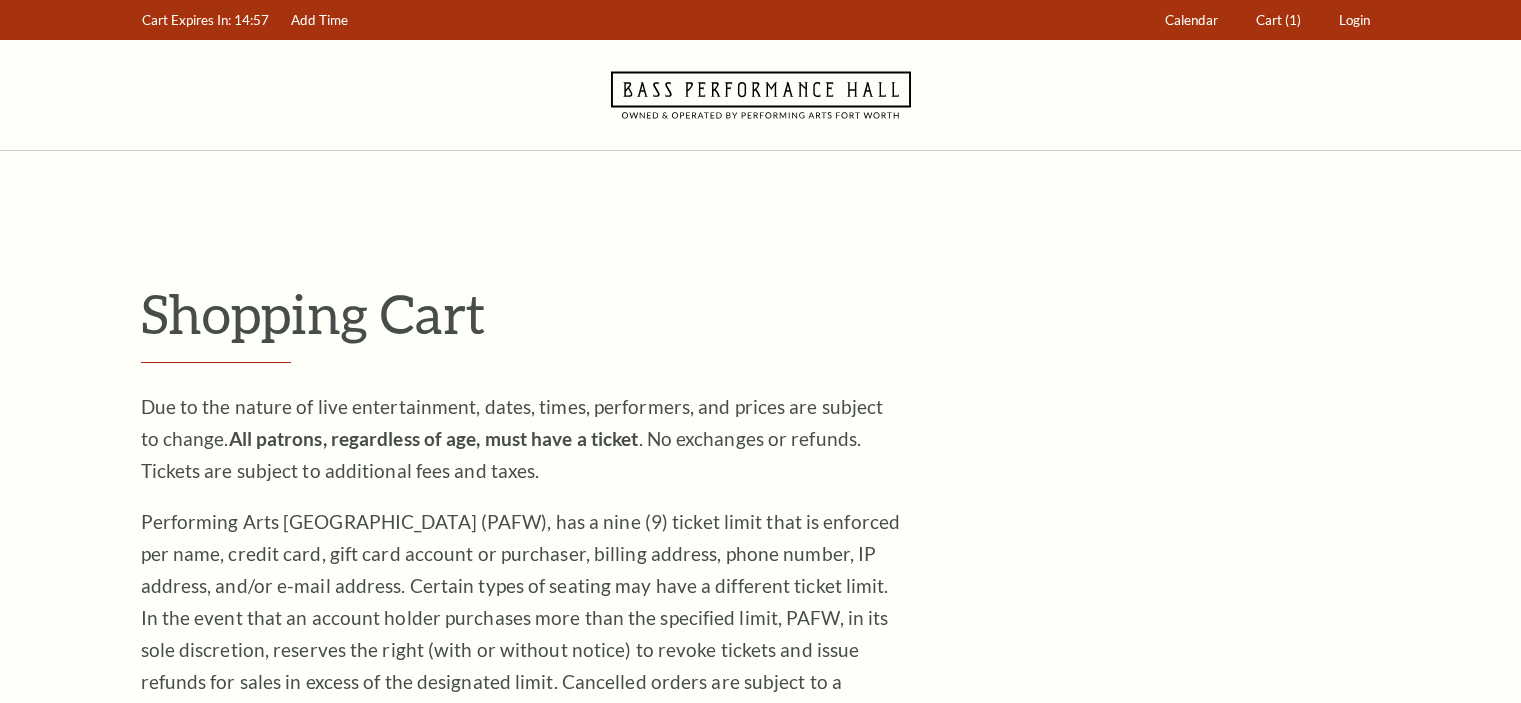 scroll, scrollTop: 0, scrollLeft: 0, axis: both 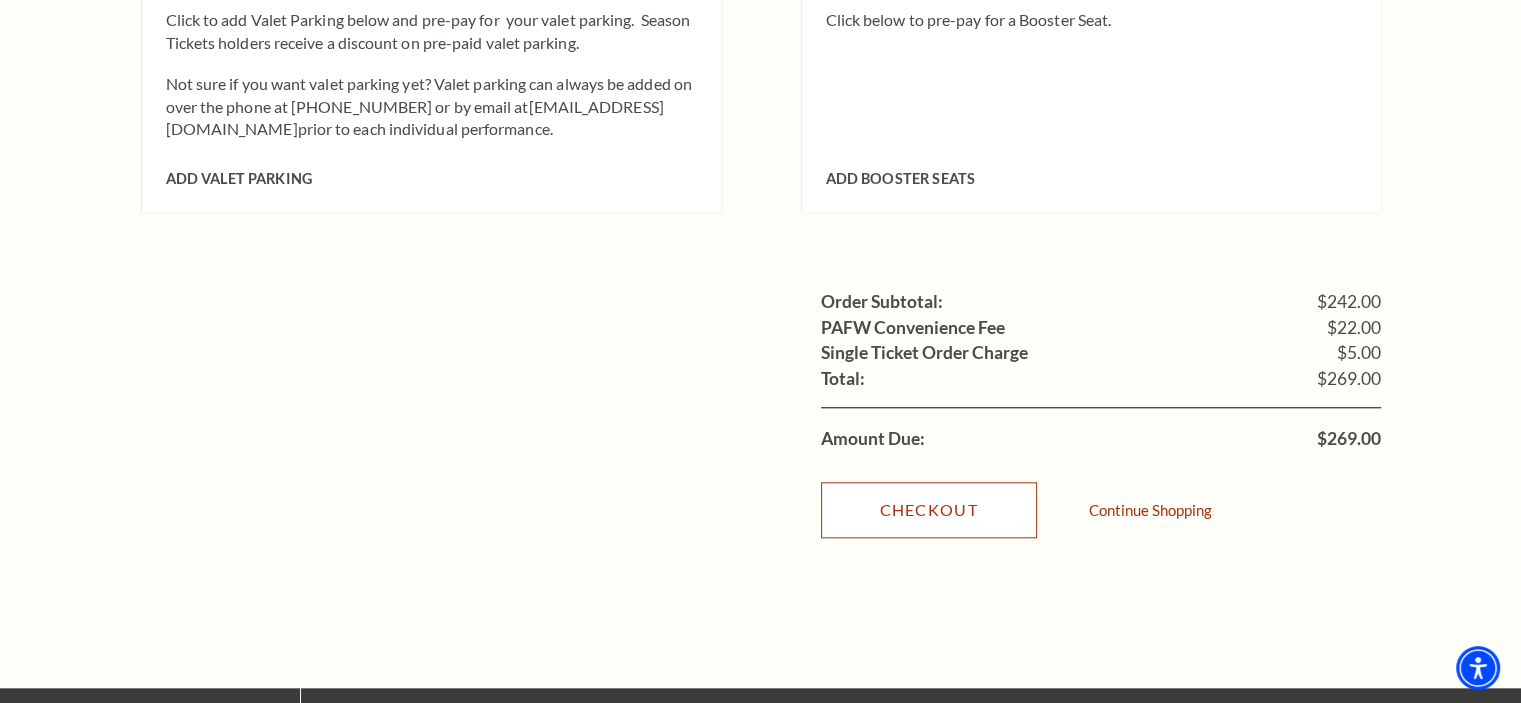 click on "Checkout" at bounding box center [929, 510] 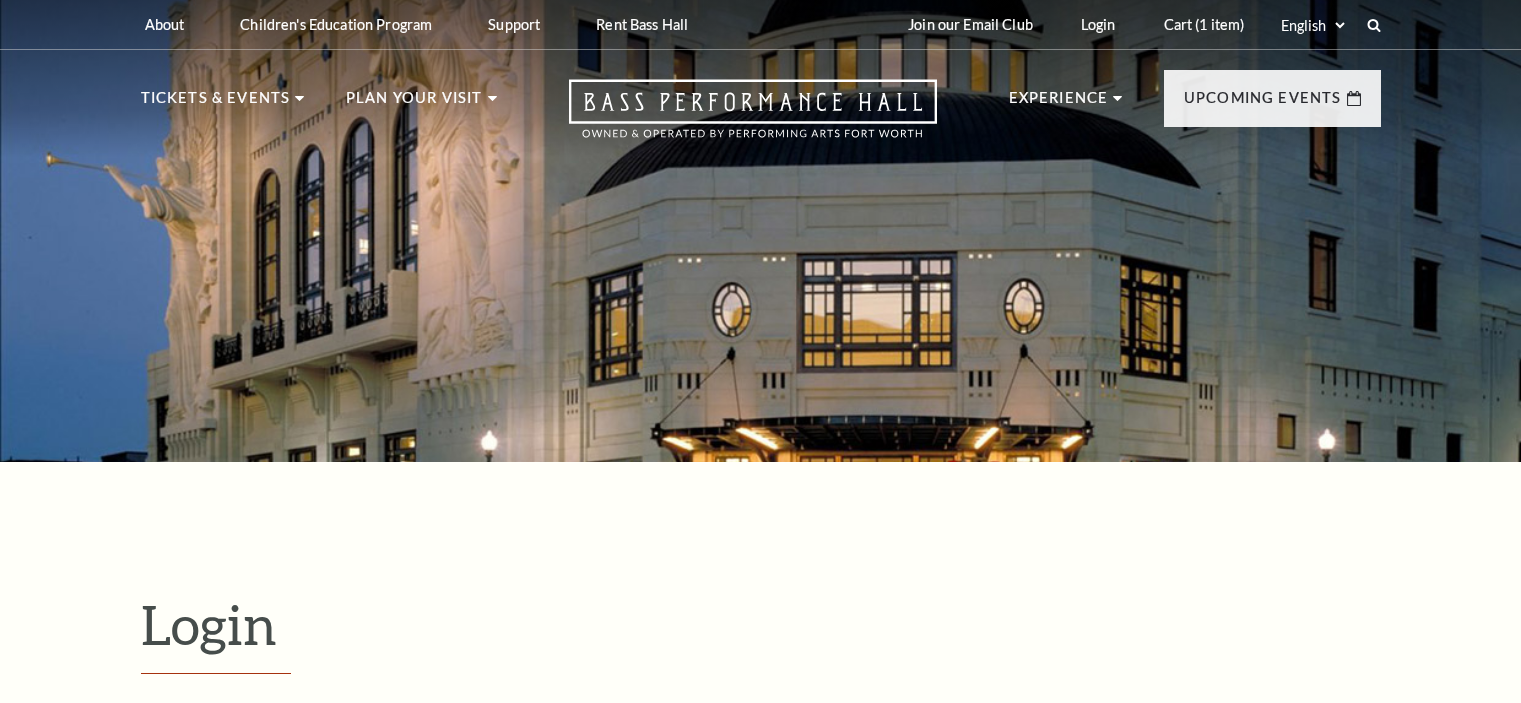 scroll, scrollTop: 480, scrollLeft: 0, axis: vertical 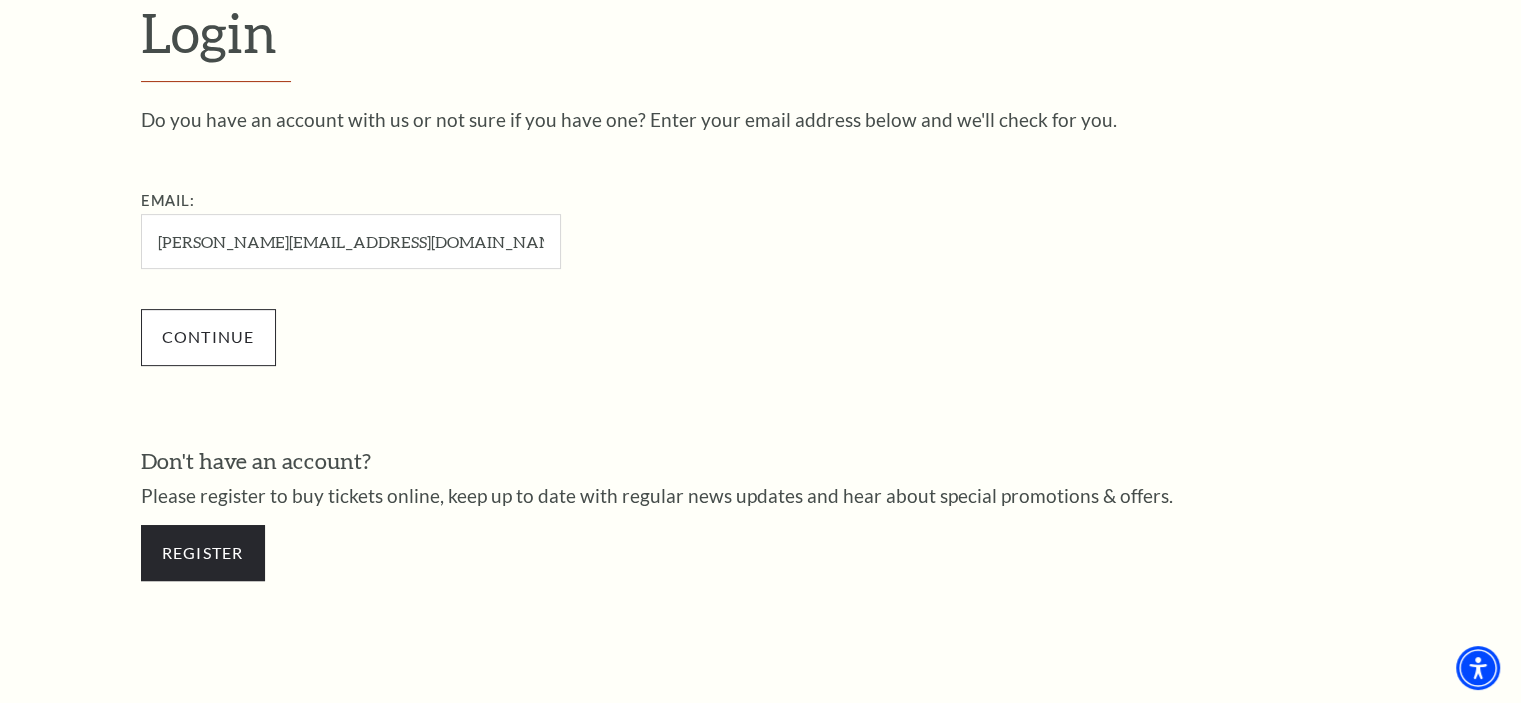 type on "teresa.epperson65@gmail.com" 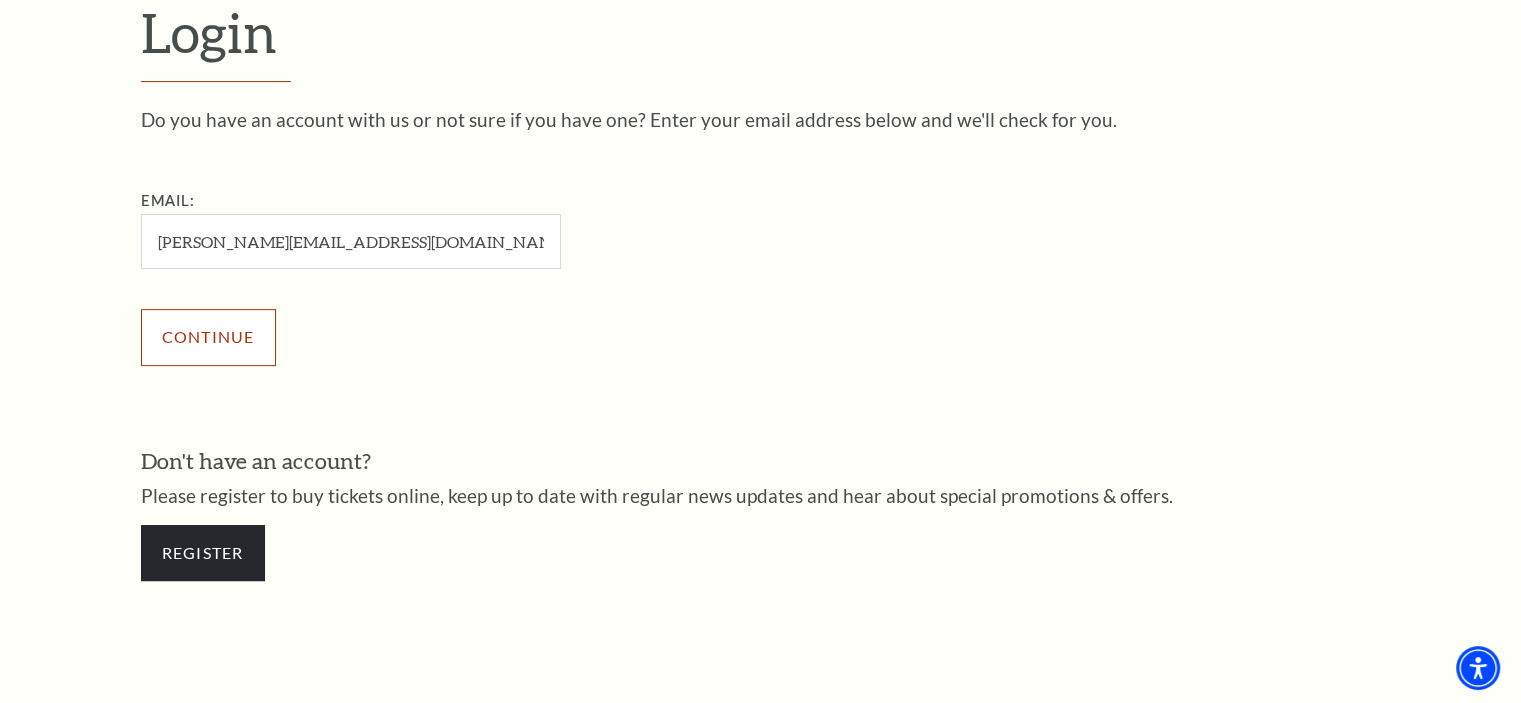 click on "Continue" at bounding box center (208, 337) 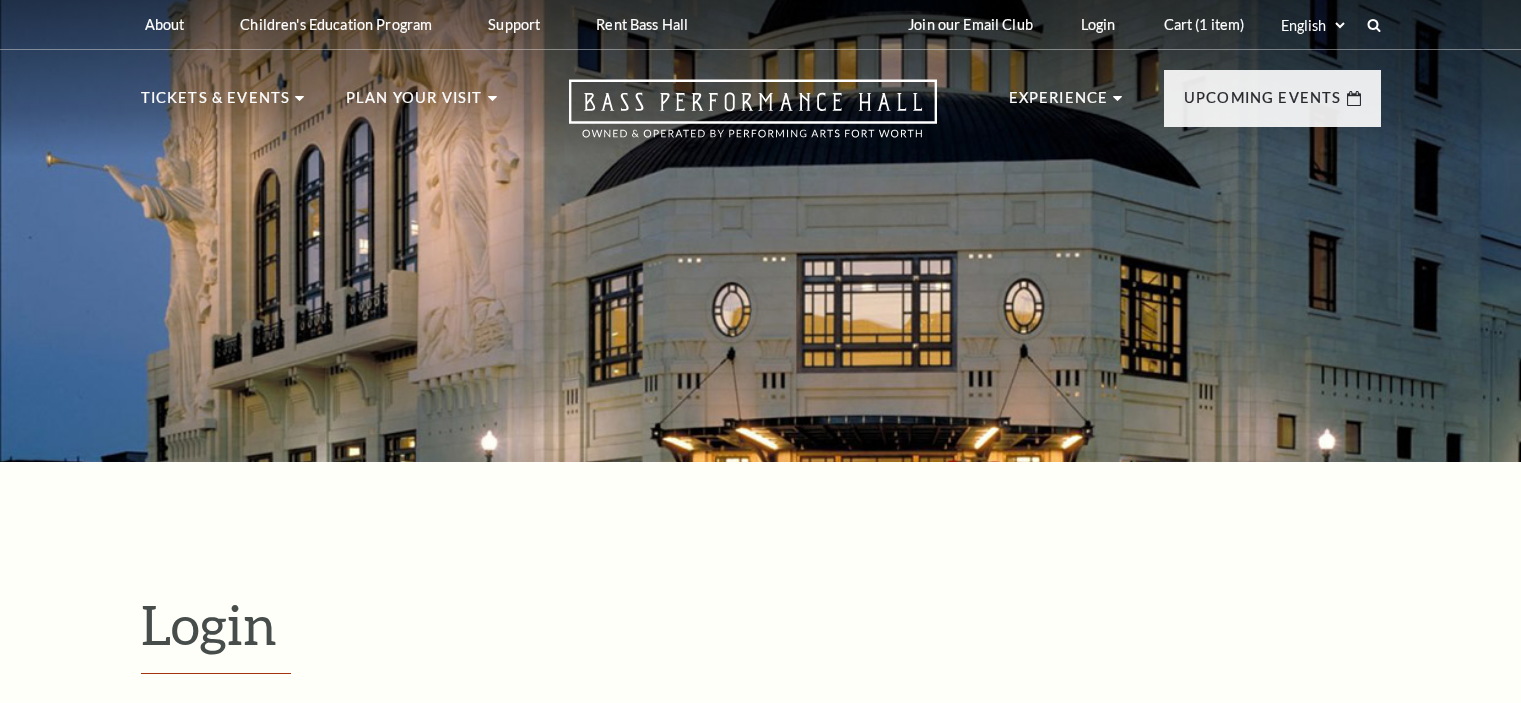 scroll, scrollTop: 500, scrollLeft: 0, axis: vertical 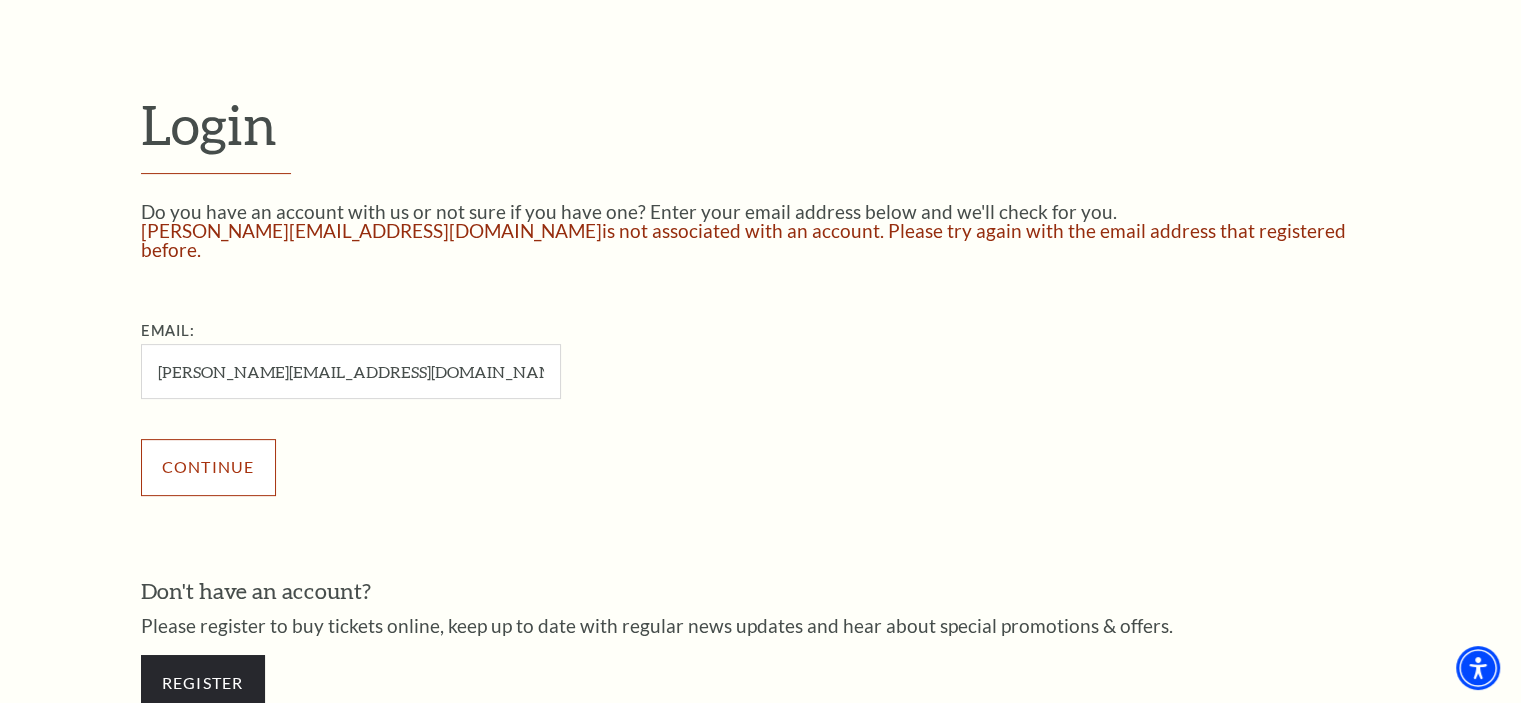 click on "Continue" at bounding box center (208, 467) 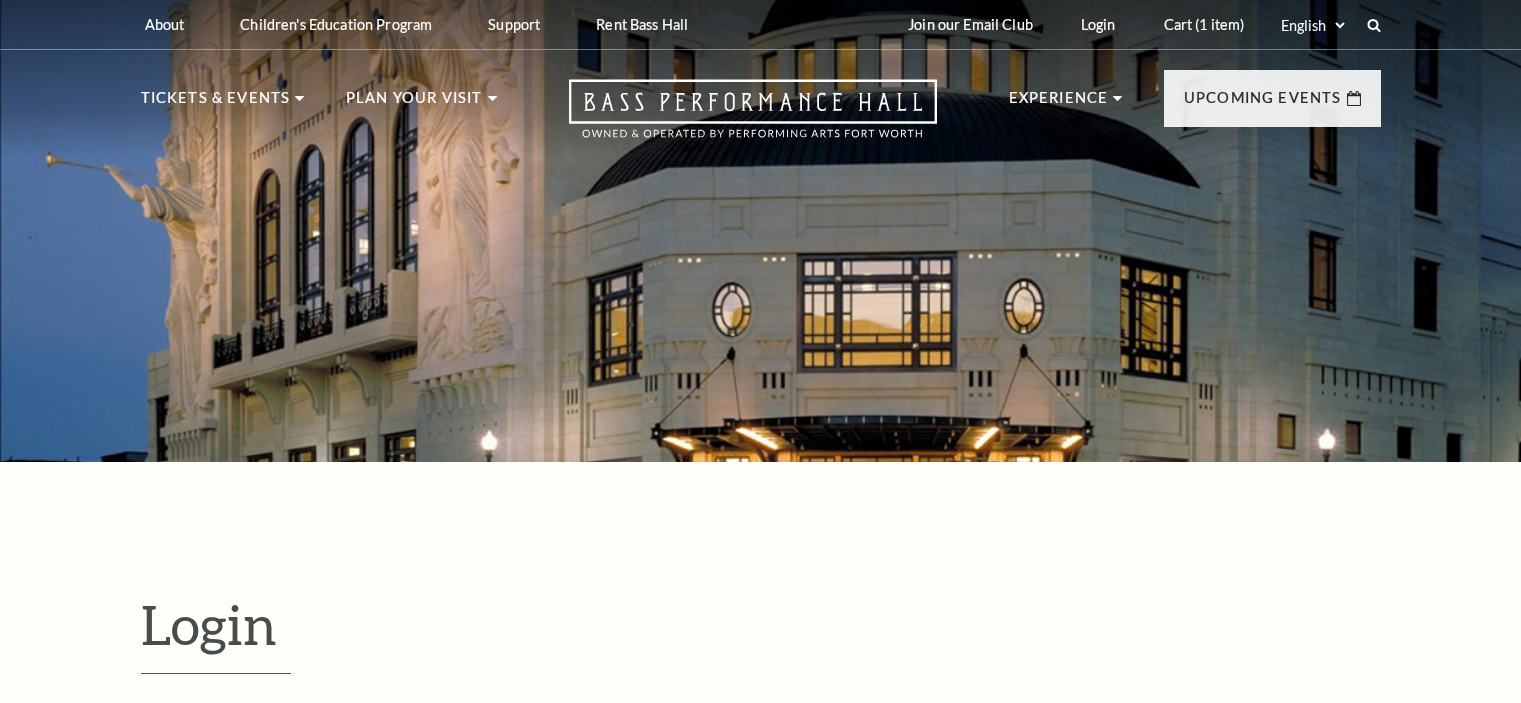 scroll, scrollTop: 500, scrollLeft: 0, axis: vertical 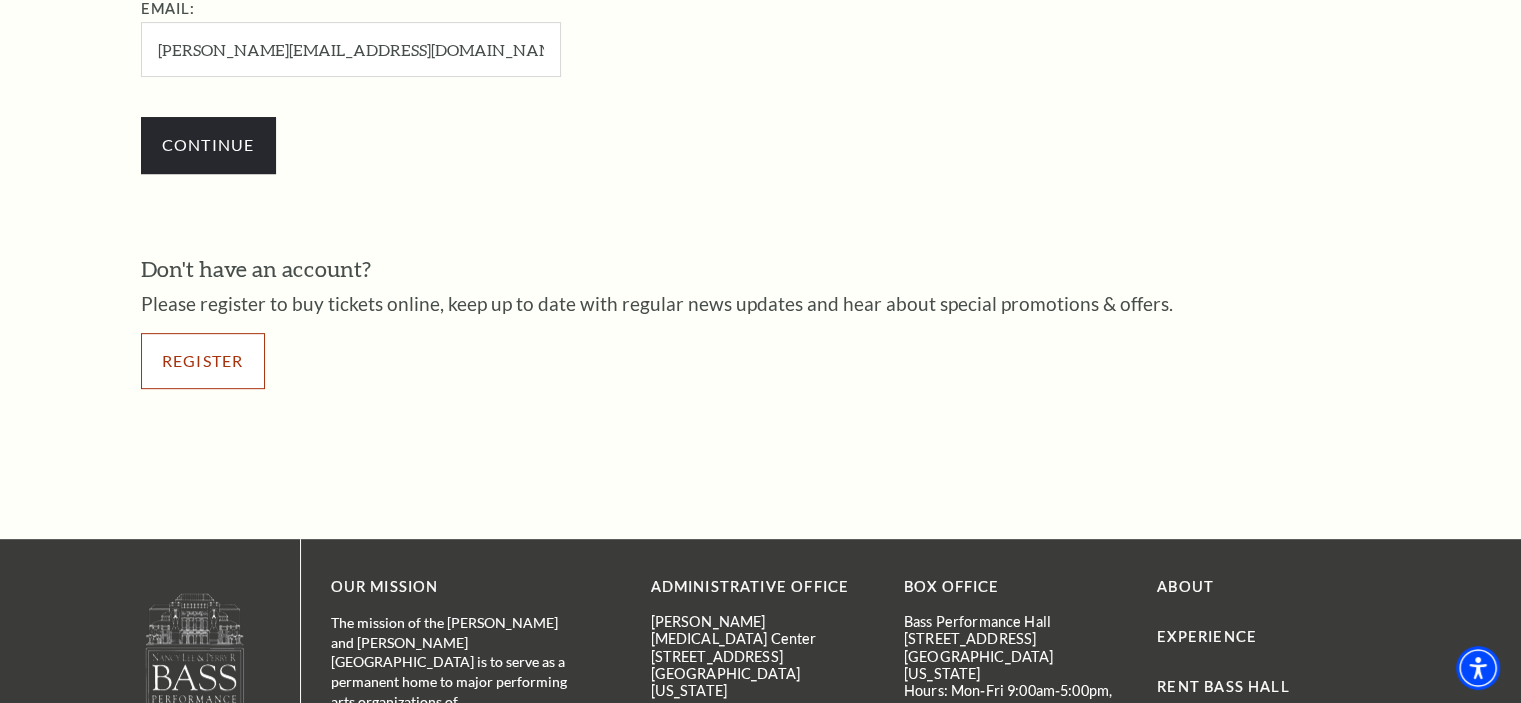 click on "Register" at bounding box center [203, 361] 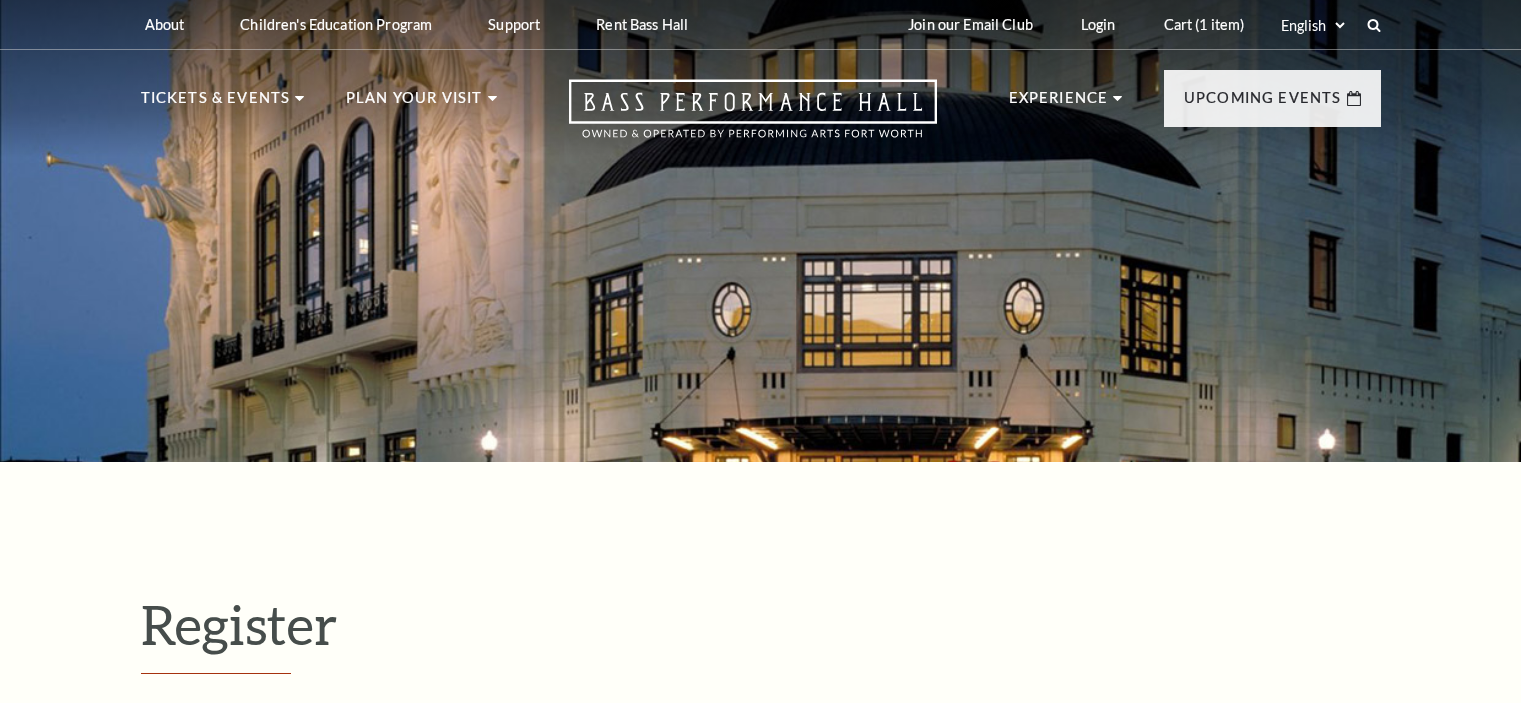 select on "1" 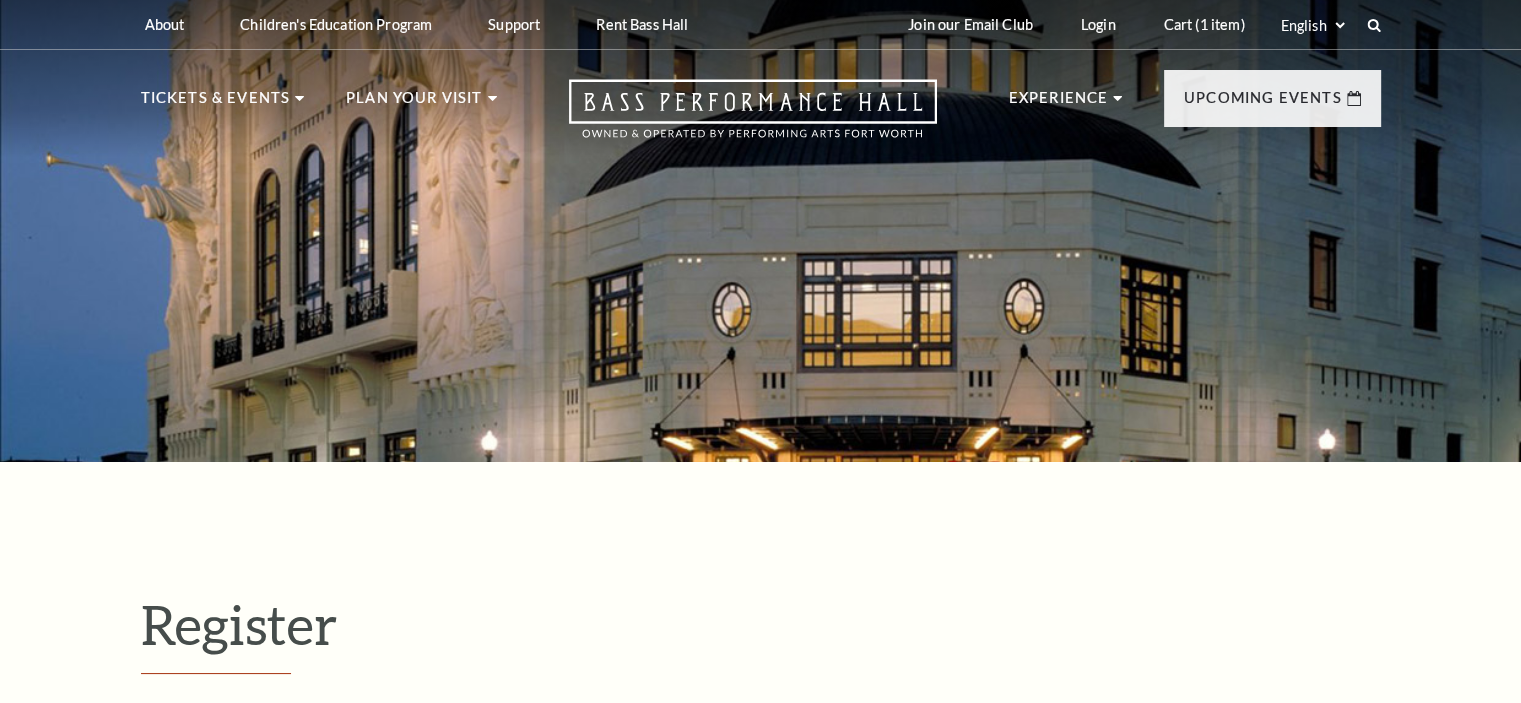 scroll, scrollTop: 0, scrollLeft: 0, axis: both 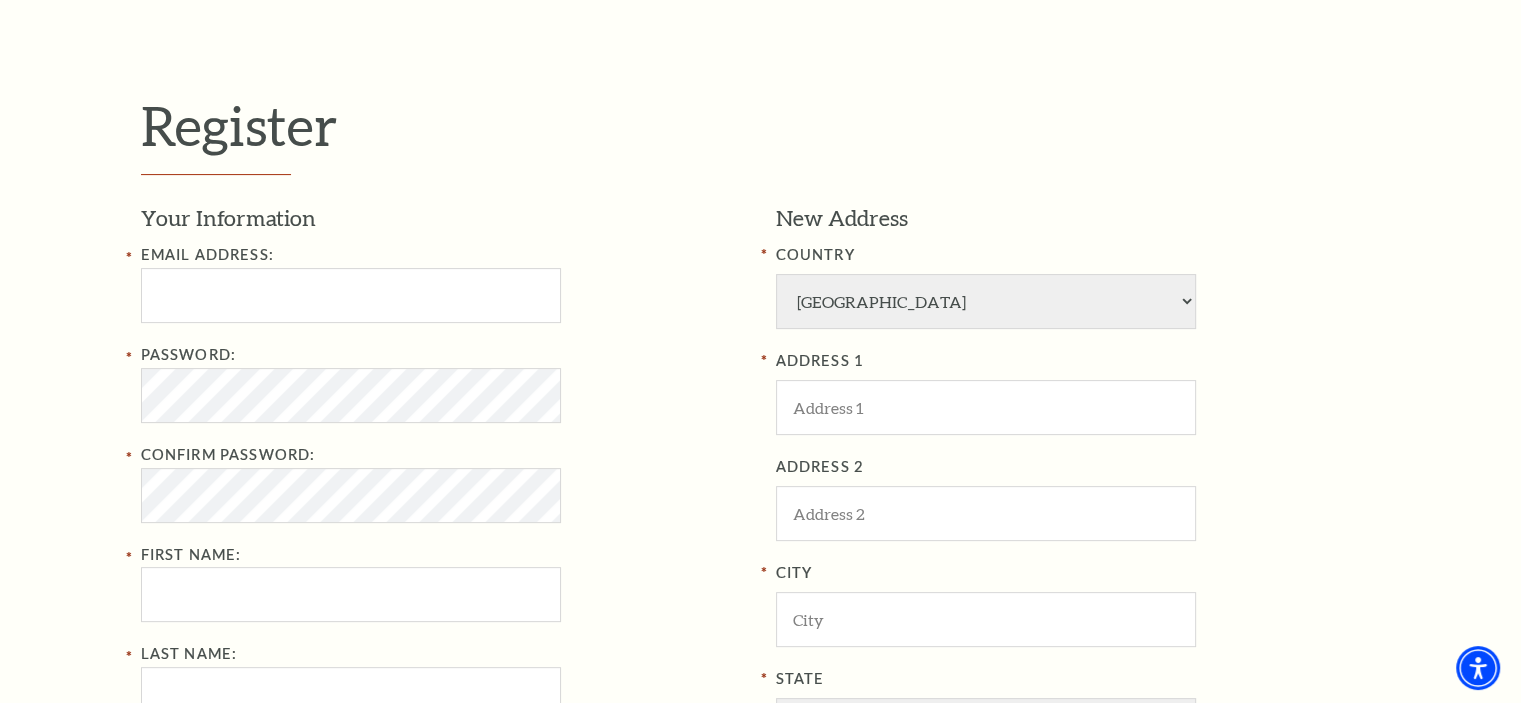 click on "Email Address:" at bounding box center (443, 283) 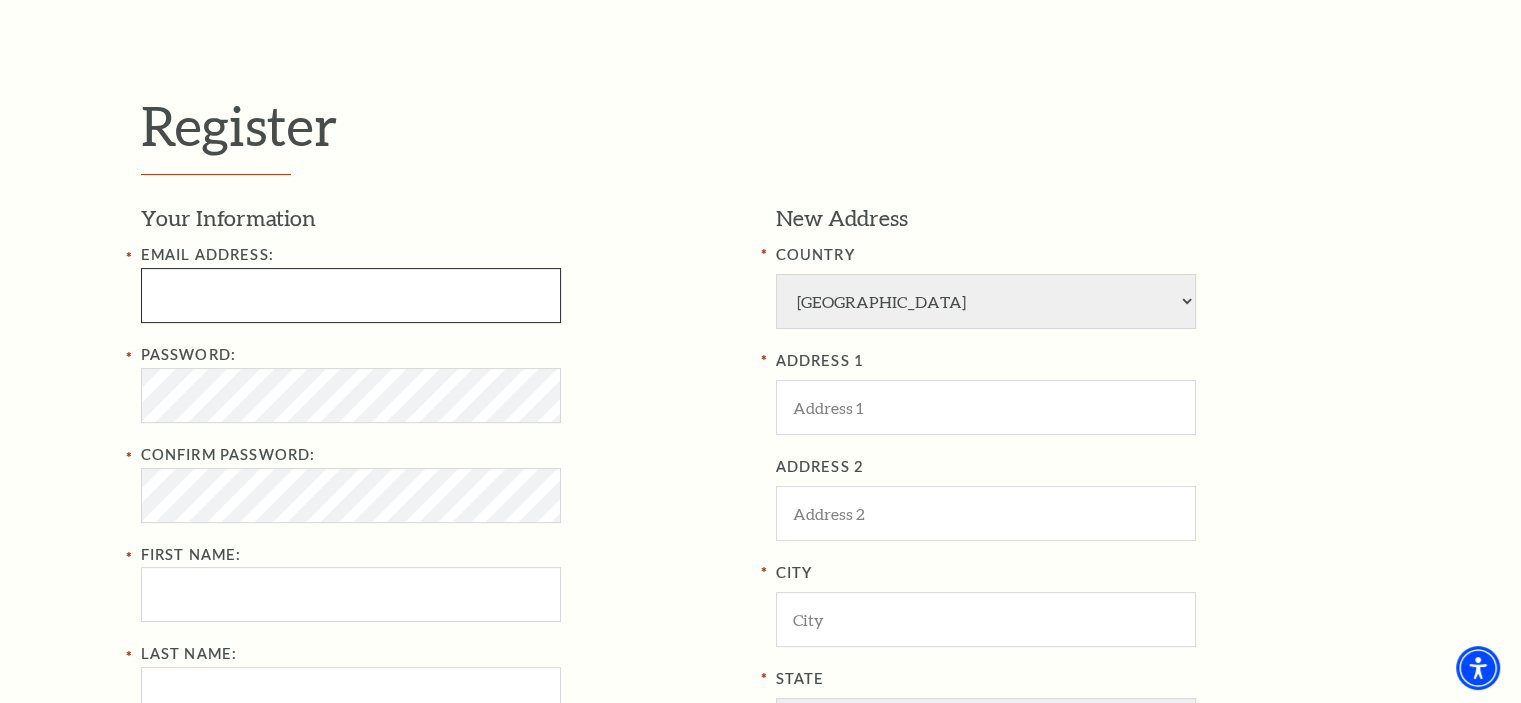 click at bounding box center [351, 295] 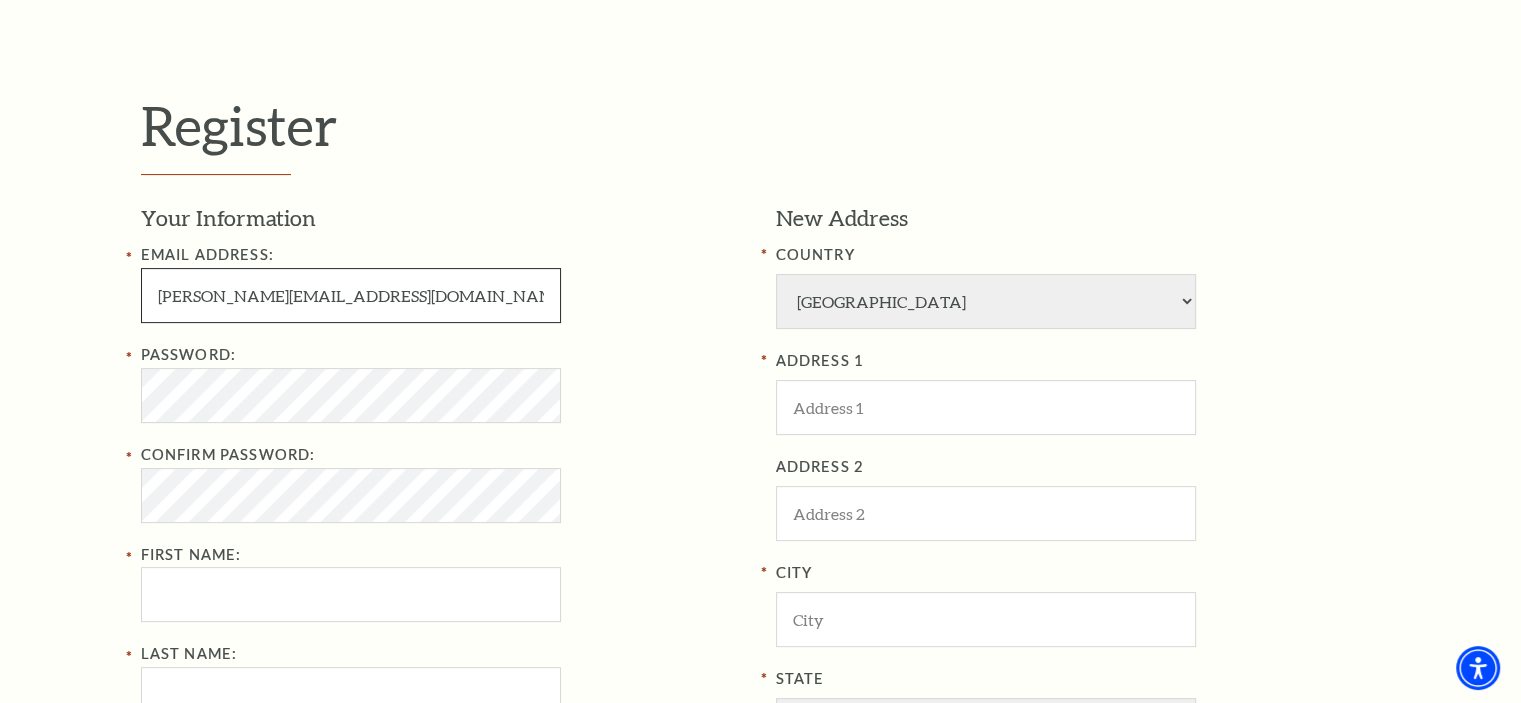 type on "teresa.epperson65@gmail.com" 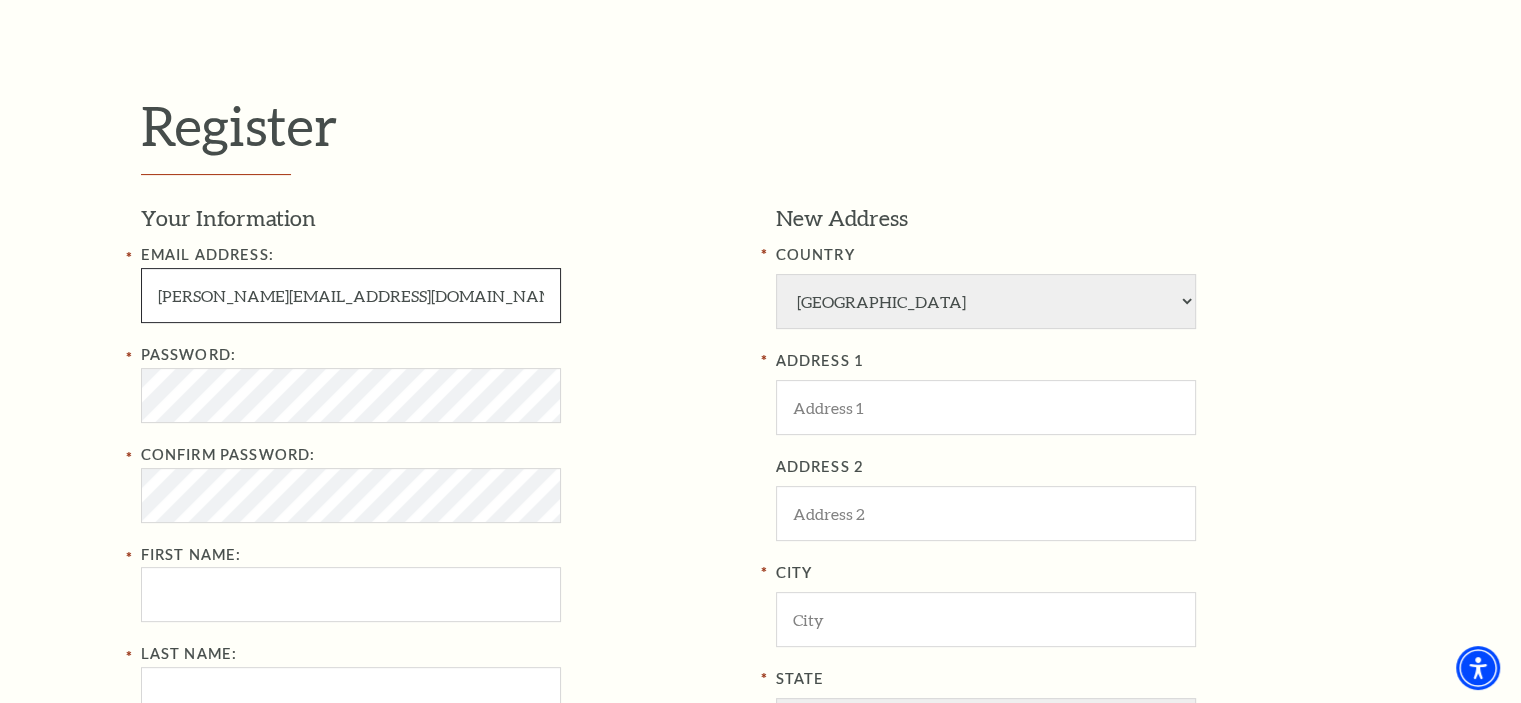 click on "Register" at bounding box center (838, 1006) 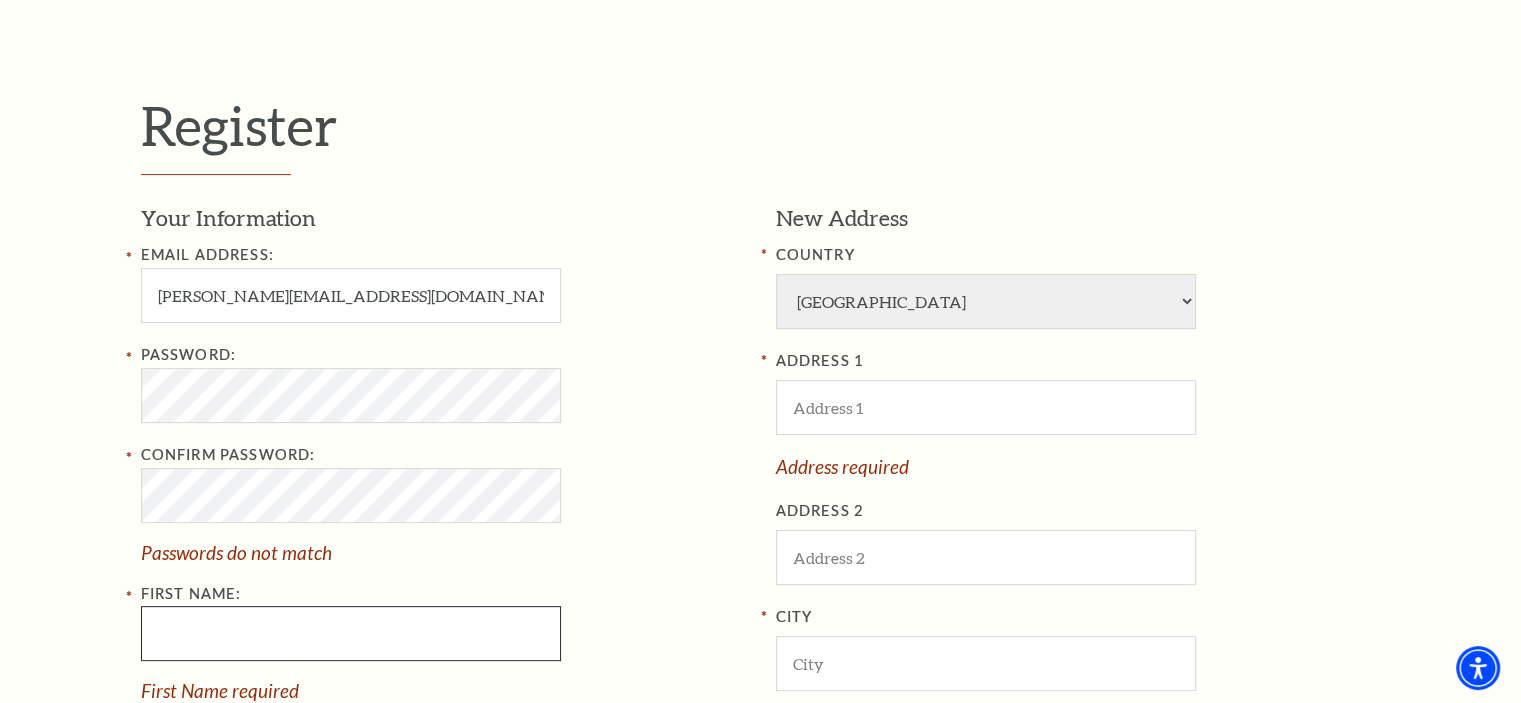 click on "First Name:" at bounding box center [351, 633] 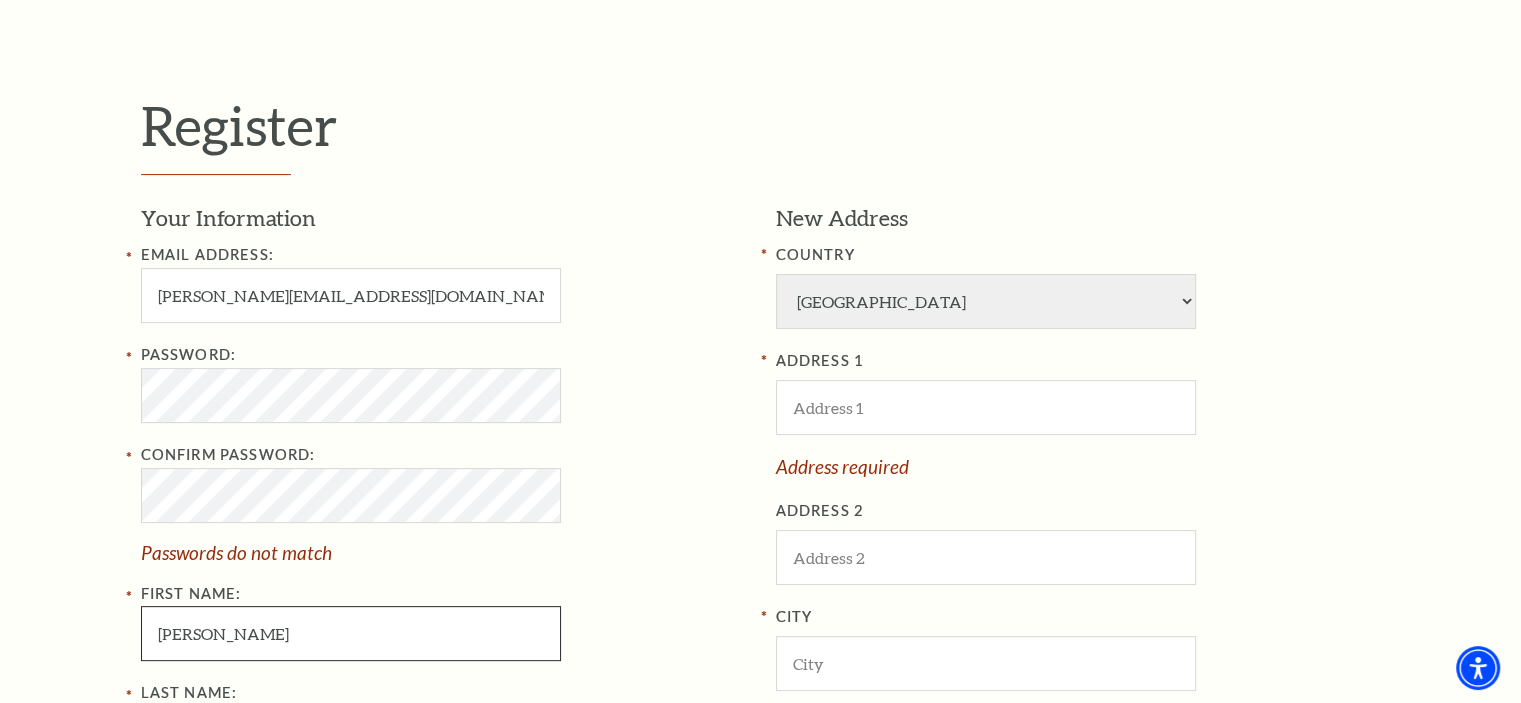 type on "Teresa" 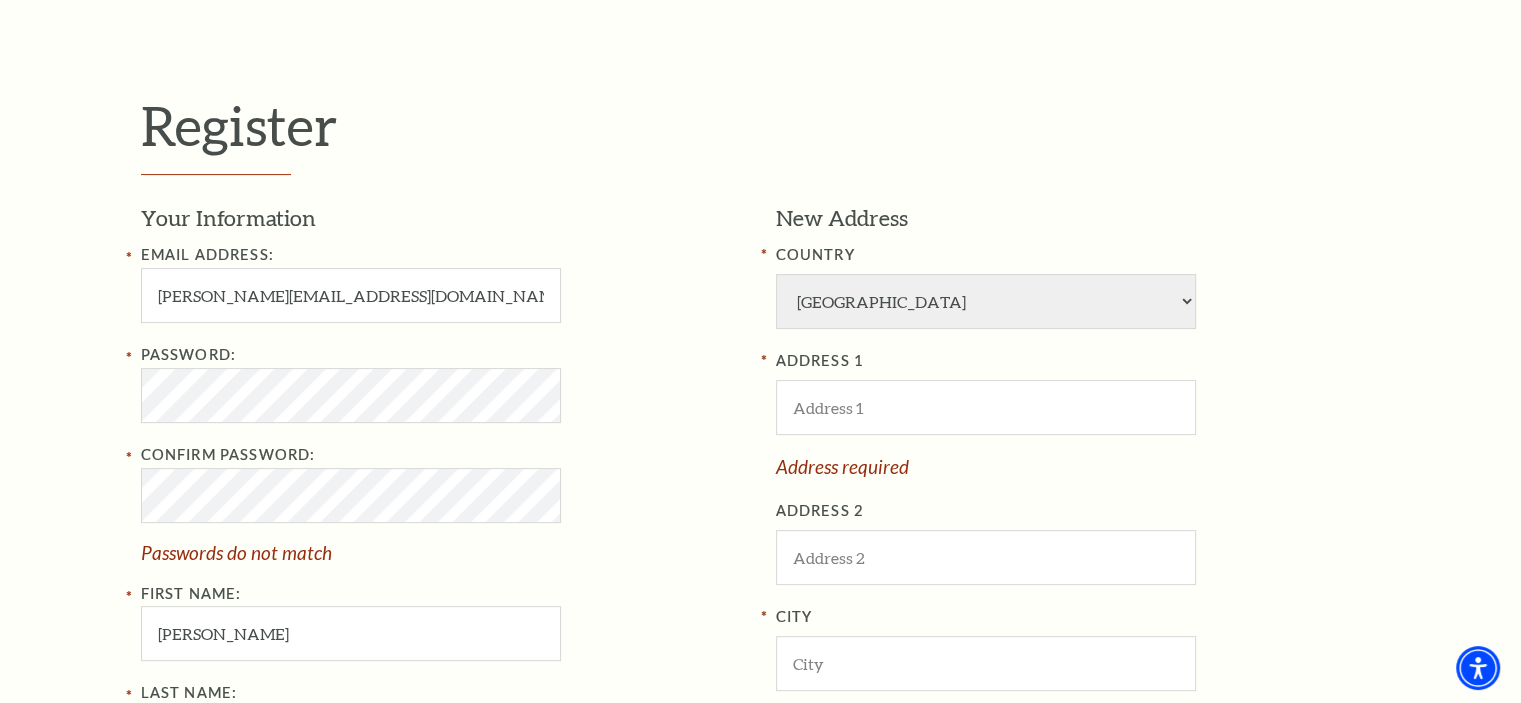 scroll, scrollTop: 872, scrollLeft: 0, axis: vertical 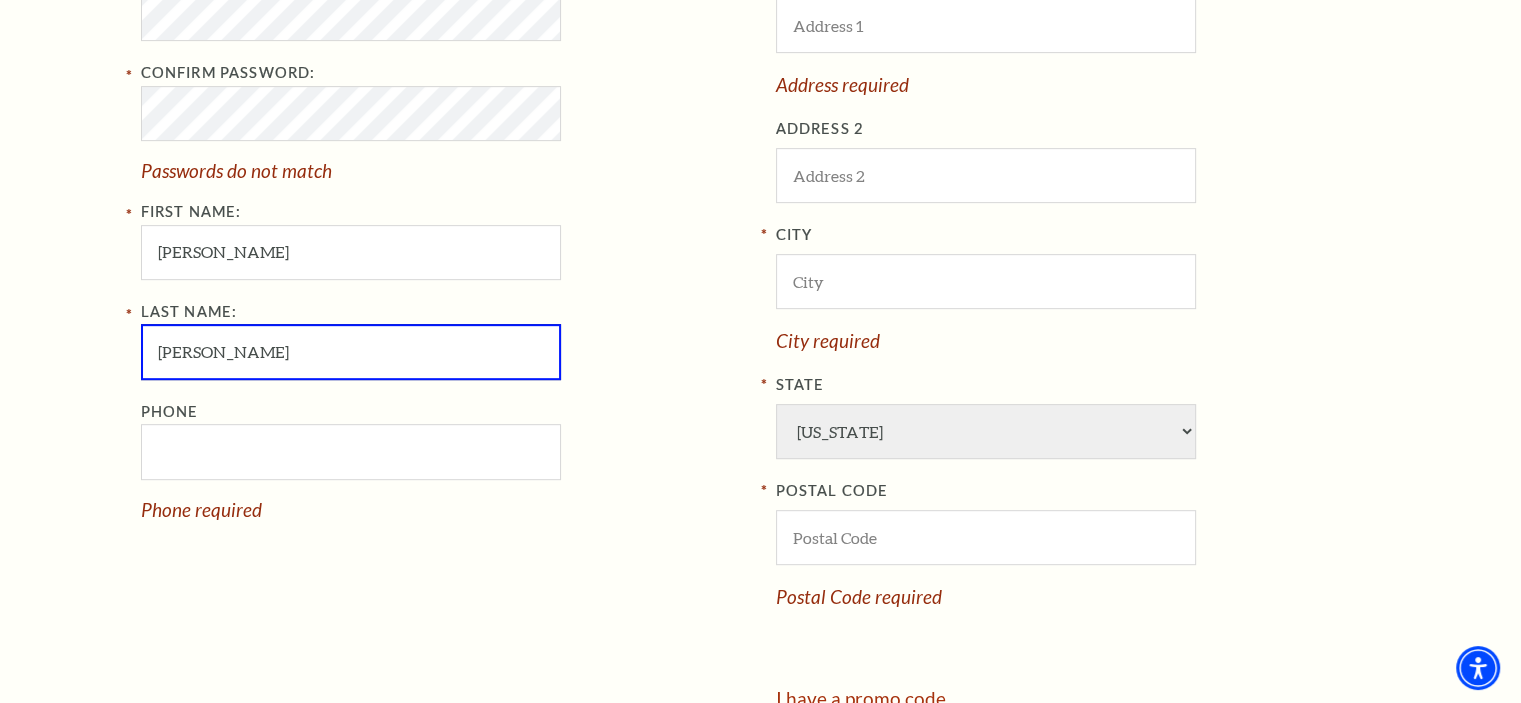 type on "Epperson" 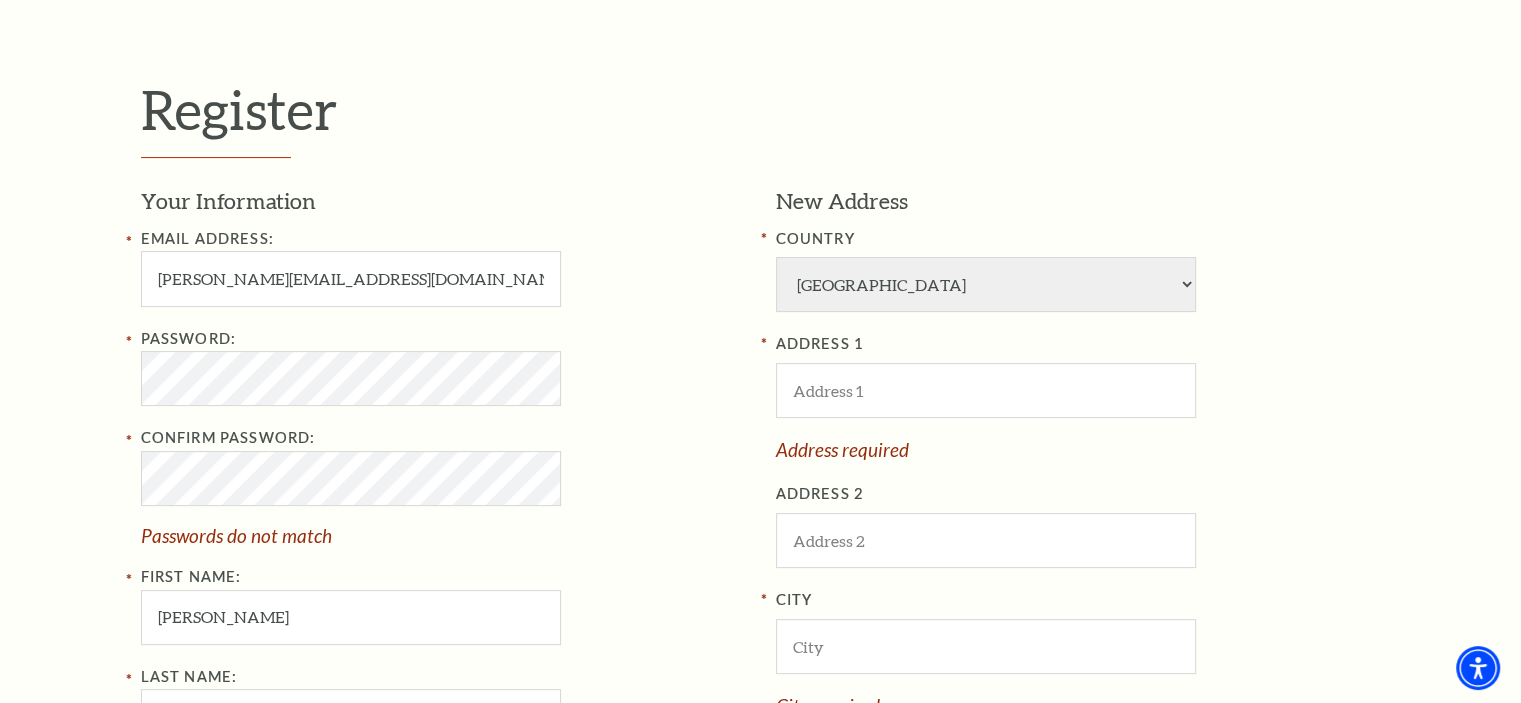 scroll, scrollTop: 501, scrollLeft: 0, axis: vertical 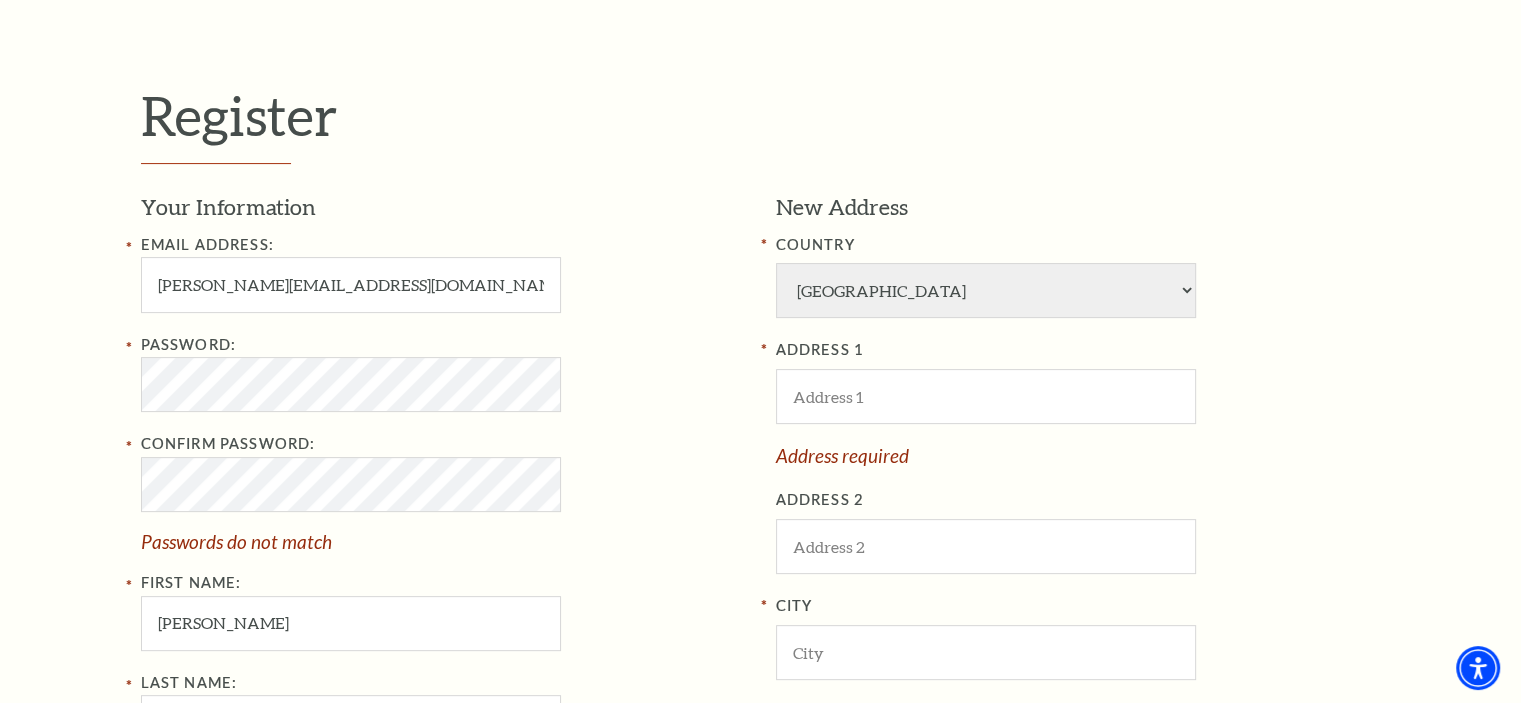 type on "817-917-4747" 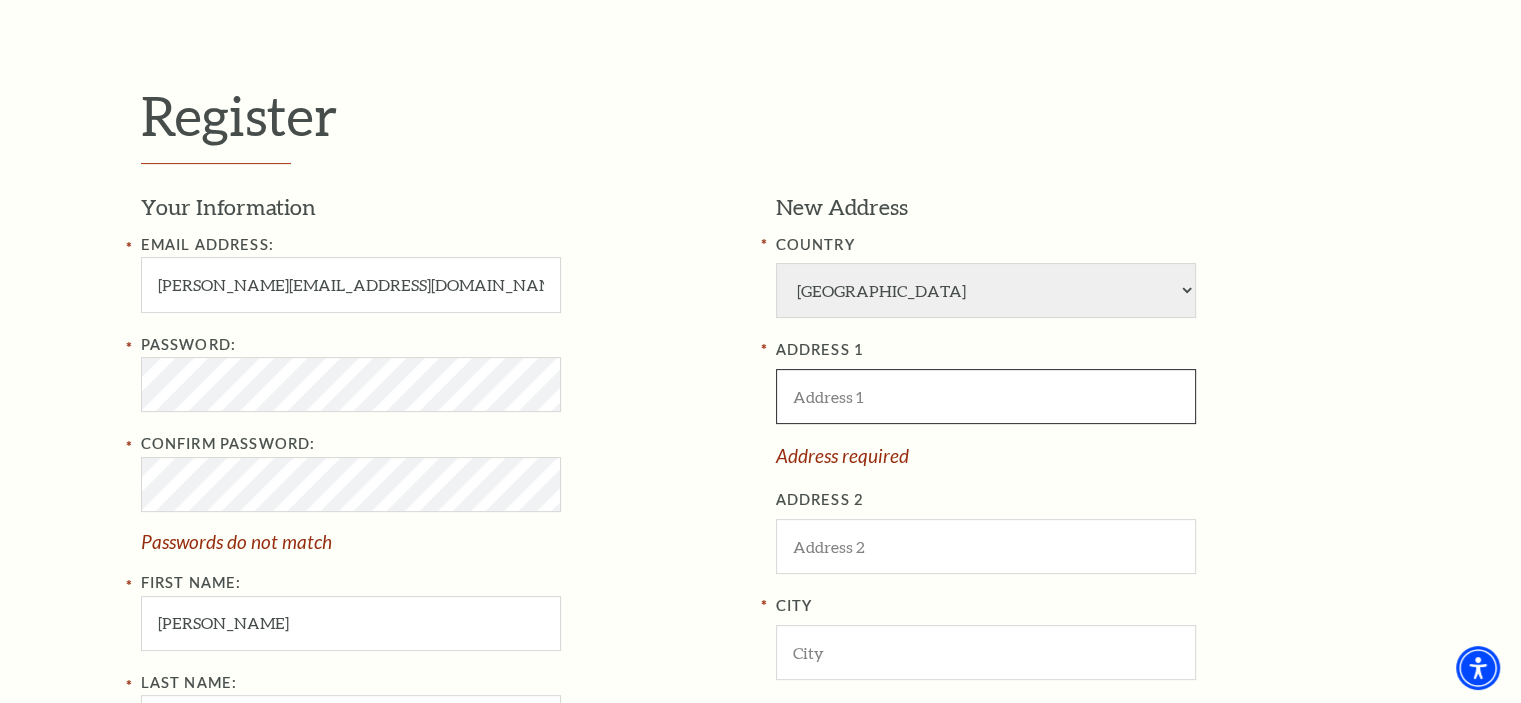click at bounding box center [986, 396] 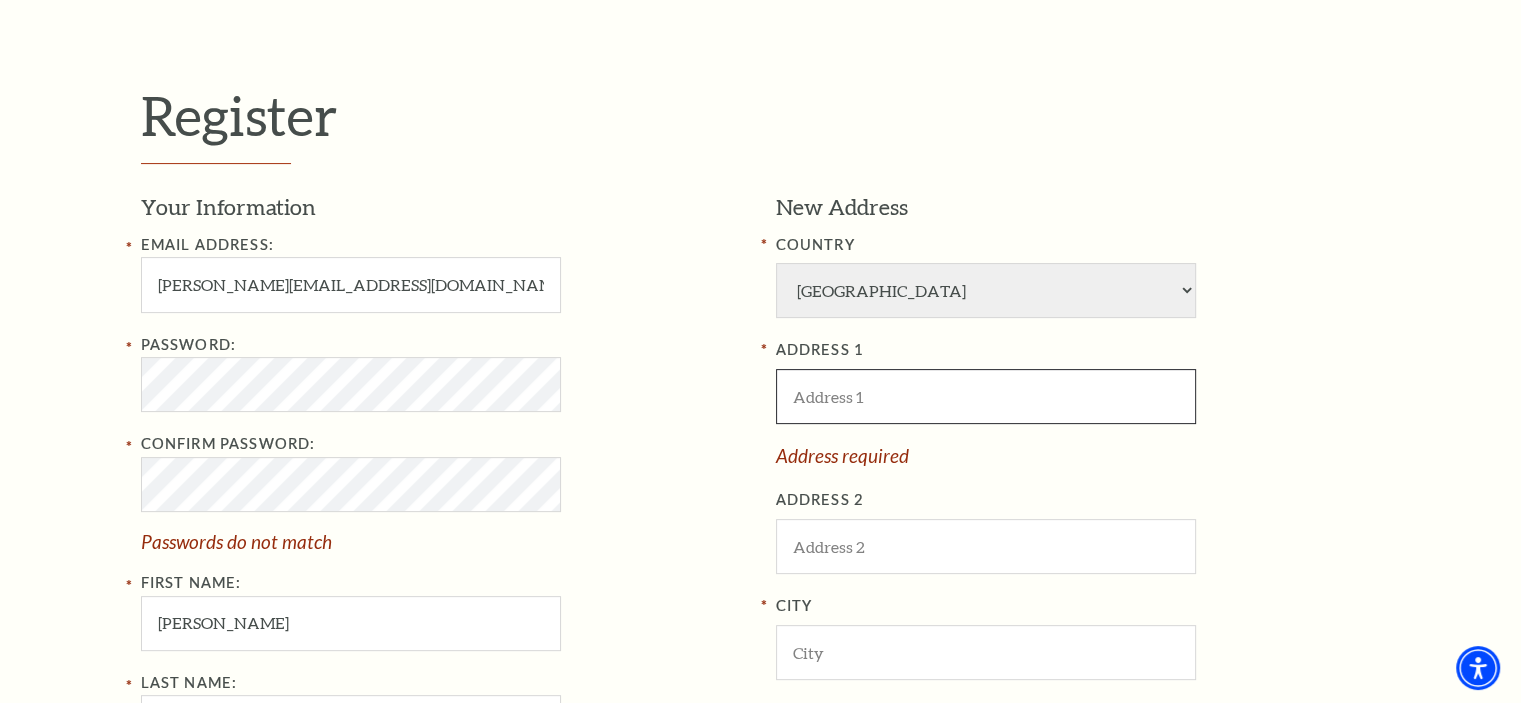 type on "5808 Water Ridge Court" 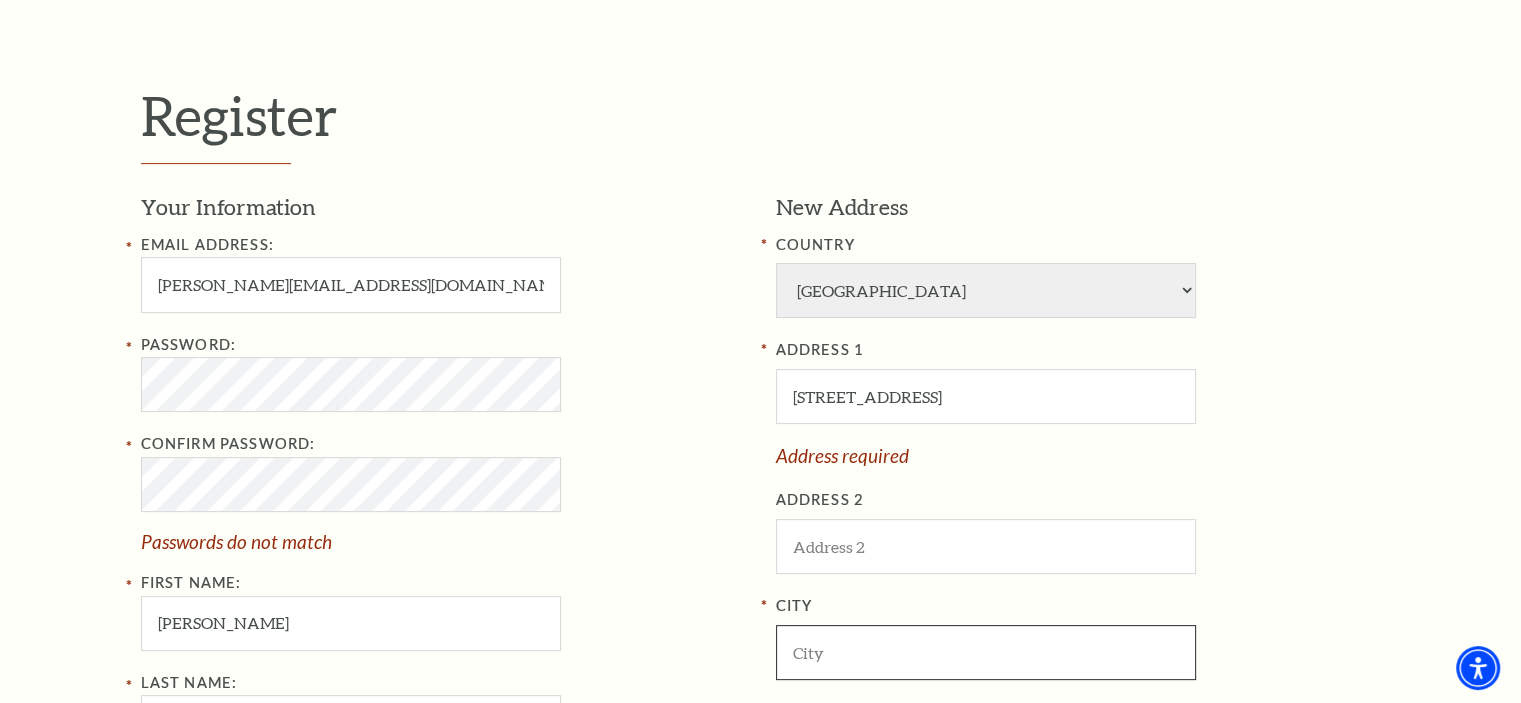 type on "Fort Worth" 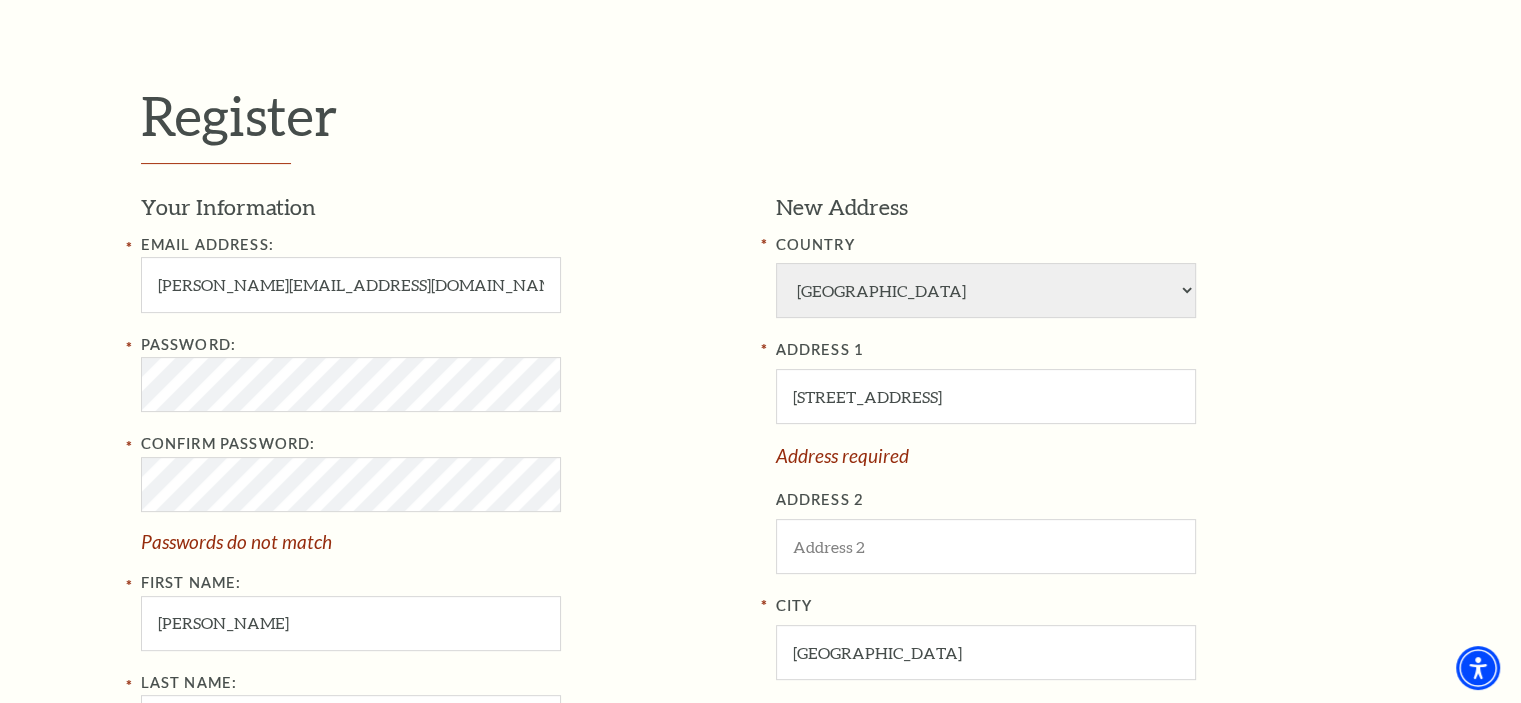 type on "76179" 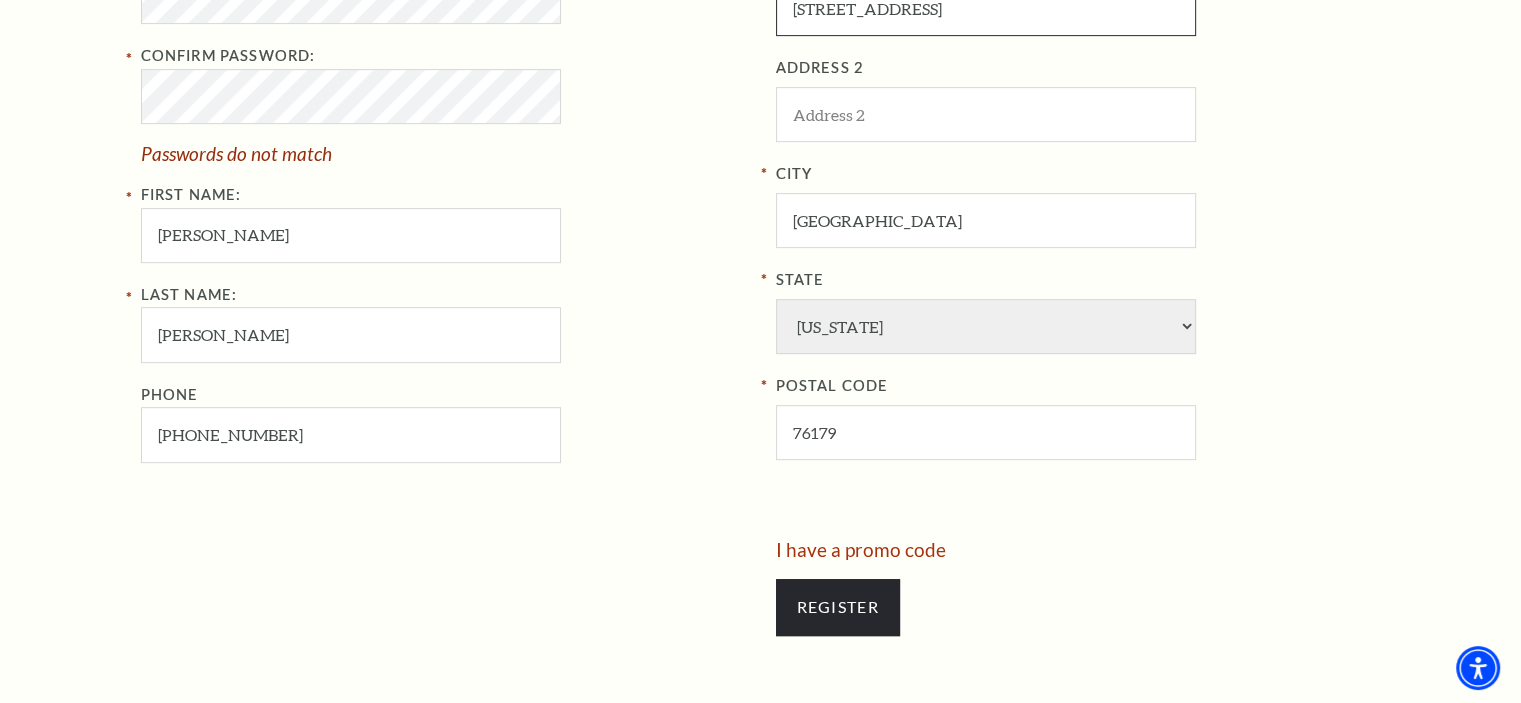 scroll, scrollTop: 972, scrollLeft: 0, axis: vertical 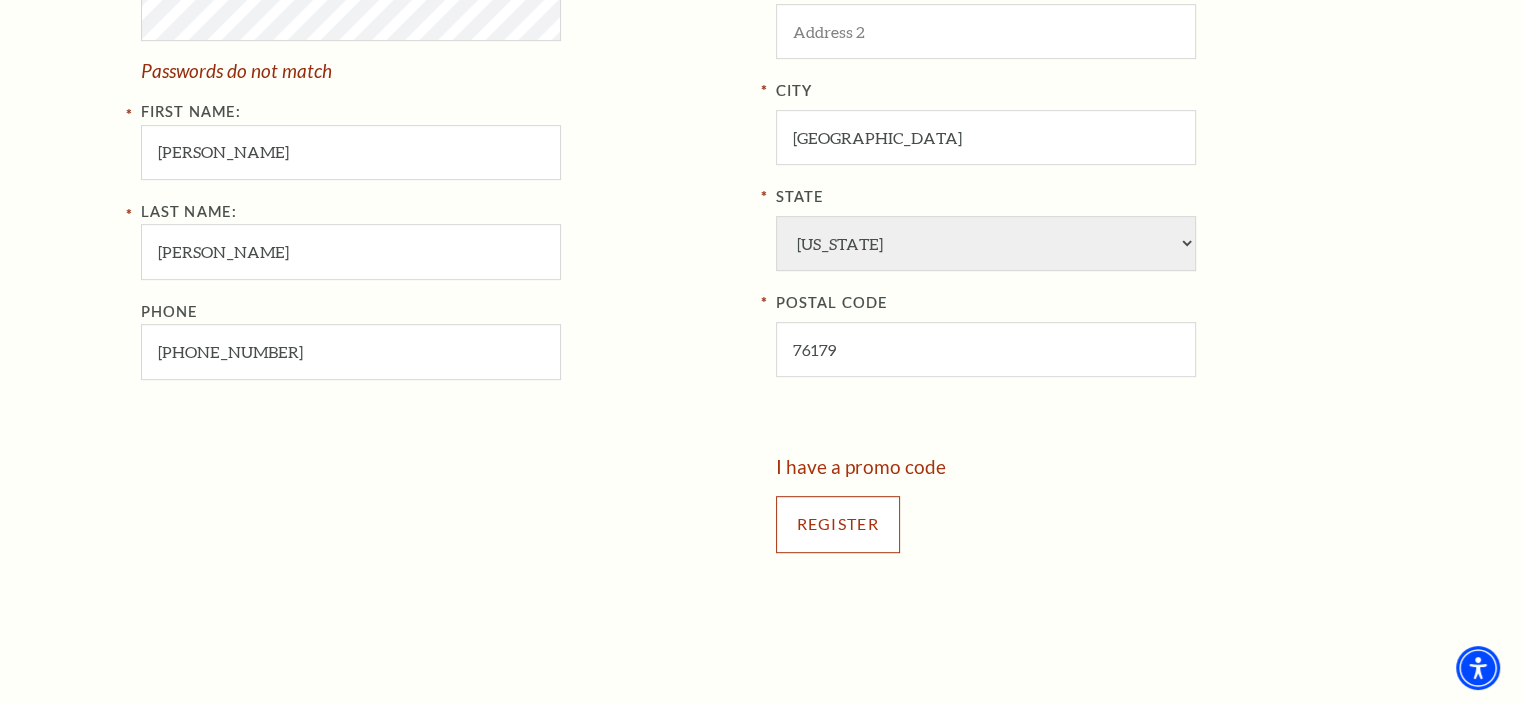 click on "Register" at bounding box center [838, 524] 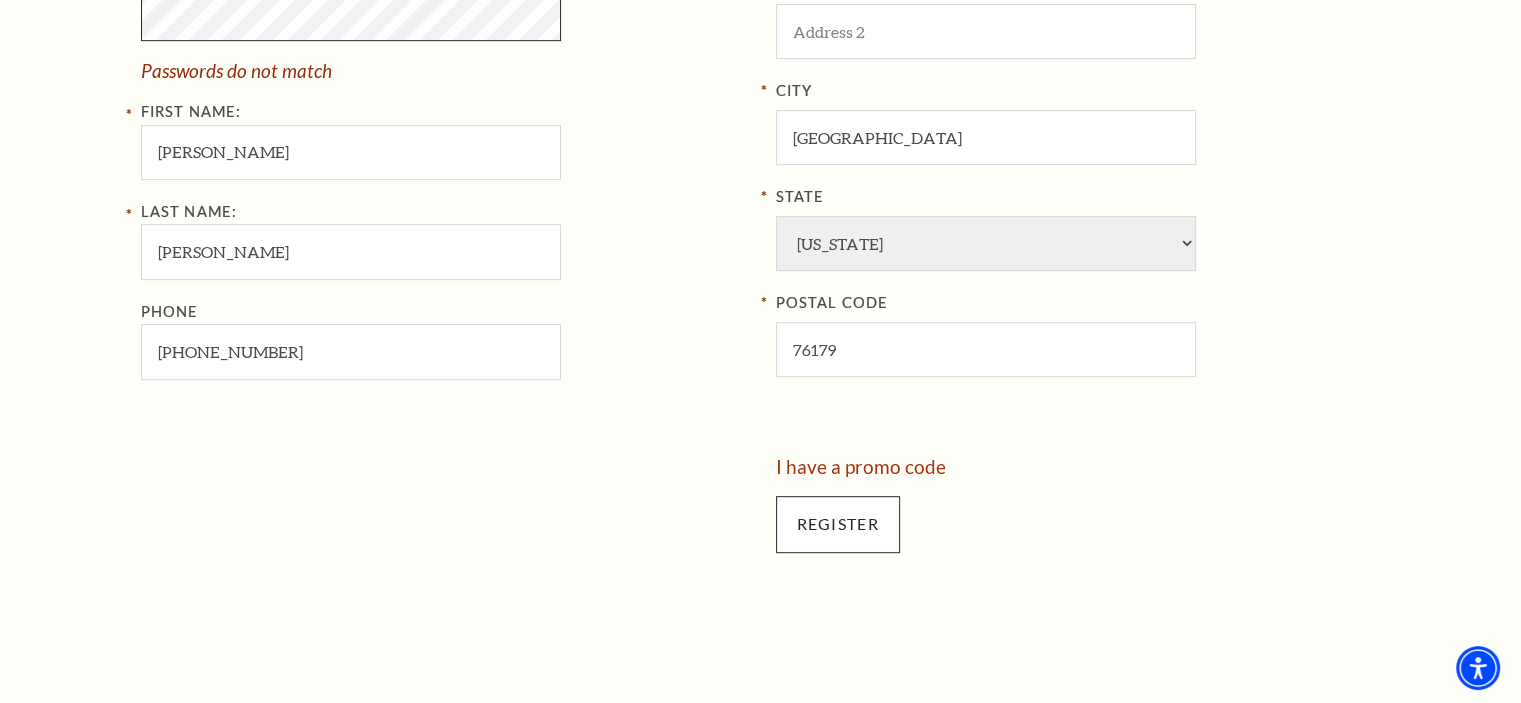 scroll, scrollTop: 958, scrollLeft: 0, axis: vertical 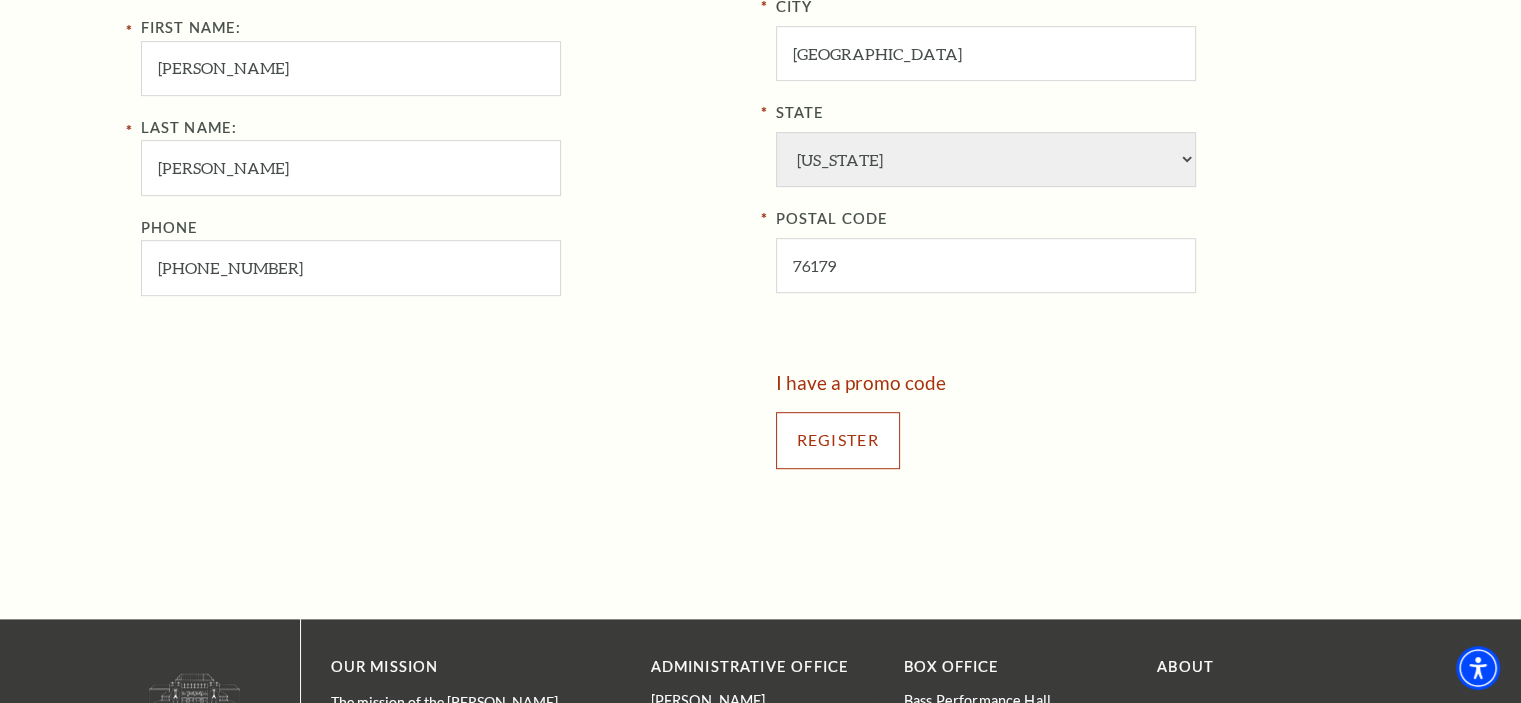 click on "Register" at bounding box center (838, 440) 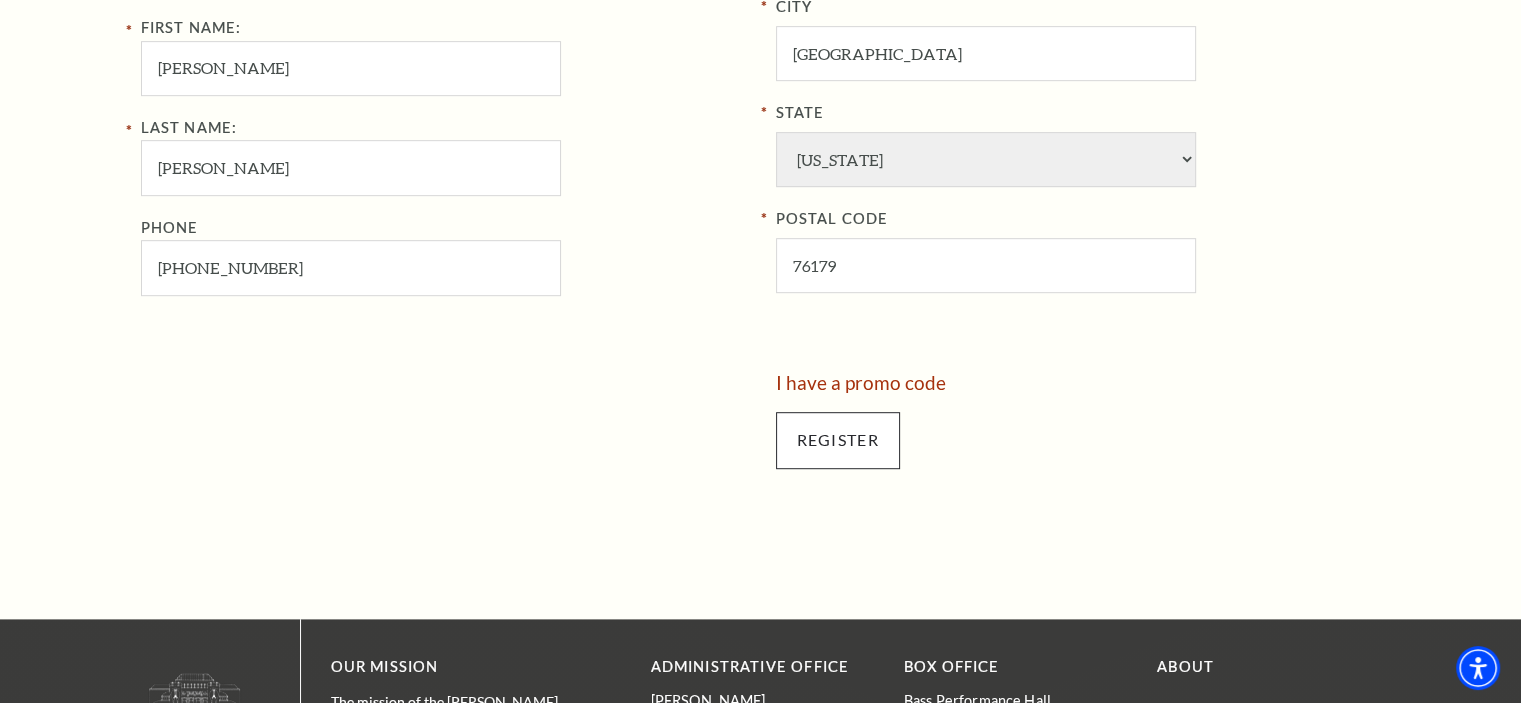scroll, scrollTop: 634, scrollLeft: 0, axis: vertical 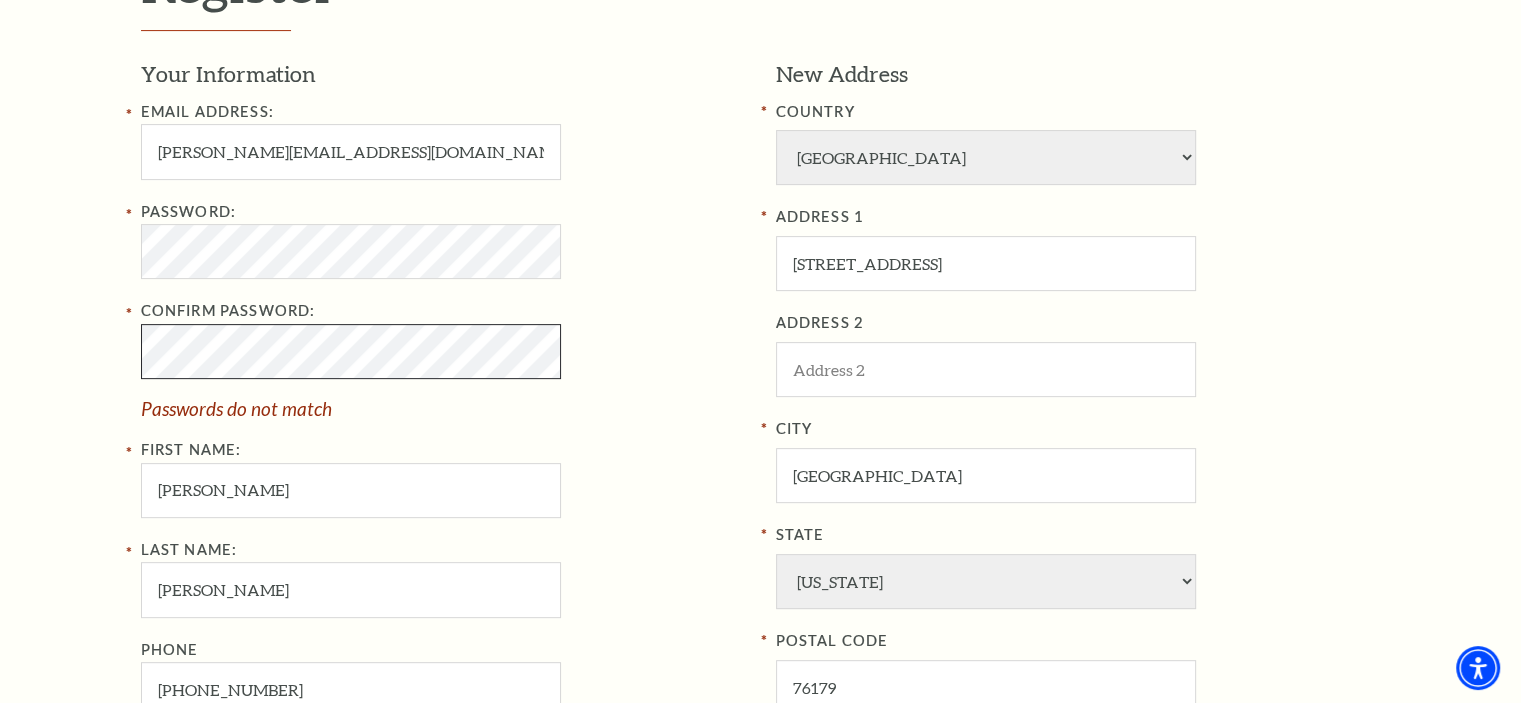 click on "Register
Your Information
Email Address:   teresa.epperson65@gmail.com     Password:       Confirm Password:     Passwords do not match   First Name:   Teresa     Last Name:   Epperson     Phone   817-917-4747
New Address
COUNTRY   Afghanistan Albania Algeria Andorra Angola Antigua and Barbuda Argentina Aruba Australia Austria Azores Bahamas Bahrain Bangladesh Barbados Belgium Belize Benin Bermuda Bhutan Bolivia Botswana Brazil British Virgin Islnd Brunei Darussalam Bulgaria Burkina Faso Burma Burundi Cameroon Canada Canal Zone Canary Islands Cape Verde Cayman Islands Central African Rep Chad Channel Islands Chile Colombia Comoros Confed of Senegambia Congo Cook Islands Costa Rica Croatia Cuba Curacao Cyprus Czechoslovakia Dahomey Egypt" at bounding box center (760, 430) 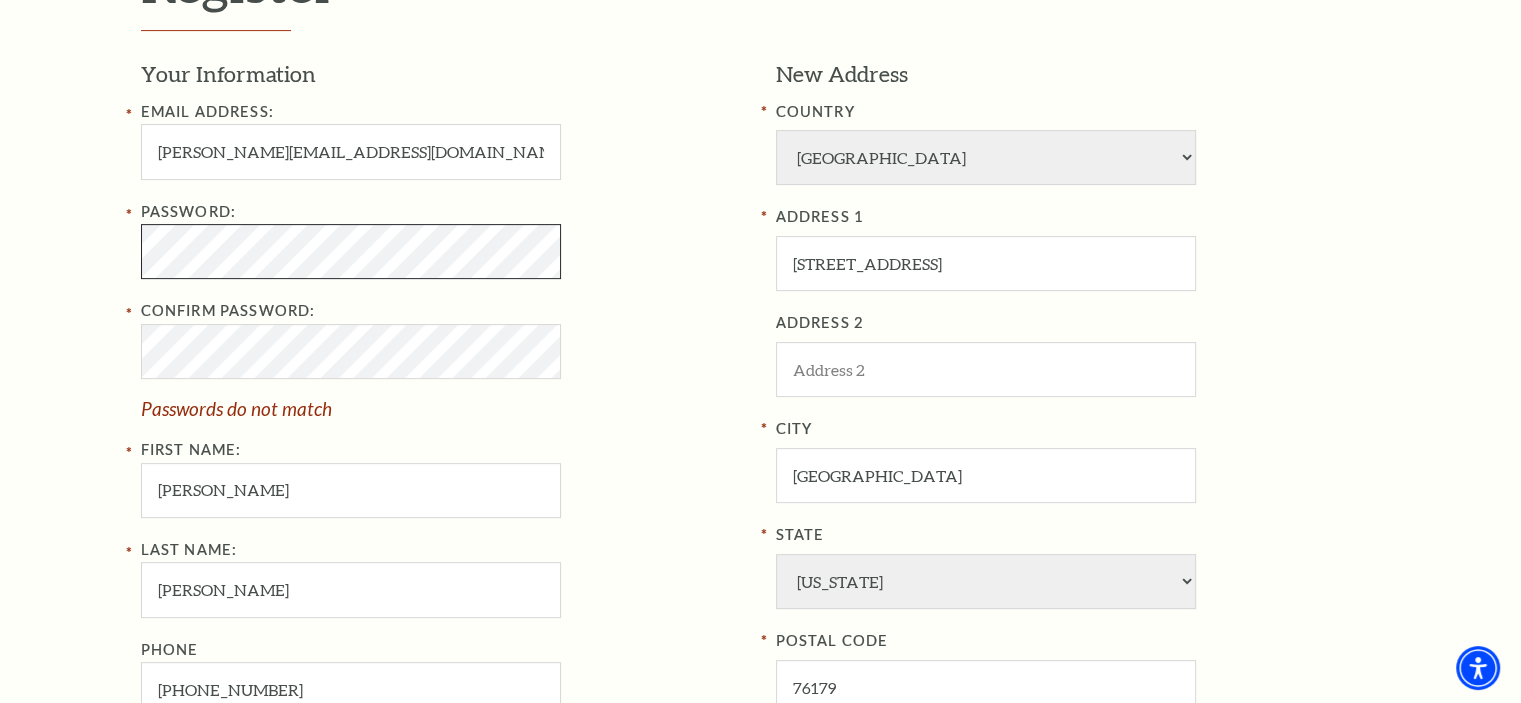 click on "Register
Your Information
Email Address:   teresa.epperson65@gmail.com     Password:       Confirm Password:     Passwords do not match   First Name:   Teresa     Last Name:   Epperson     Phone   817-917-4747
New Address
COUNTRY   Afghanistan Albania Algeria Andorra Angola Antigua and Barbuda Argentina Aruba Australia Austria Azores Bahamas Bahrain Bangladesh Barbados Belgium Belize Benin Bermuda Bhutan Bolivia Botswana Brazil British Virgin Islnd Brunei Darussalam Bulgaria Burkina Faso Burma Burundi Cameroon Canada Canal Zone Canary Islands Cape Verde Cayman Islands Central African Rep Chad Channel Islands Chile Colombia Comoros Confed of Senegambia Congo Cook Islands Costa Rica Croatia Cuba Curacao Cyprus Czechoslovakia Dahomey Egypt" at bounding box center (760, 430) 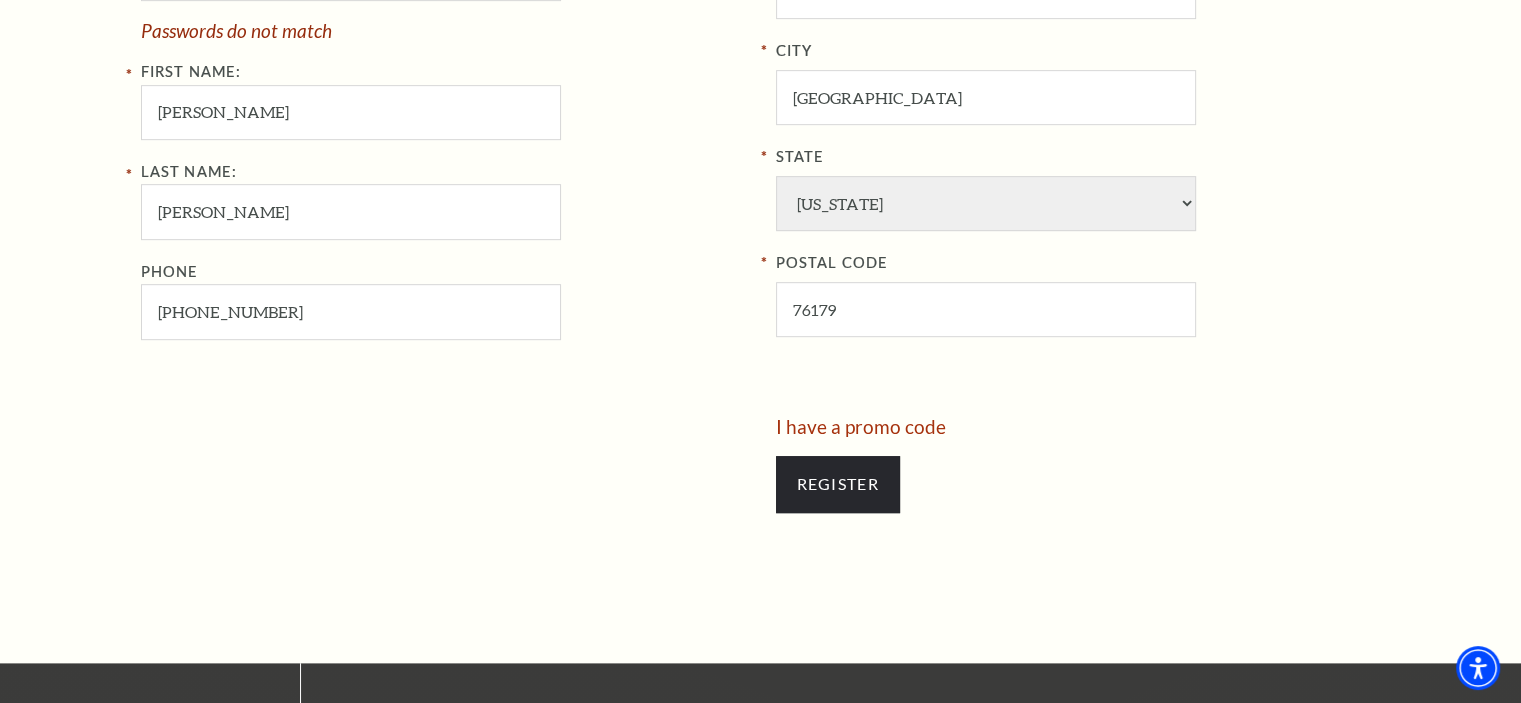scroll, scrollTop: 1022, scrollLeft: 0, axis: vertical 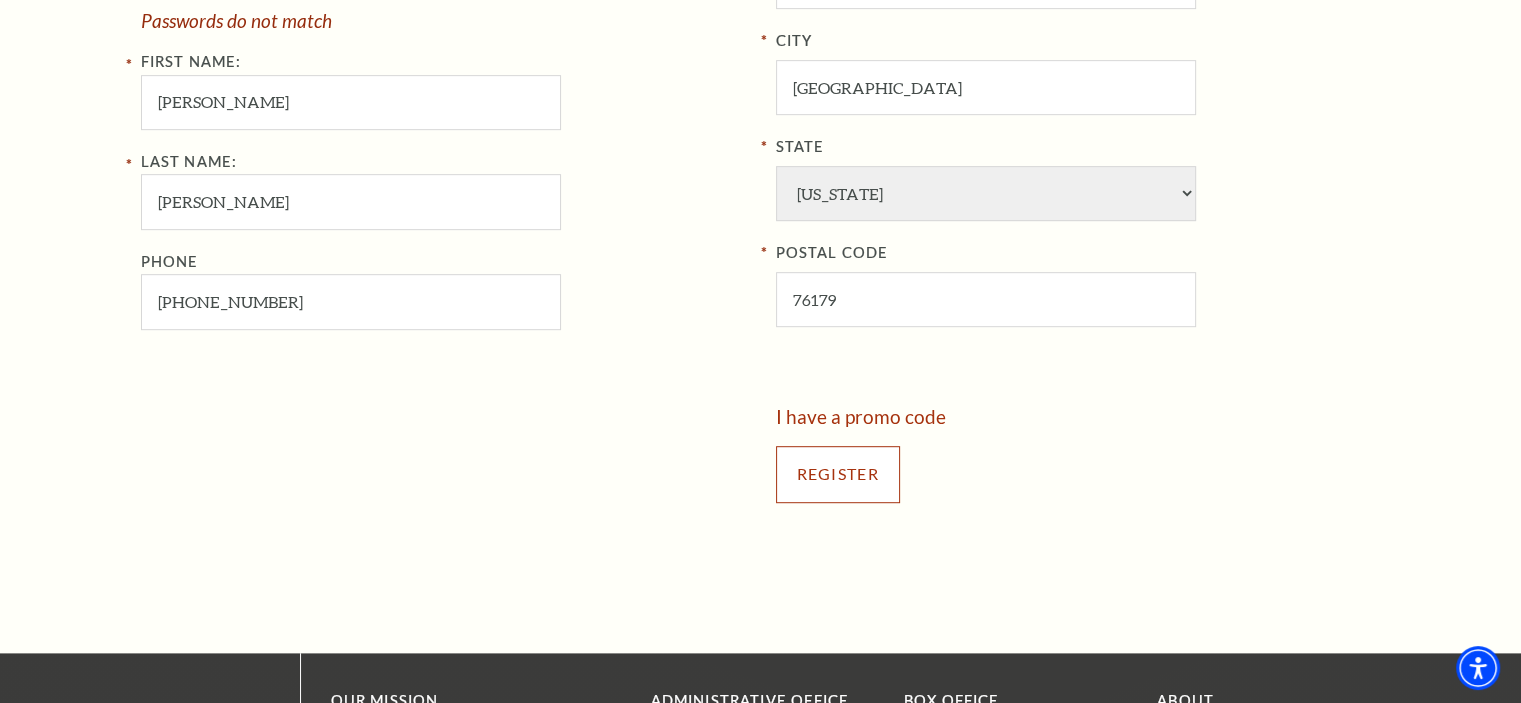 click on "Register" at bounding box center [838, 474] 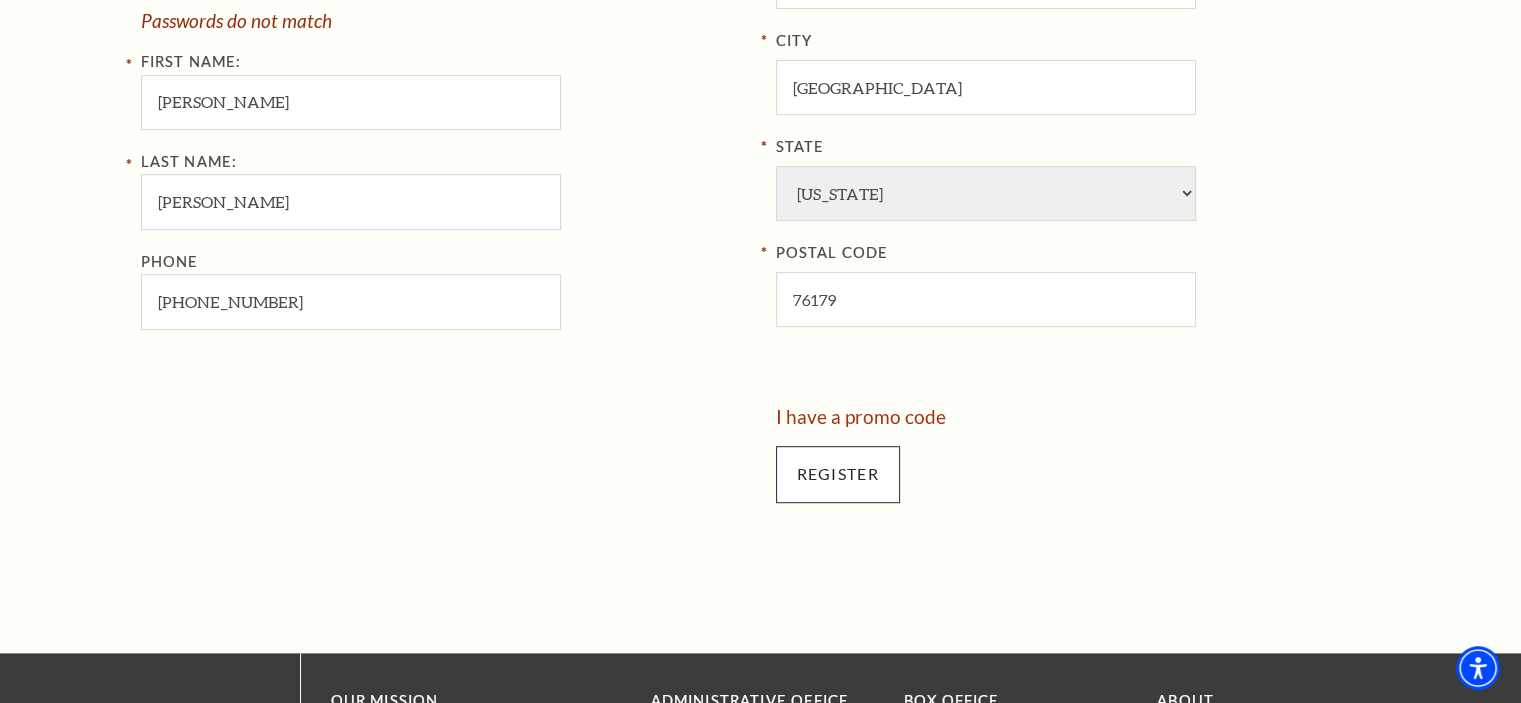 scroll, scrollTop: 634, scrollLeft: 0, axis: vertical 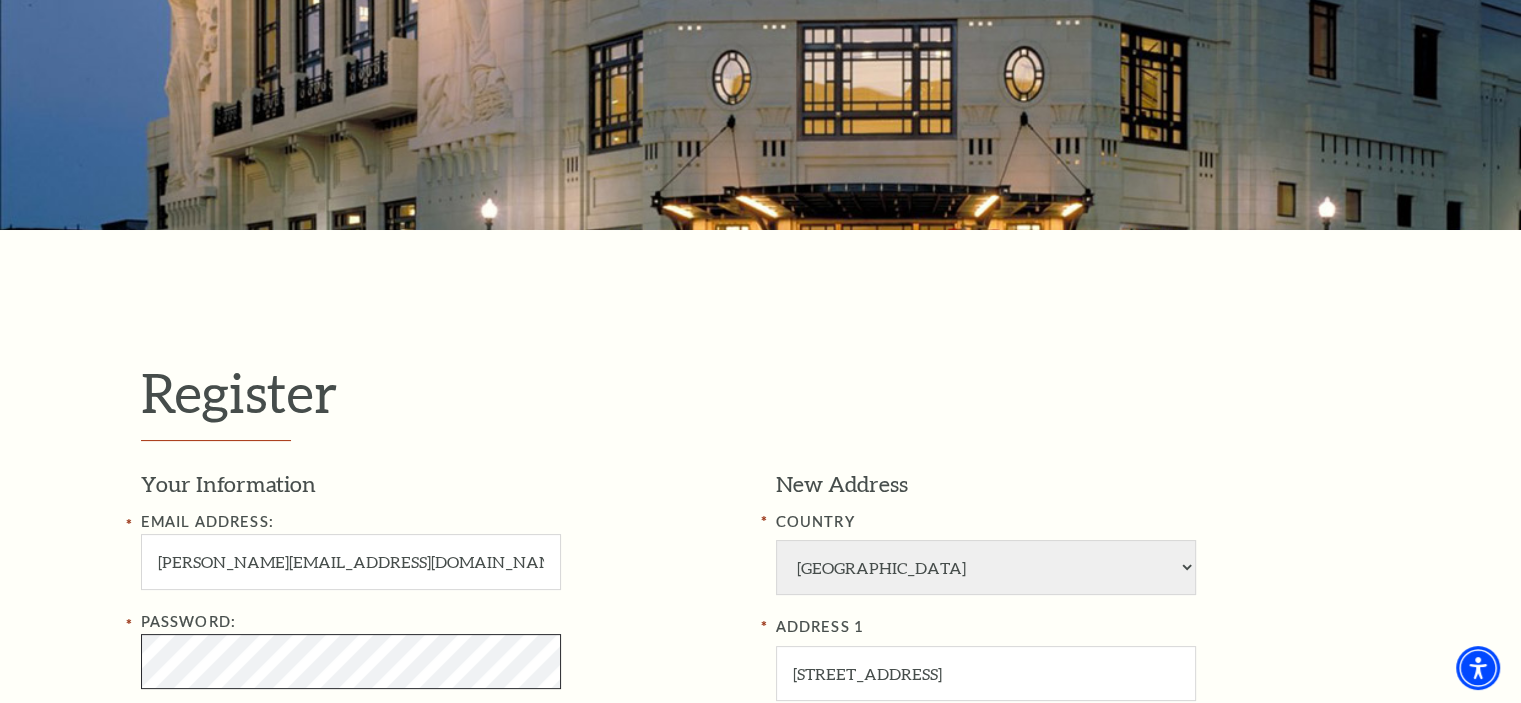 click on "Register
Your Information
Email Address:   teresa.epperson65@gmail.com     Password:       Confirm Password:     Passwords do not match   First Name:   Teresa     Last Name:   Epperson     Phone   817-917-4747
New Address
COUNTRY   Afghanistan Albania Algeria Andorra Angola Antigua and Barbuda Argentina Aruba Australia Austria Azores Bahamas Bahrain Bangladesh Barbados Belgium Belize Benin Bermuda Bhutan Bolivia Botswana Brazil British Virgin Islnd Brunei Darussalam Bulgaria Burkina Faso Burma Burundi Cameroon Canada Canal Zone Canary Islands Cape Verde Cayman Islands Central African Rep Chad Channel Islands Chile Colombia Comoros Confed of Senegambia Congo Cook Islands Costa Rica Croatia Cuba Curacao Cyprus Czechoslovakia Dahomey Egypt" at bounding box center [760, 840] 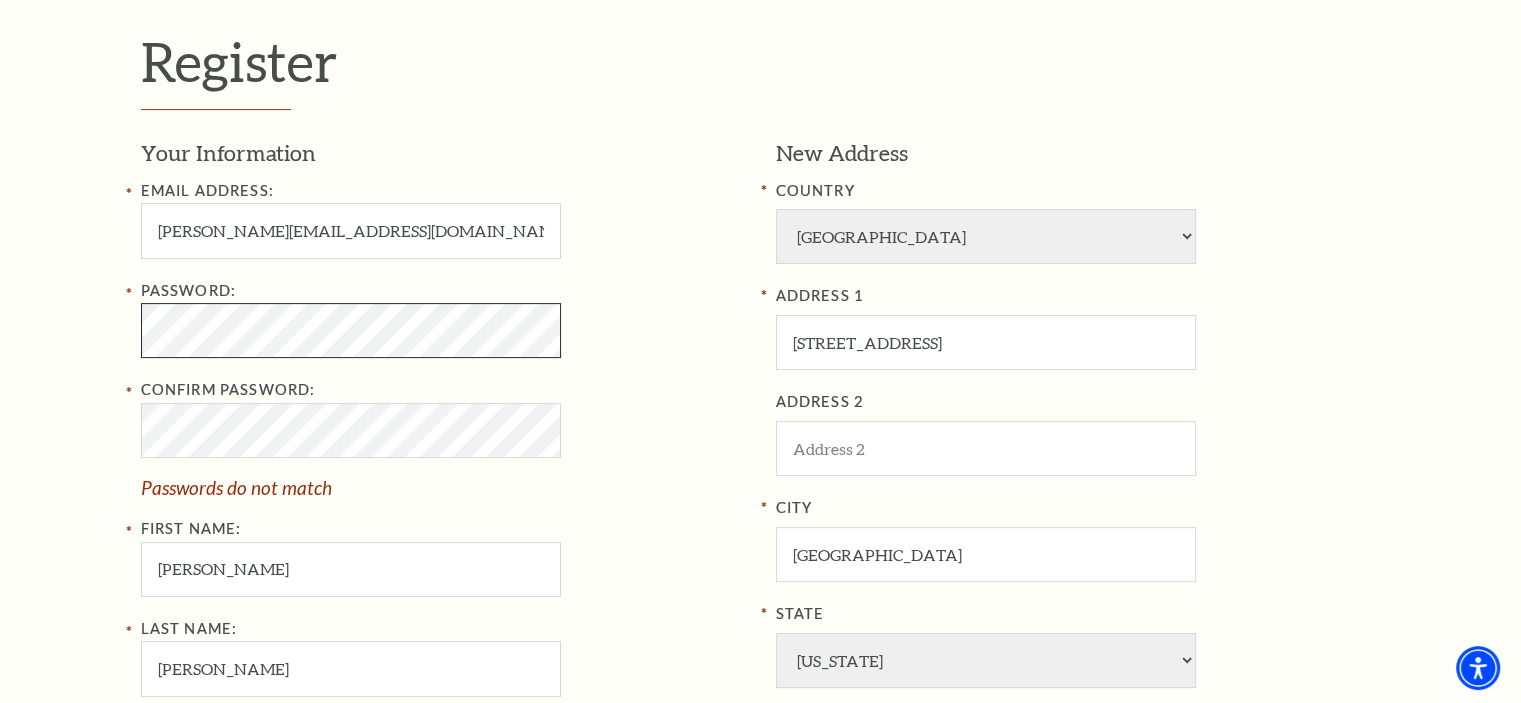 scroll, scrollTop: 560, scrollLeft: 0, axis: vertical 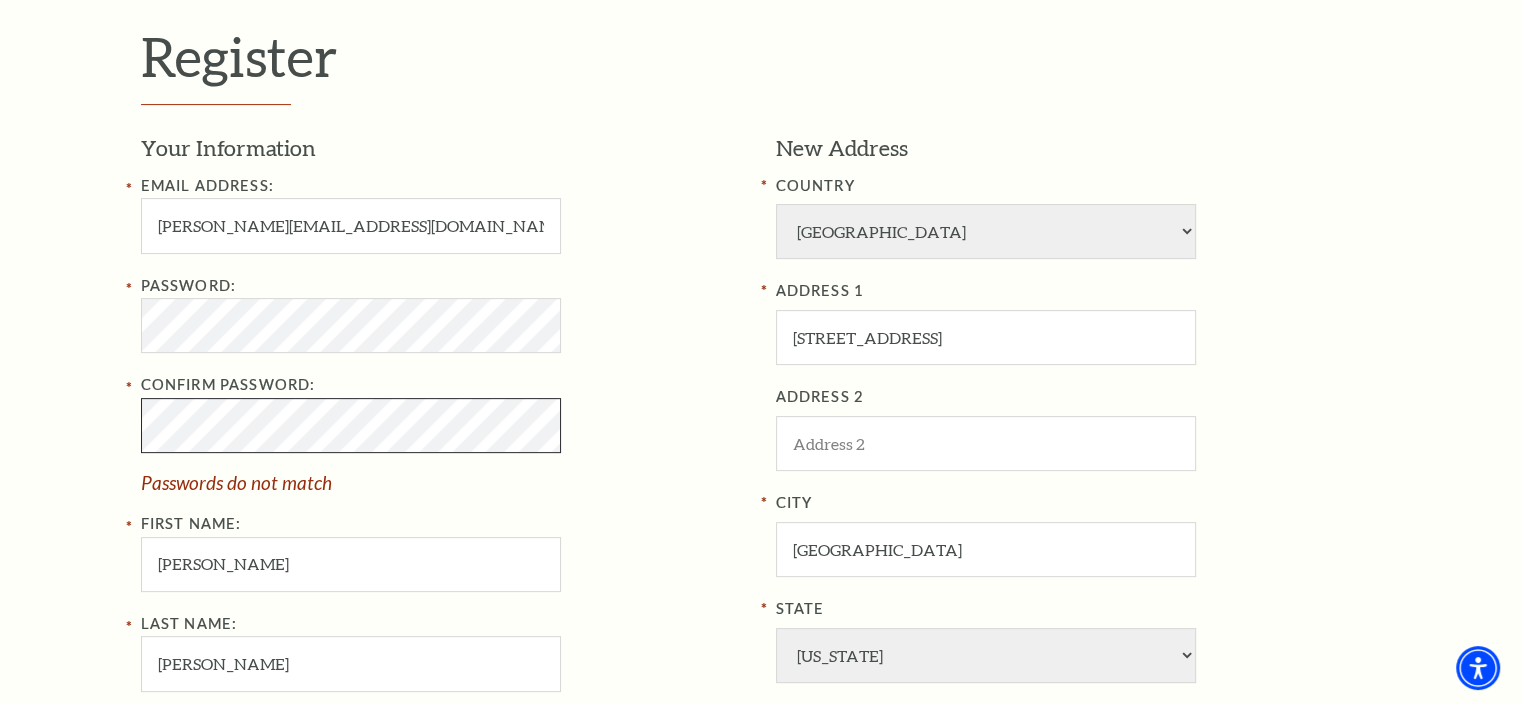 click on "Register
Your Information
Email Address:   teresa.epperson65@gmail.com     Password:       Confirm Password:     Passwords do not match   First Name:   Teresa     Last Name:   Epperson     Phone   817-917-4747
New Address
COUNTRY   Afghanistan Albania Algeria Andorra Angola Antigua and Barbuda Argentina Aruba Australia Austria Azores Bahamas Bahrain Bangladesh Barbados Belgium Belize Benin Bermuda Bhutan Bolivia Botswana Brazil British Virgin Islnd Brunei Darussalam Bulgaria Burkina Faso Burma Burundi Cameroon Canada Canal Zone Canary Islands Cape Verde Cayman Islands Central African Rep Chad Channel Islands Chile Colombia Comoros Confed of Senegambia Congo Cook Islands Costa Rica Croatia Cuba Curacao Cyprus Czechoslovakia Dahomey Egypt" at bounding box center [760, 504] 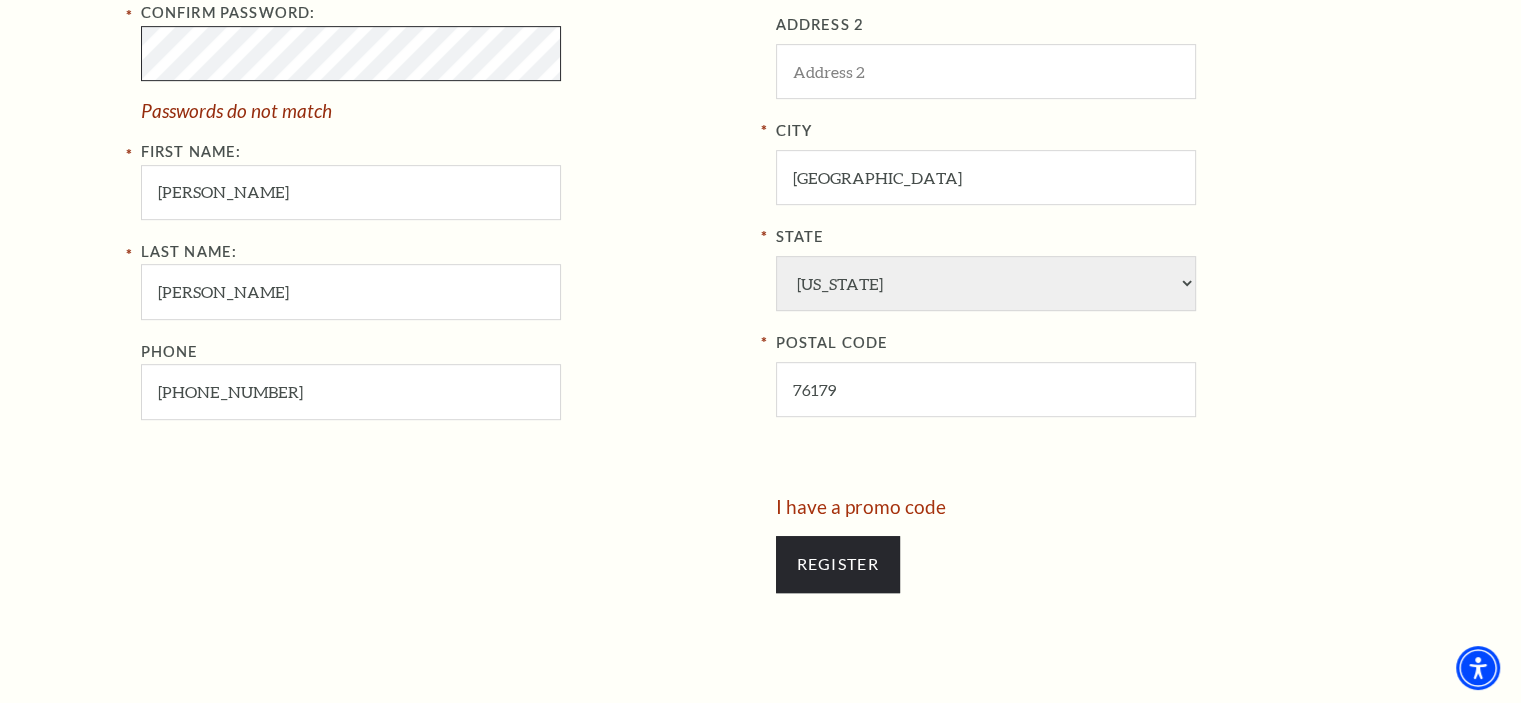 scroll, scrollTop: 946, scrollLeft: 0, axis: vertical 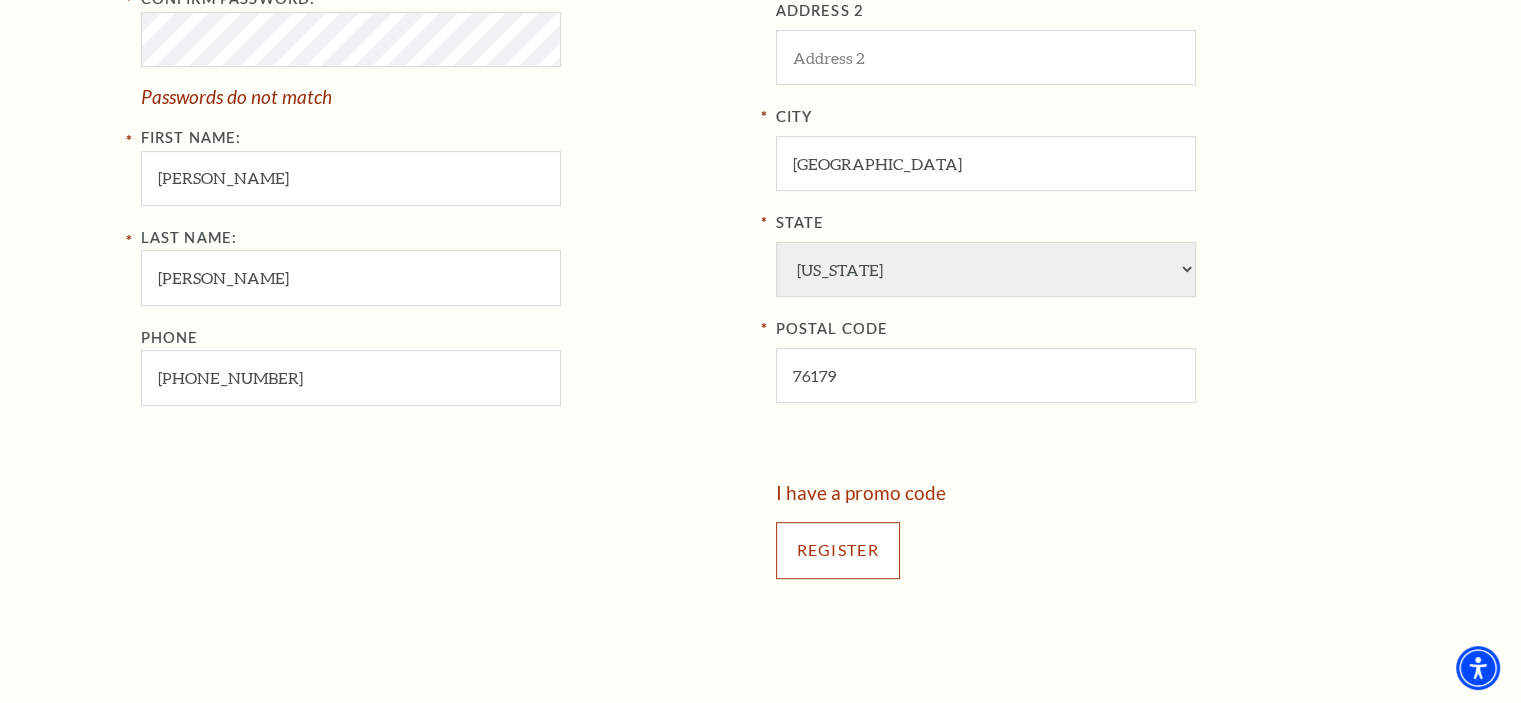 click on "Register" at bounding box center [838, 550] 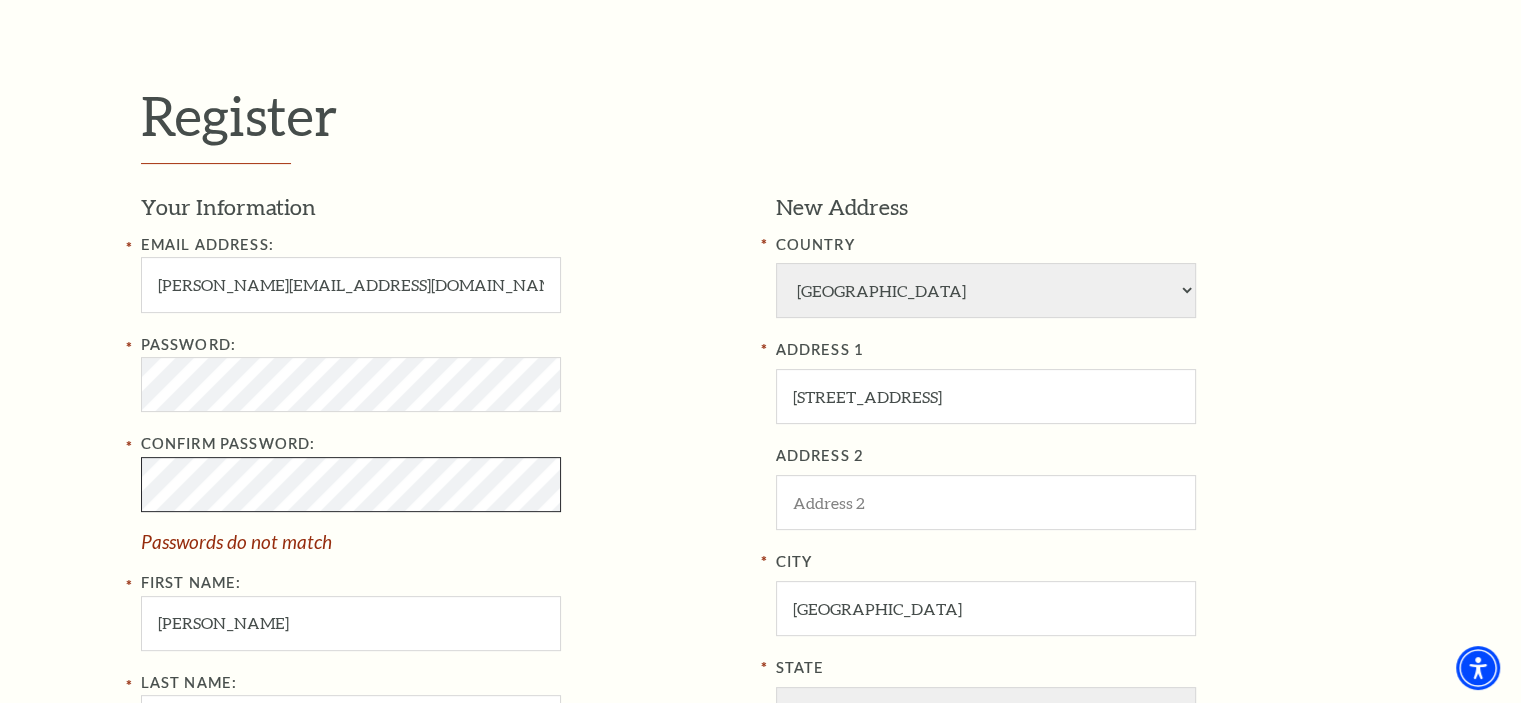 scroll, scrollTop: 504, scrollLeft: 0, axis: vertical 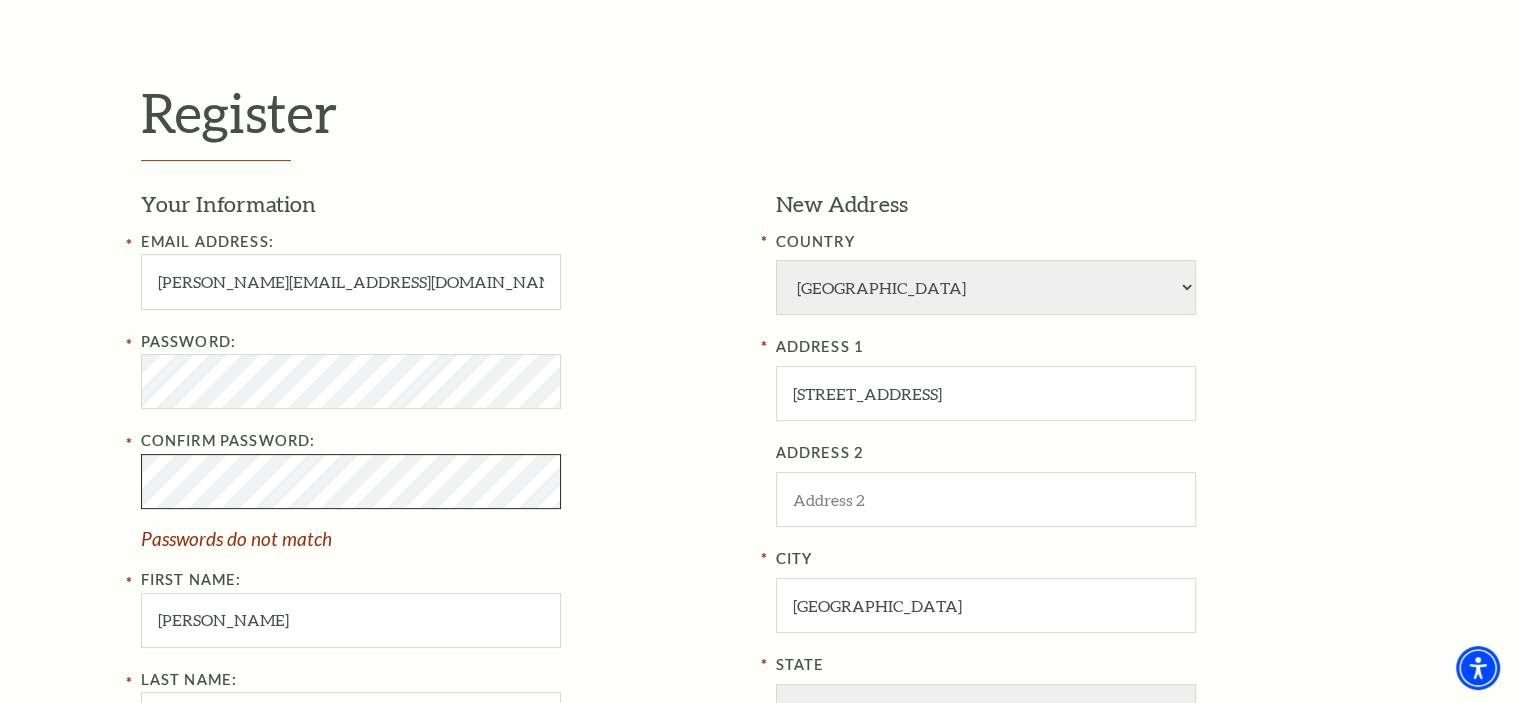 click on "Register
Your Information
Email Address:   teresa.epperson65@gmail.com     Password:       Confirm Password:     Passwords do not match   First Name:   Teresa     Last Name:   Epperson     Phone   817-917-4747
New Address
COUNTRY   Afghanistan Albania Algeria Andorra Angola Antigua and Barbuda Argentina Aruba Australia Austria Azores Bahamas Bahrain Bangladesh Barbados Belgium Belize Benin Bermuda Bhutan Bolivia Botswana Brazil British Virgin Islnd Brunei Darussalam Bulgaria Burkina Faso Burma Burundi Cameroon Canada Canal Zone Canary Islands Cape Verde Cayman Islands Central African Rep Chad Channel Islands Chile Colombia Comoros Confed of Senegambia Congo Cook Islands Costa Rica Croatia Cuba Curacao Cyprus Czechoslovakia Dahomey Egypt" at bounding box center [760, 560] 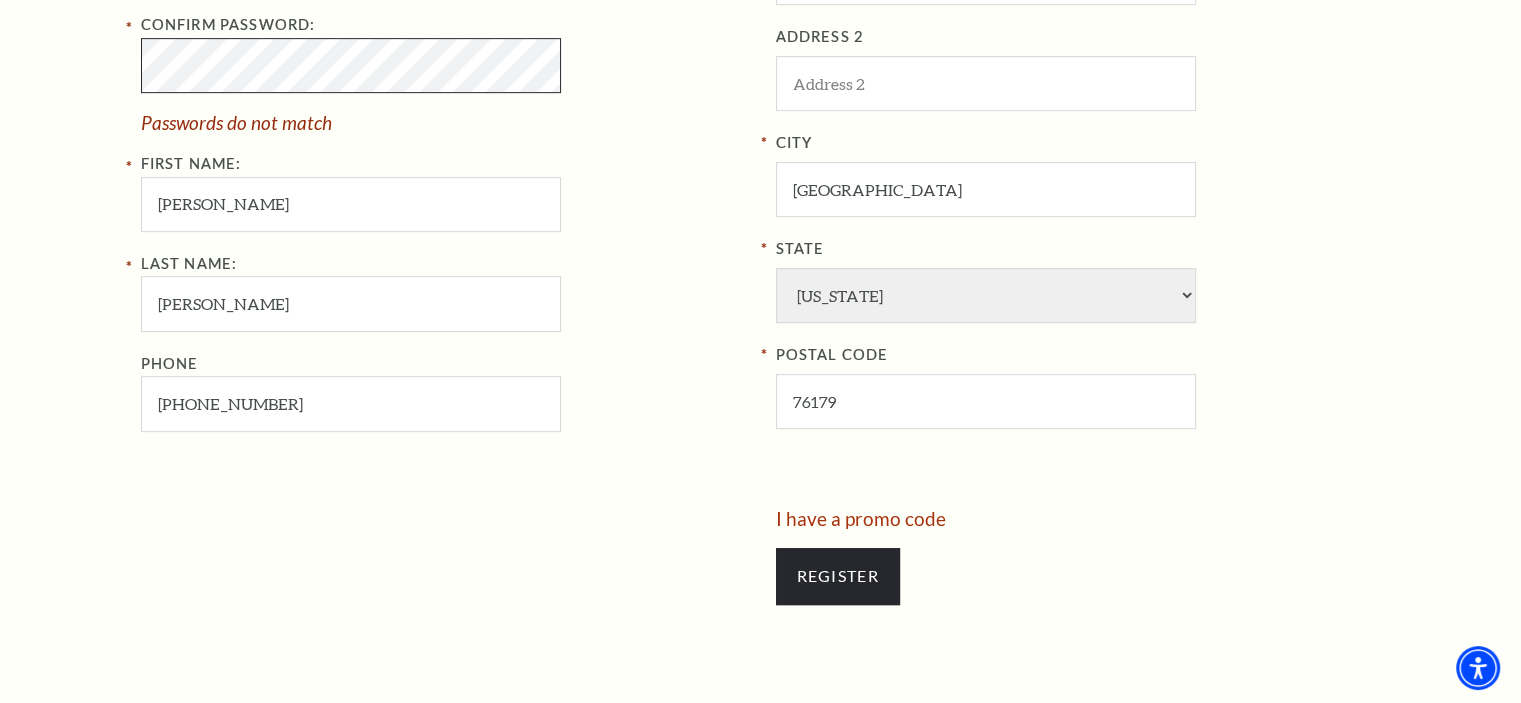 scroll, scrollTop: 1025, scrollLeft: 0, axis: vertical 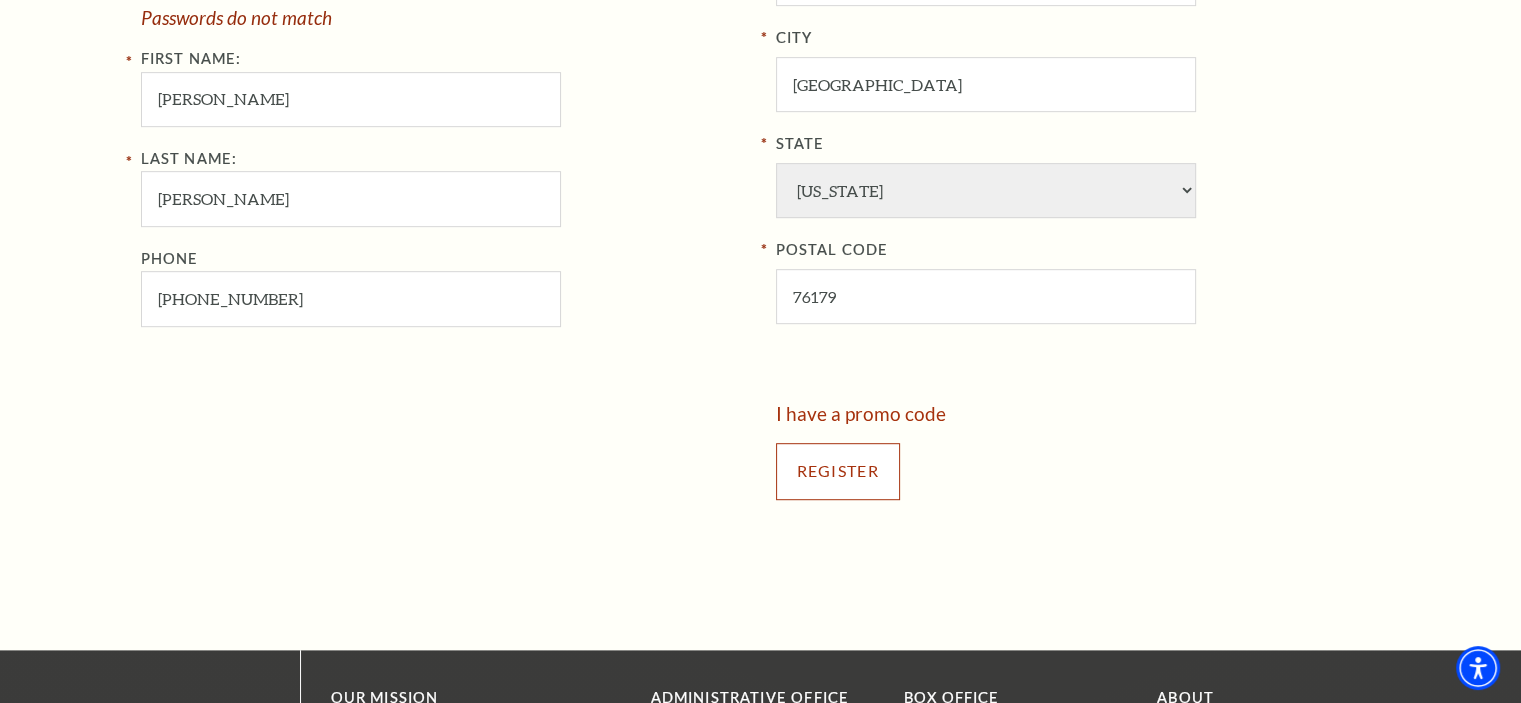 click on "Register" at bounding box center (838, 471) 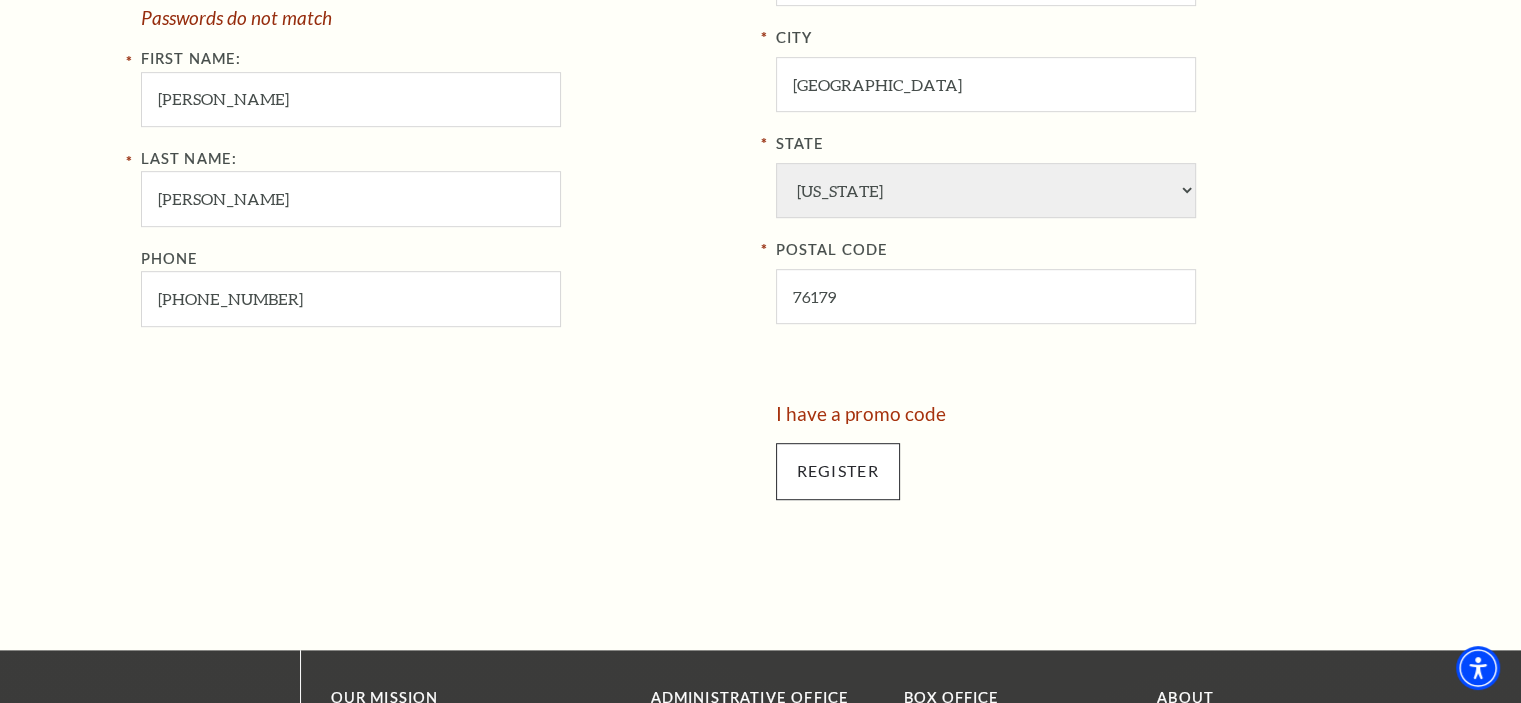 scroll, scrollTop: 634, scrollLeft: 0, axis: vertical 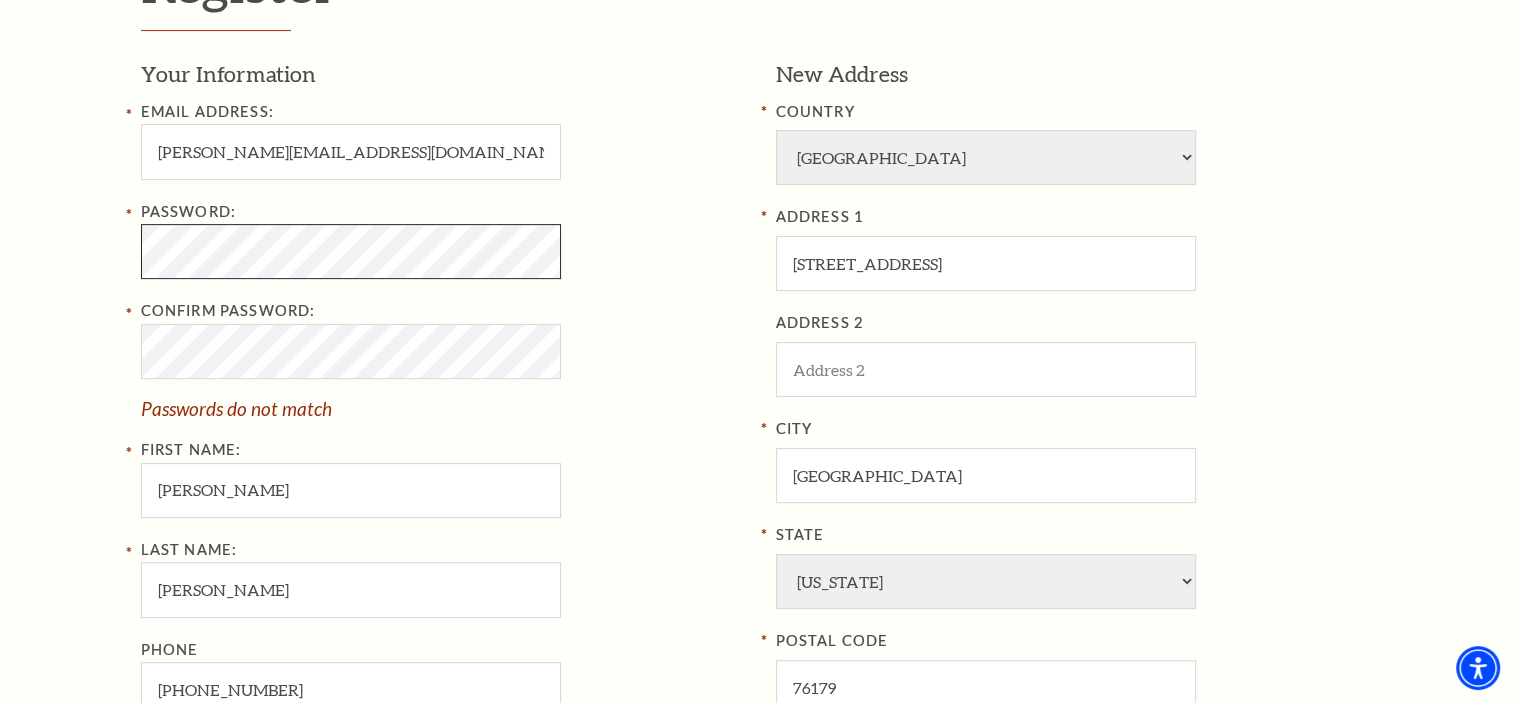 click on "Register
Your Information
Email Address:   teresa.epperson65@gmail.com     Password:       Confirm Password:     Passwords do not match   First Name:   Teresa     Last Name:   Epperson     Phone   817-917-4747
New Address
COUNTRY   Afghanistan Albania Algeria Andorra Angola Antigua and Barbuda Argentina Aruba Australia Austria Azores Bahamas Bahrain Bangladesh Barbados Belgium Belize Benin Bermuda Bhutan Bolivia Botswana Brazil British Virgin Islnd Brunei Darussalam Bulgaria Burkina Faso Burma Burundi Cameroon Canada Canal Zone Canary Islands Cape Verde Cayman Islands Central African Rep Chad Channel Islands Chile Colombia Comoros Confed of Senegambia Congo Cook Islands Costa Rica Croatia Cuba Curacao Cyprus Czechoslovakia Dahomey Egypt" at bounding box center (760, 430) 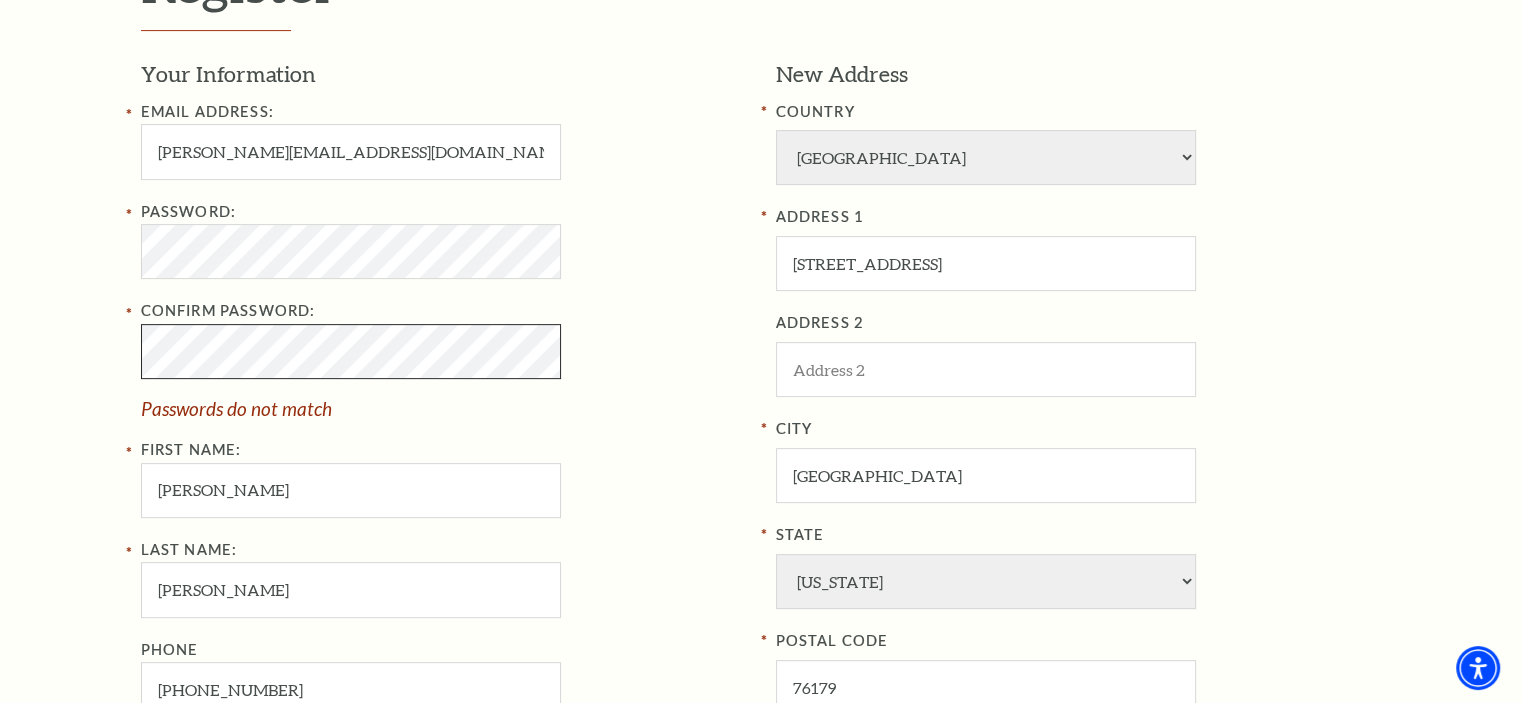 click on "Register
Your Information
Email Address:   teresa.epperson65@gmail.com     Password:       Confirm Password:     Passwords do not match   First Name:   Teresa     Last Name:   Epperson     Phone   817-917-4747
New Address
COUNTRY   Afghanistan Albania Algeria Andorra Angola Antigua and Barbuda Argentina Aruba Australia Austria Azores Bahamas Bahrain Bangladesh Barbados Belgium Belize Benin Bermuda Bhutan Bolivia Botswana Brazil British Virgin Islnd Brunei Darussalam Bulgaria Burkina Faso Burma Burundi Cameroon Canada Canal Zone Canary Islands Cape Verde Cayman Islands Central African Rep Chad Channel Islands Chile Colombia Comoros Confed of Senegambia Congo Cook Islands Costa Rica Croatia Cuba Curacao Cyprus Czechoslovakia Dahomey Egypt" at bounding box center (760, 430) 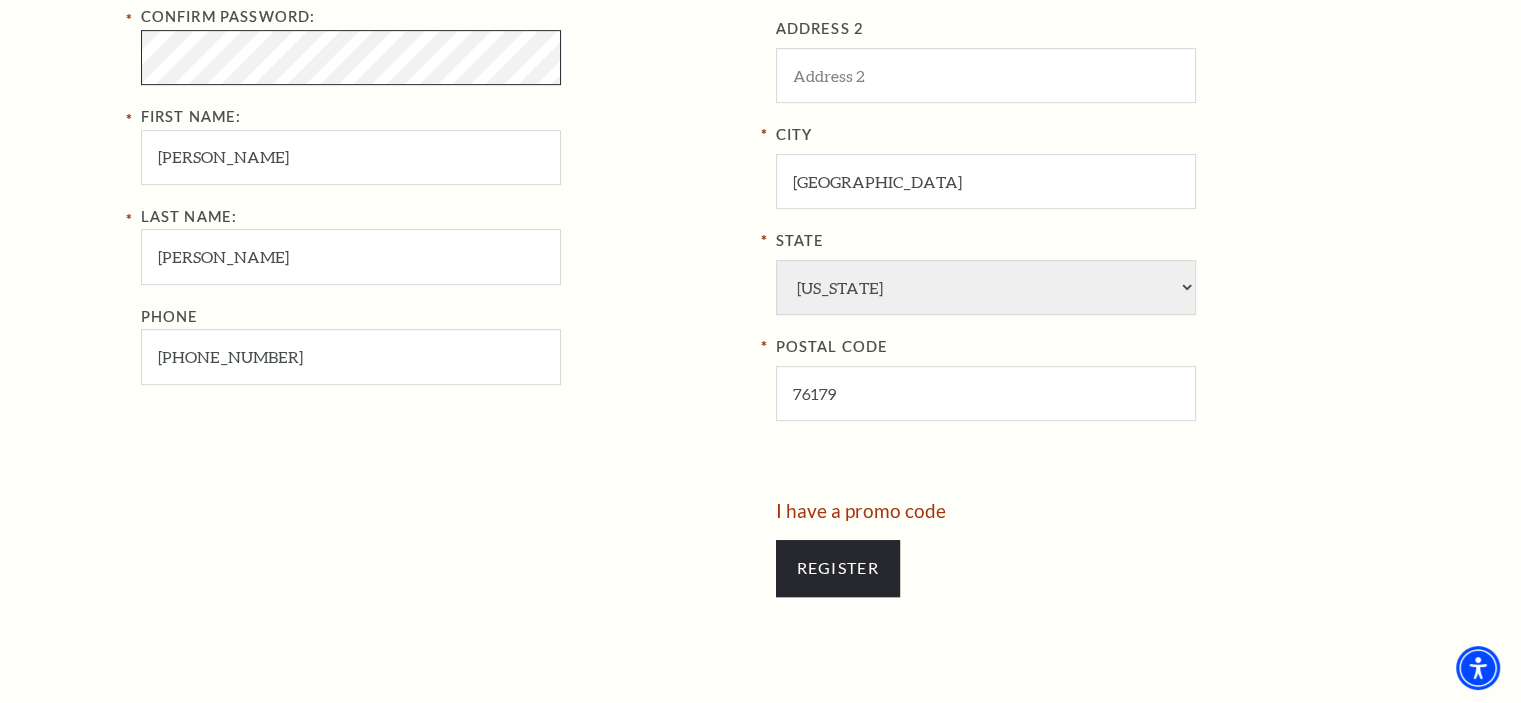 scroll, scrollTop: 962, scrollLeft: 0, axis: vertical 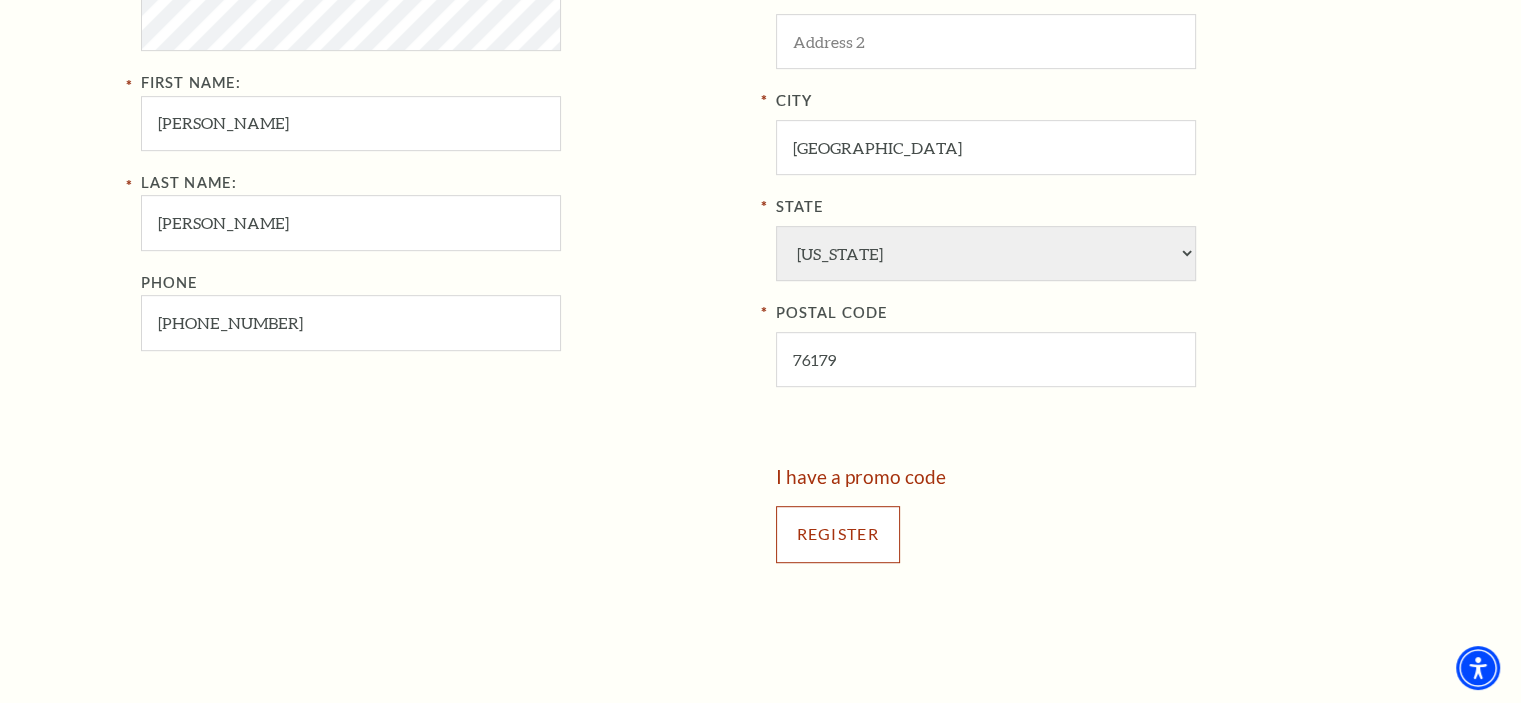 click on "Register" at bounding box center (838, 534) 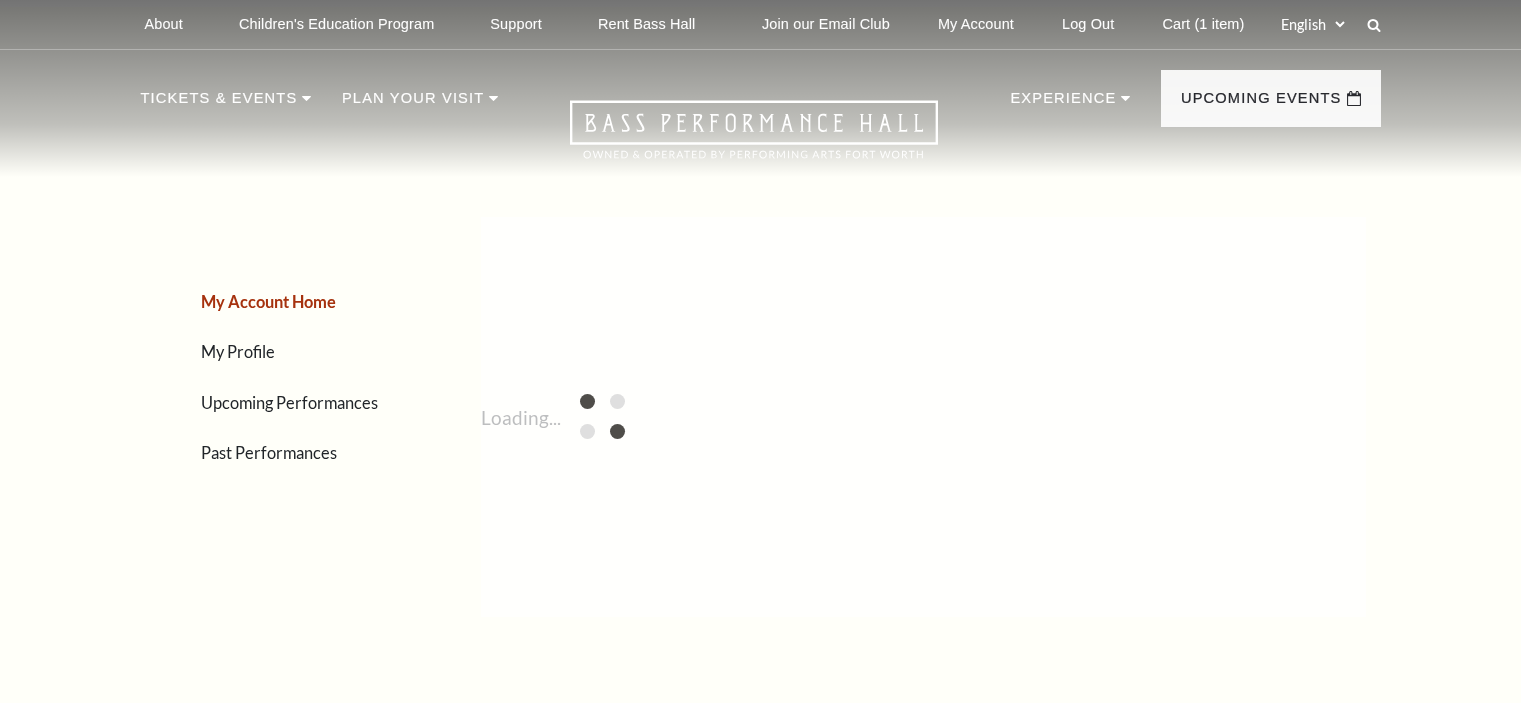 scroll, scrollTop: 0, scrollLeft: 0, axis: both 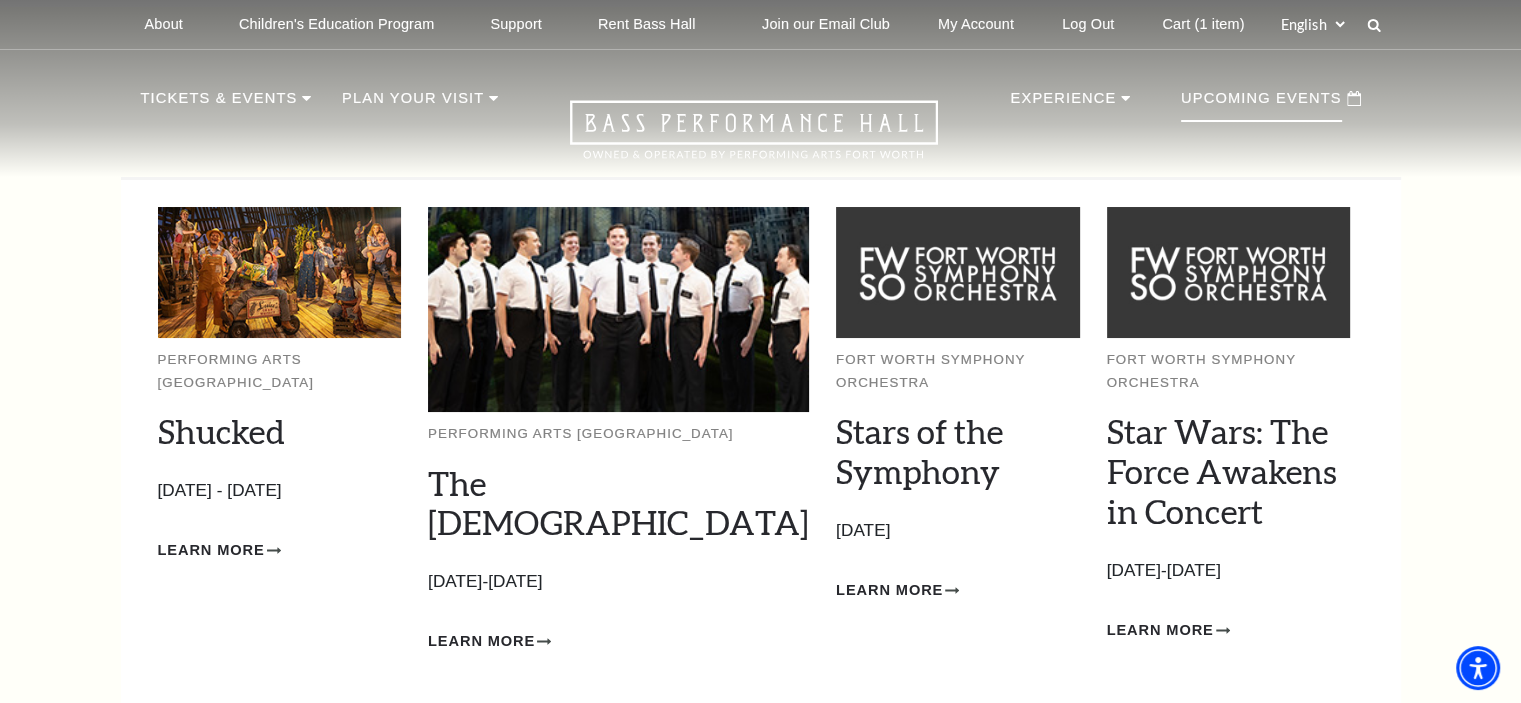 click at bounding box center (618, 309) 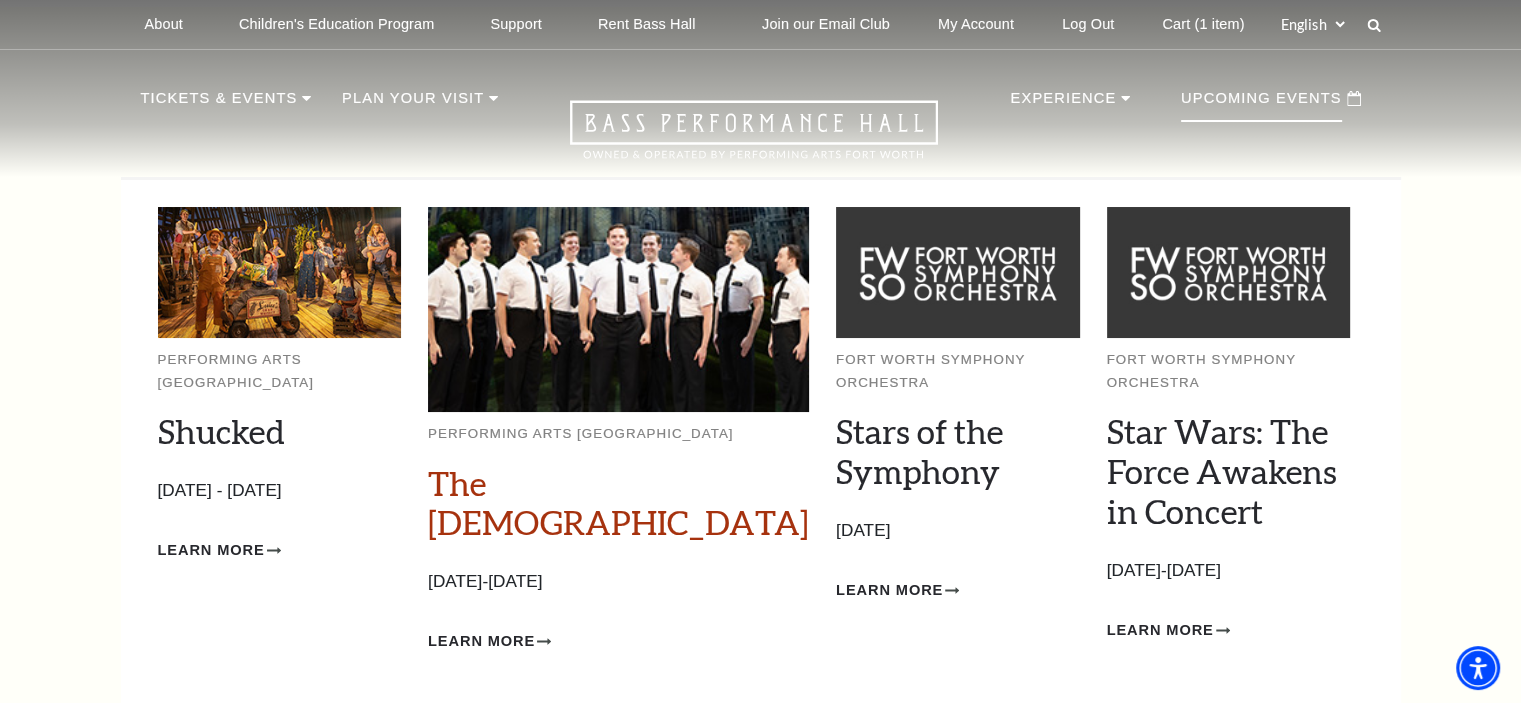 click on "The [DEMOGRAPHIC_DATA]" at bounding box center [618, 503] 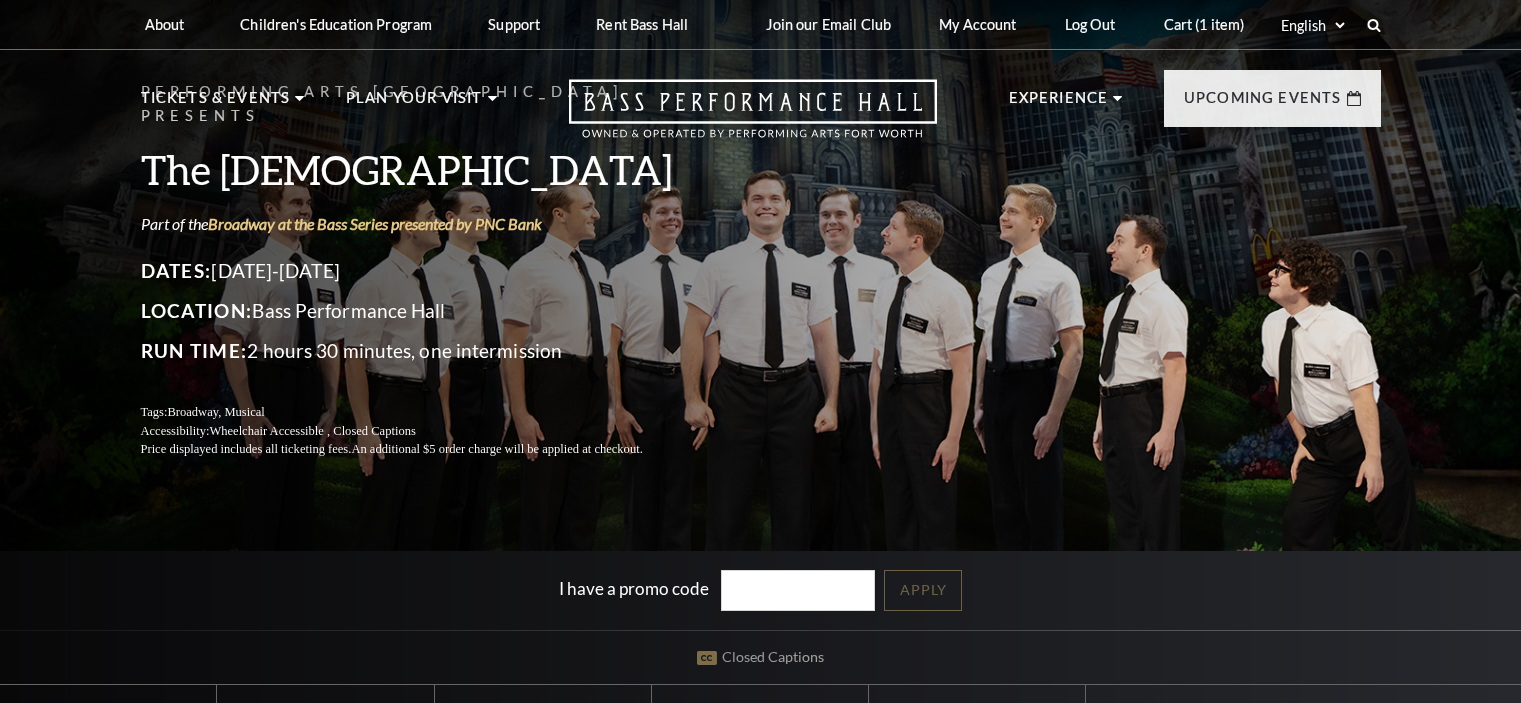 scroll, scrollTop: 0, scrollLeft: 0, axis: both 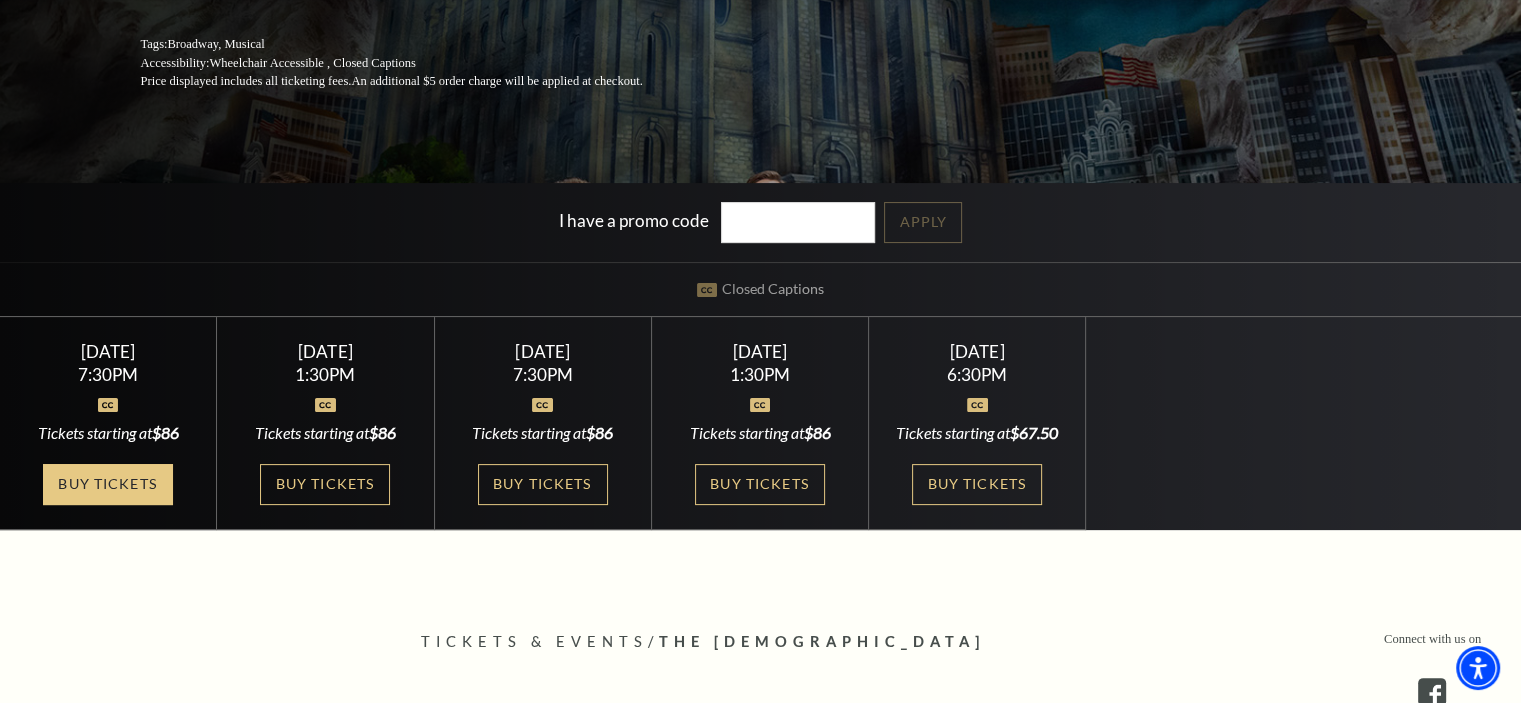 click on "Buy Tickets" at bounding box center [108, 484] 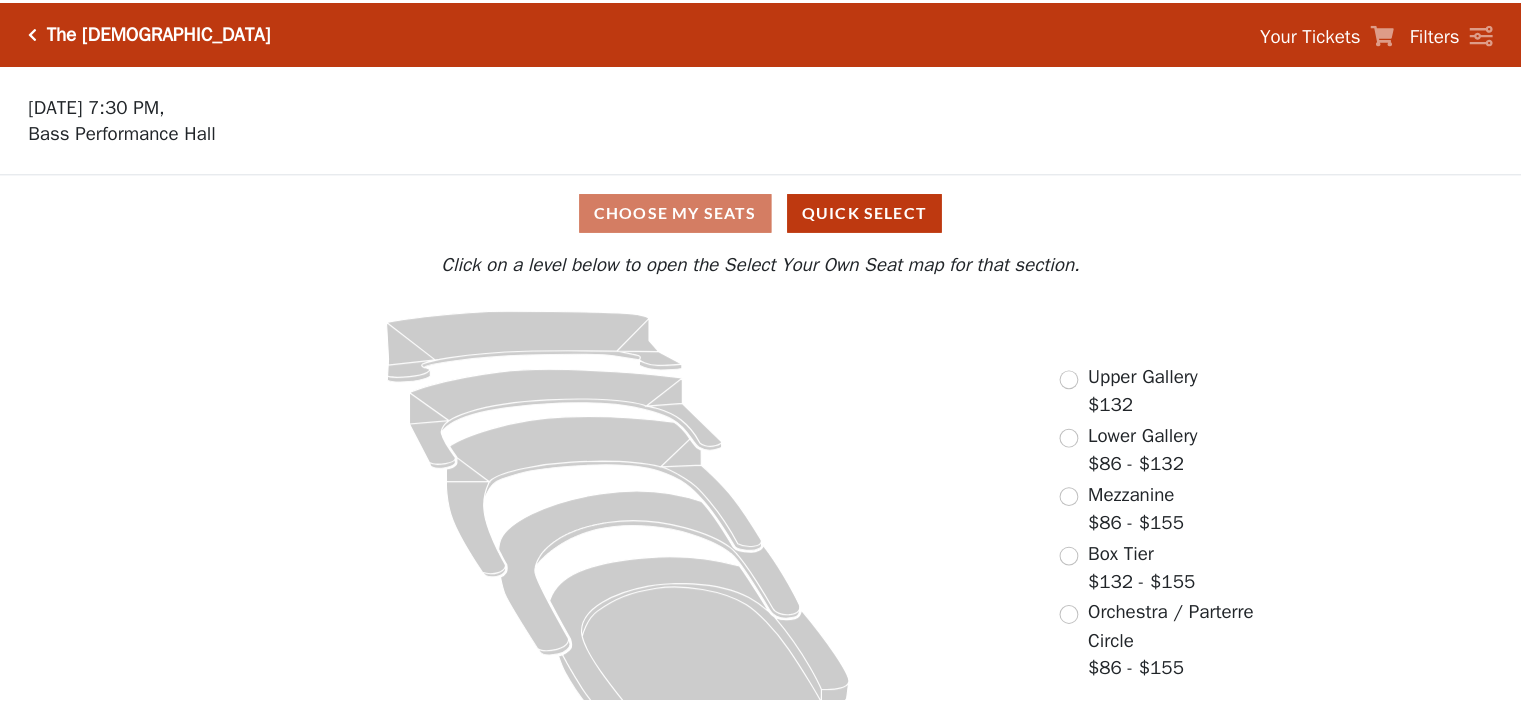 scroll, scrollTop: 0, scrollLeft: 0, axis: both 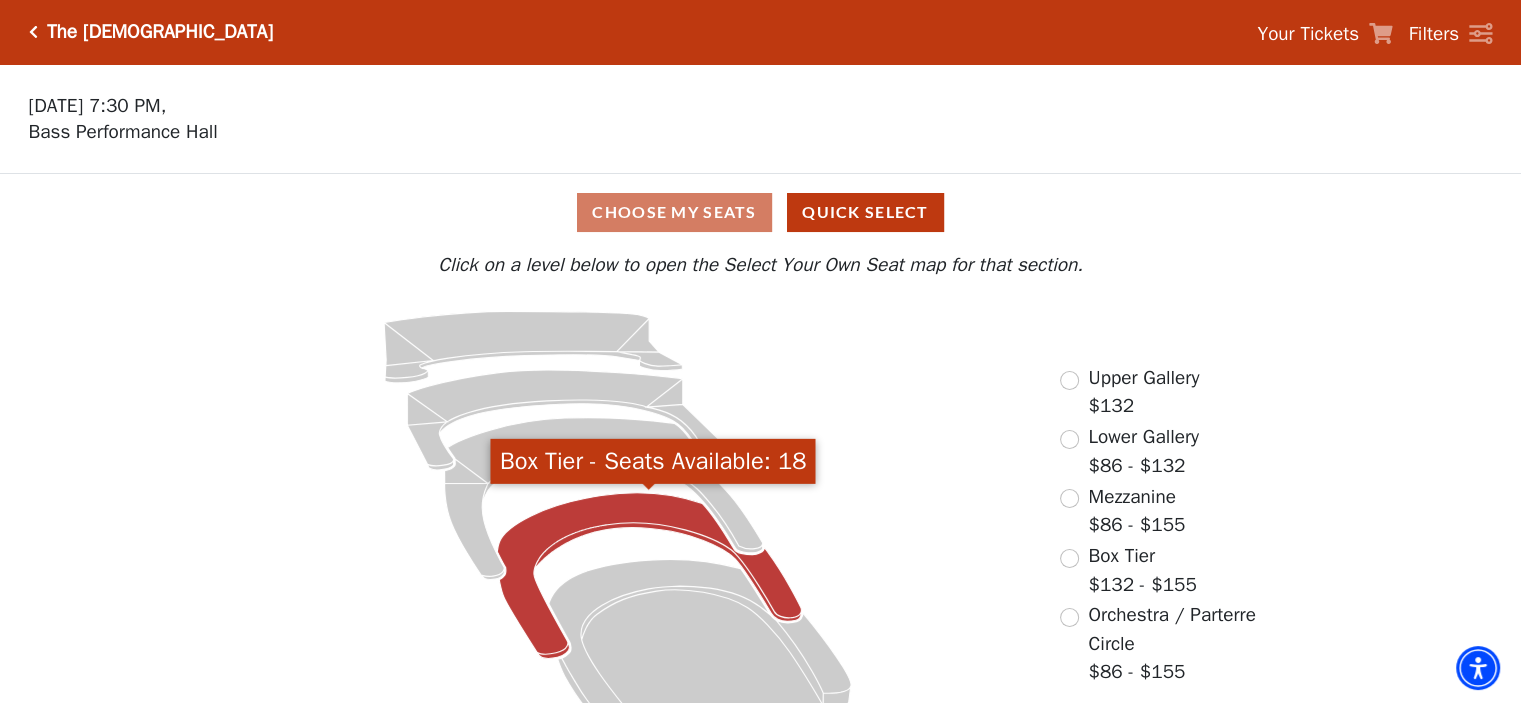 click 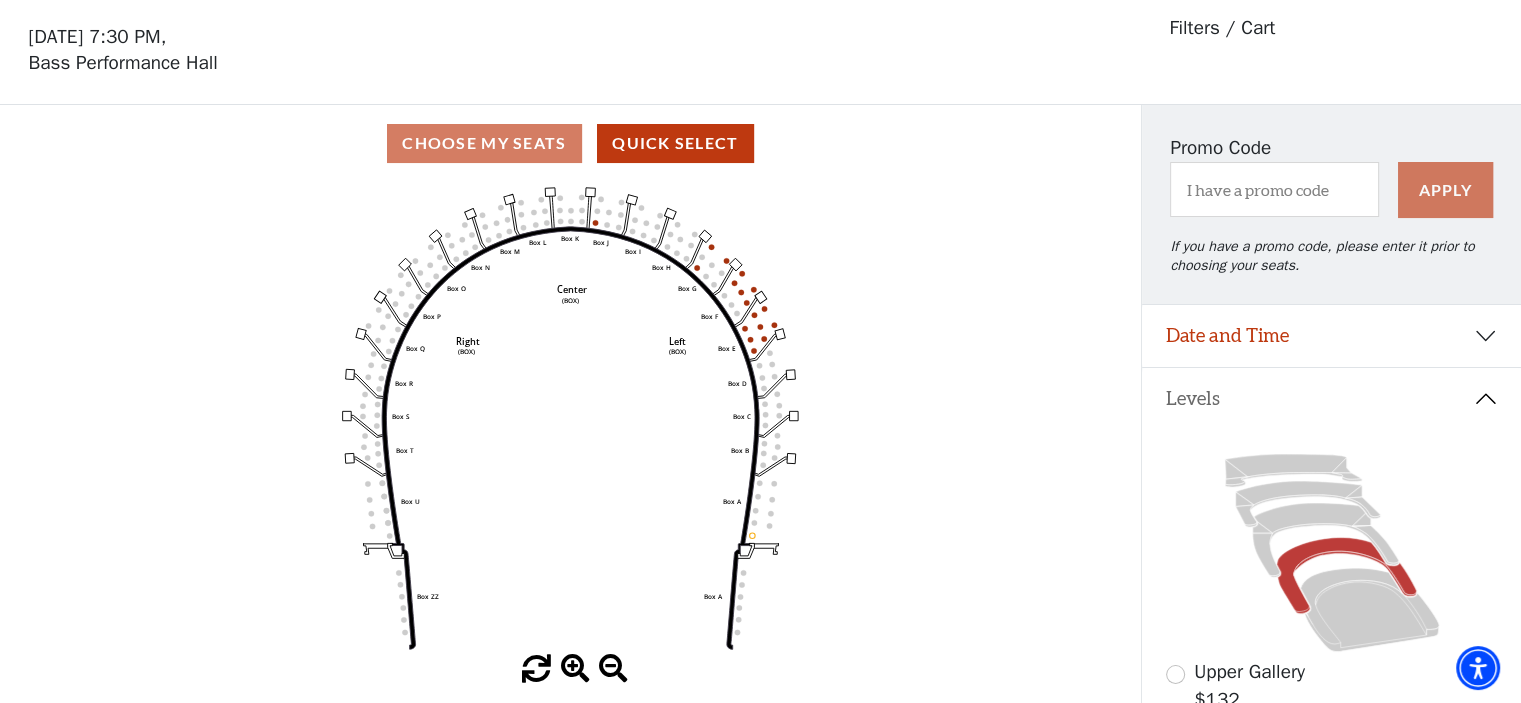 scroll, scrollTop: 92, scrollLeft: 0, axis: vertical 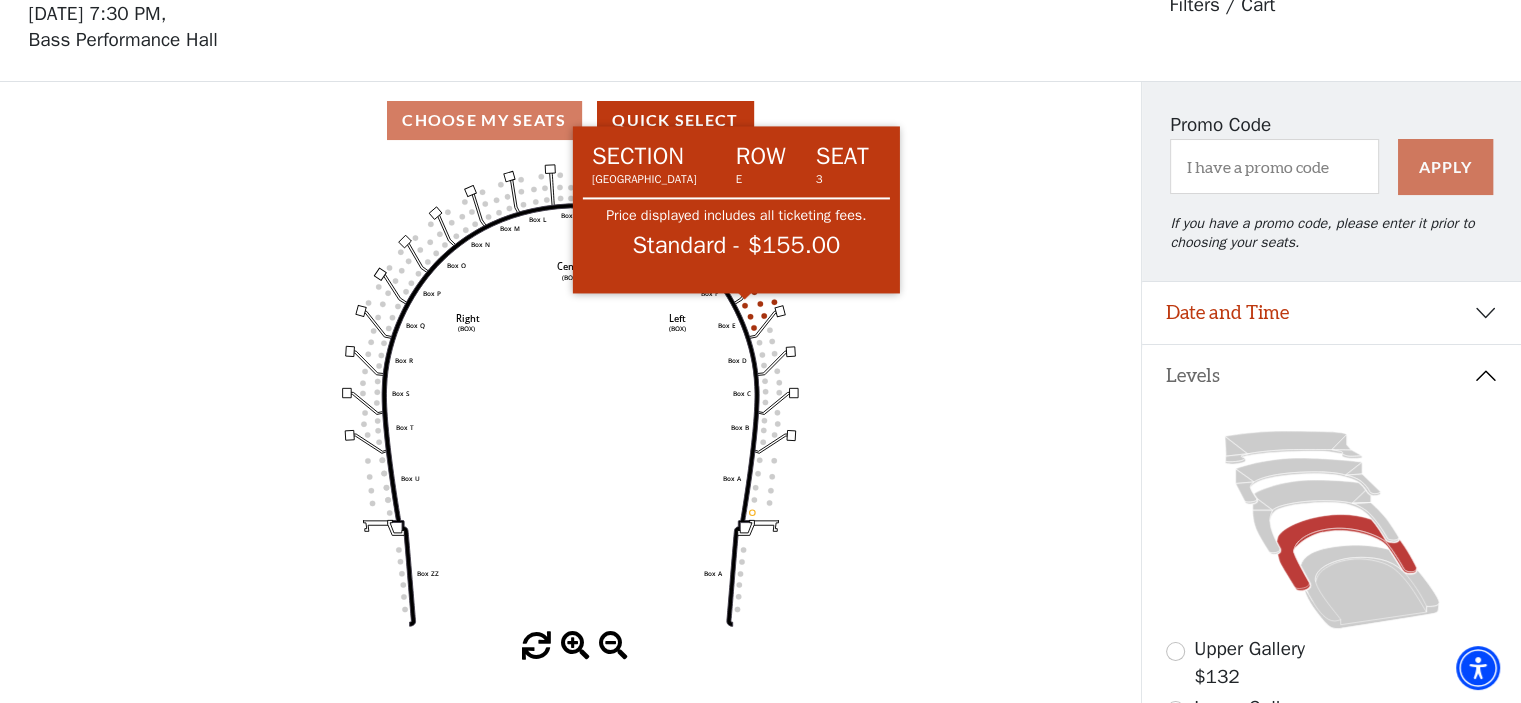 click 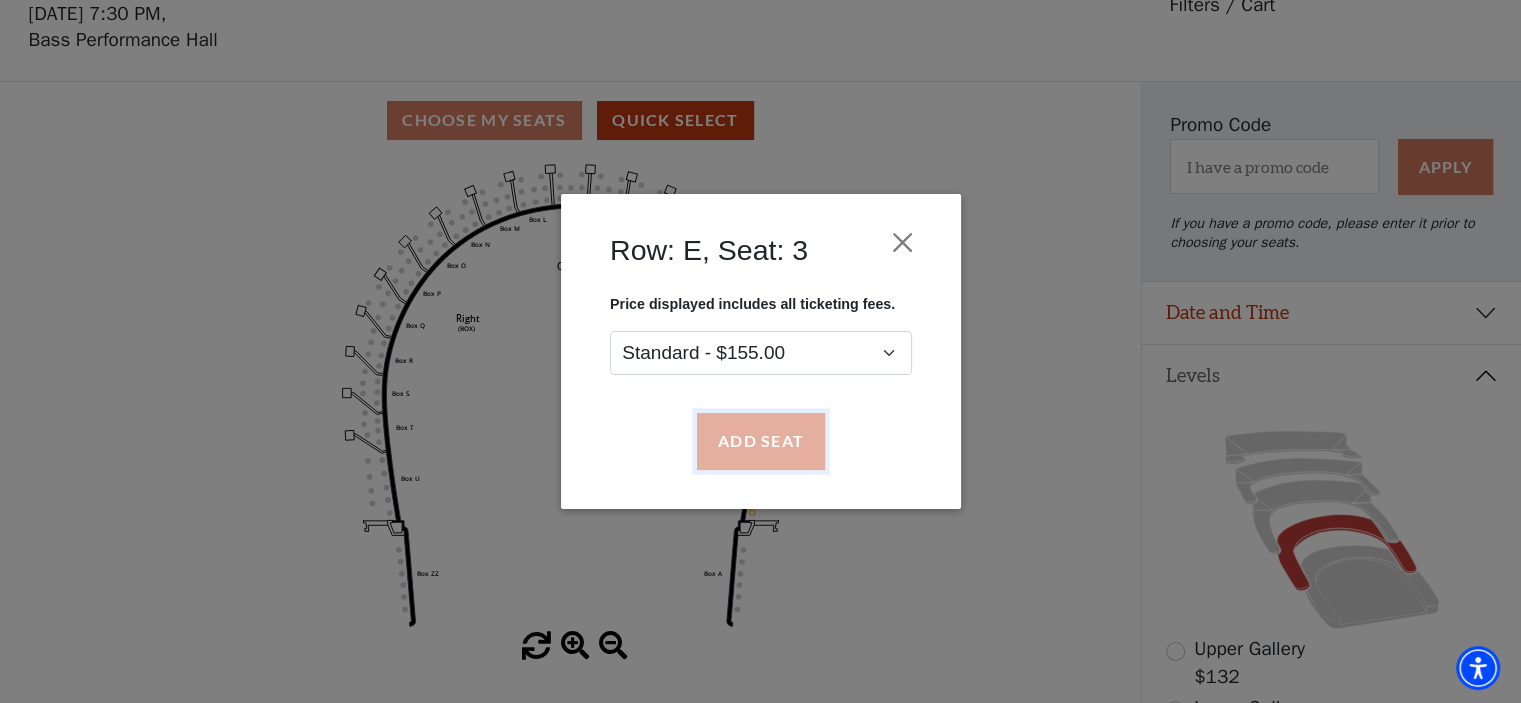 click on "Add Seat" at bounding box center [760, 442] 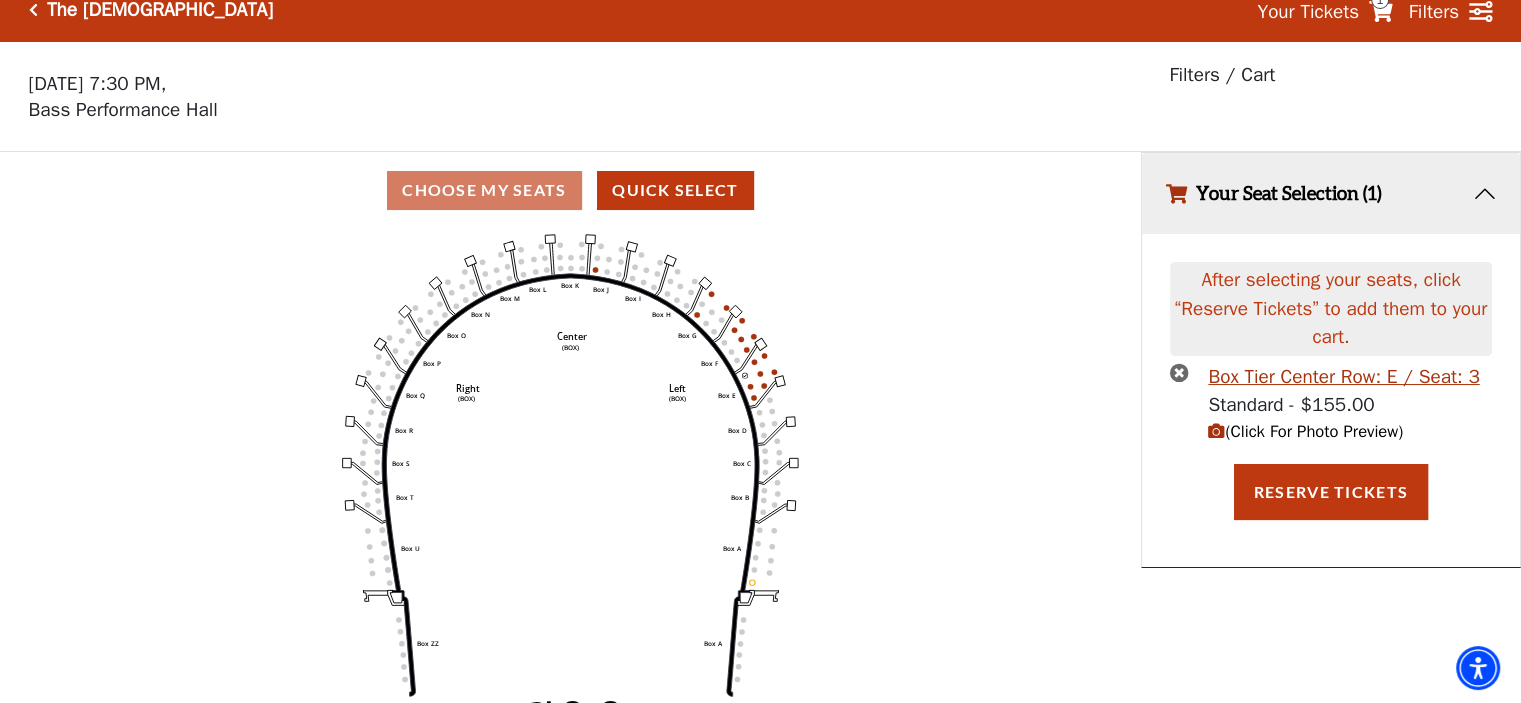 scroll, scrollTop: 0, scrollLeft: 0, axis: both 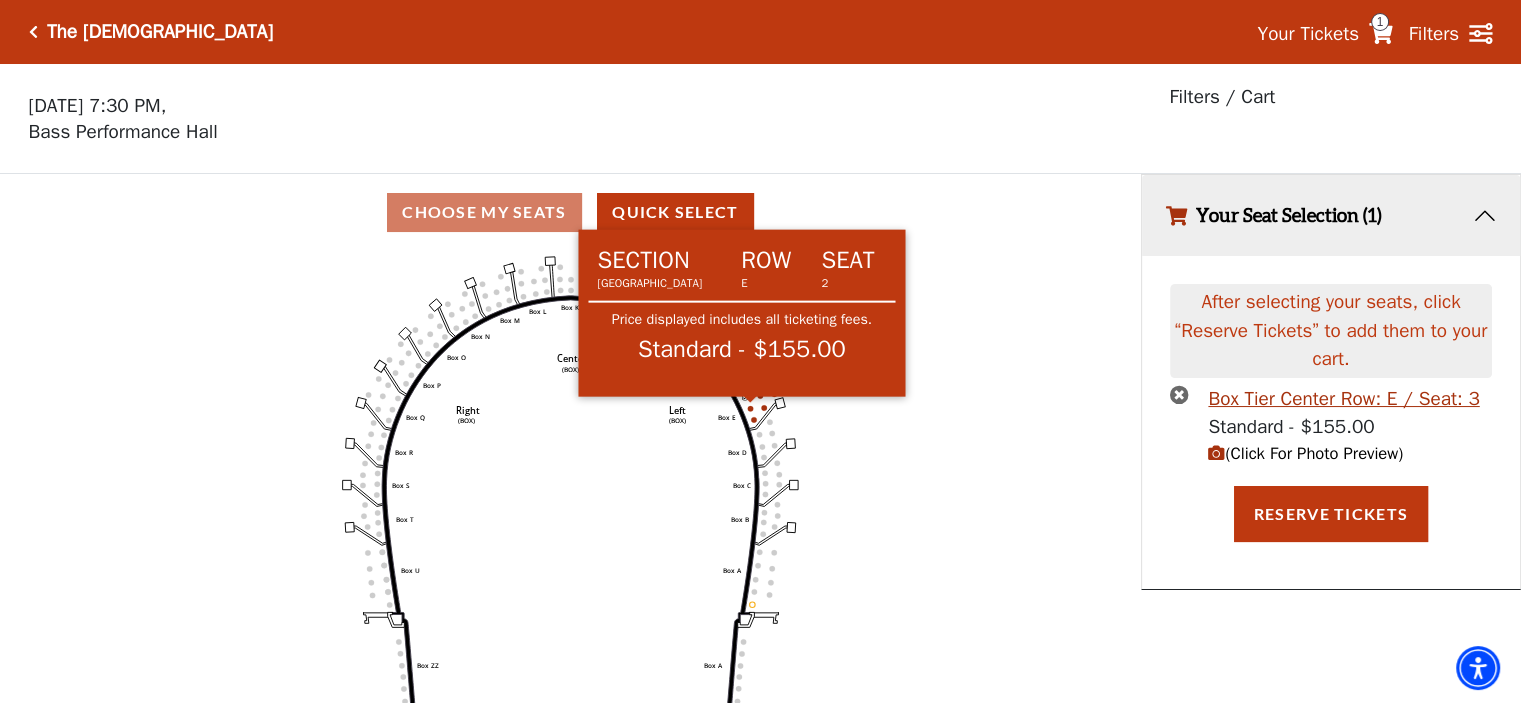 click 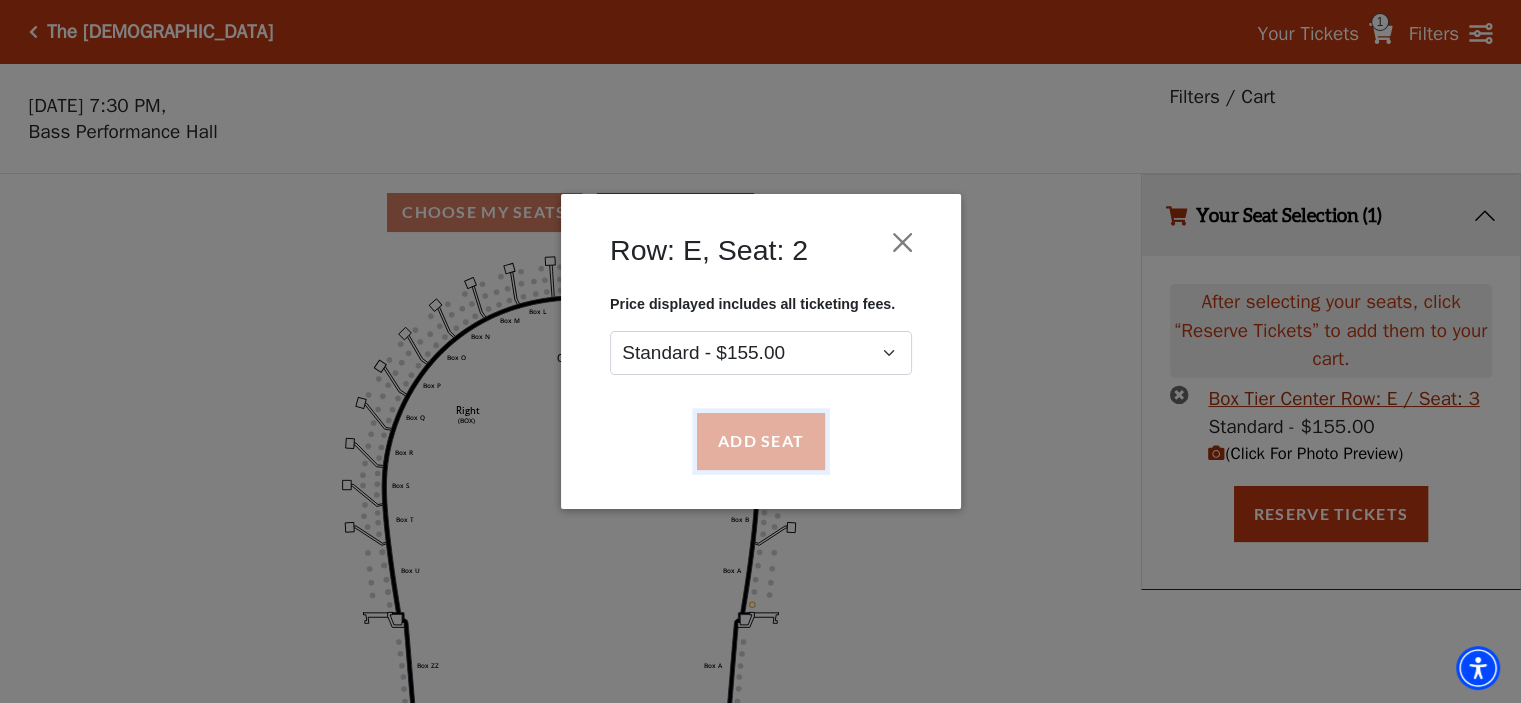click on "Add Seat" at bounding box center (760, 442) 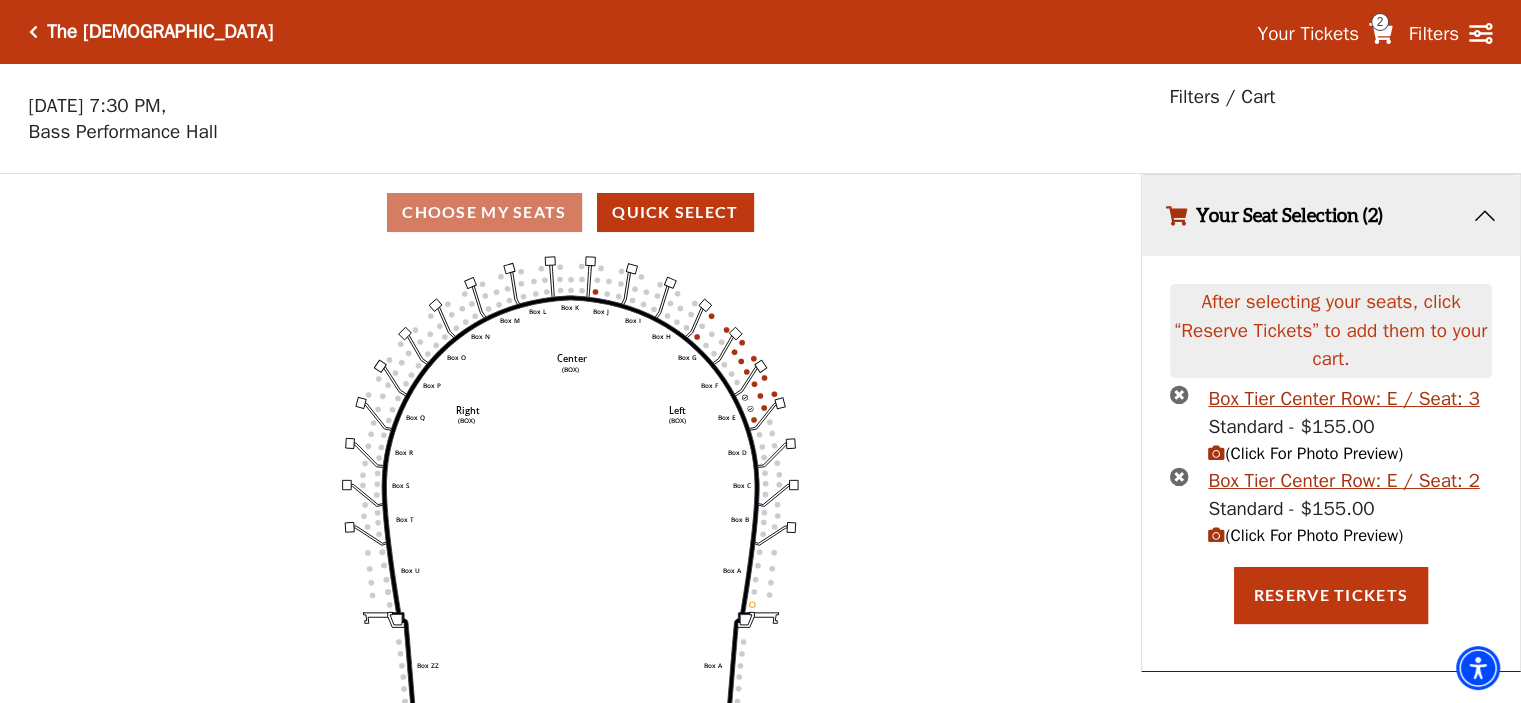 click at bounding box center [1216, 453] 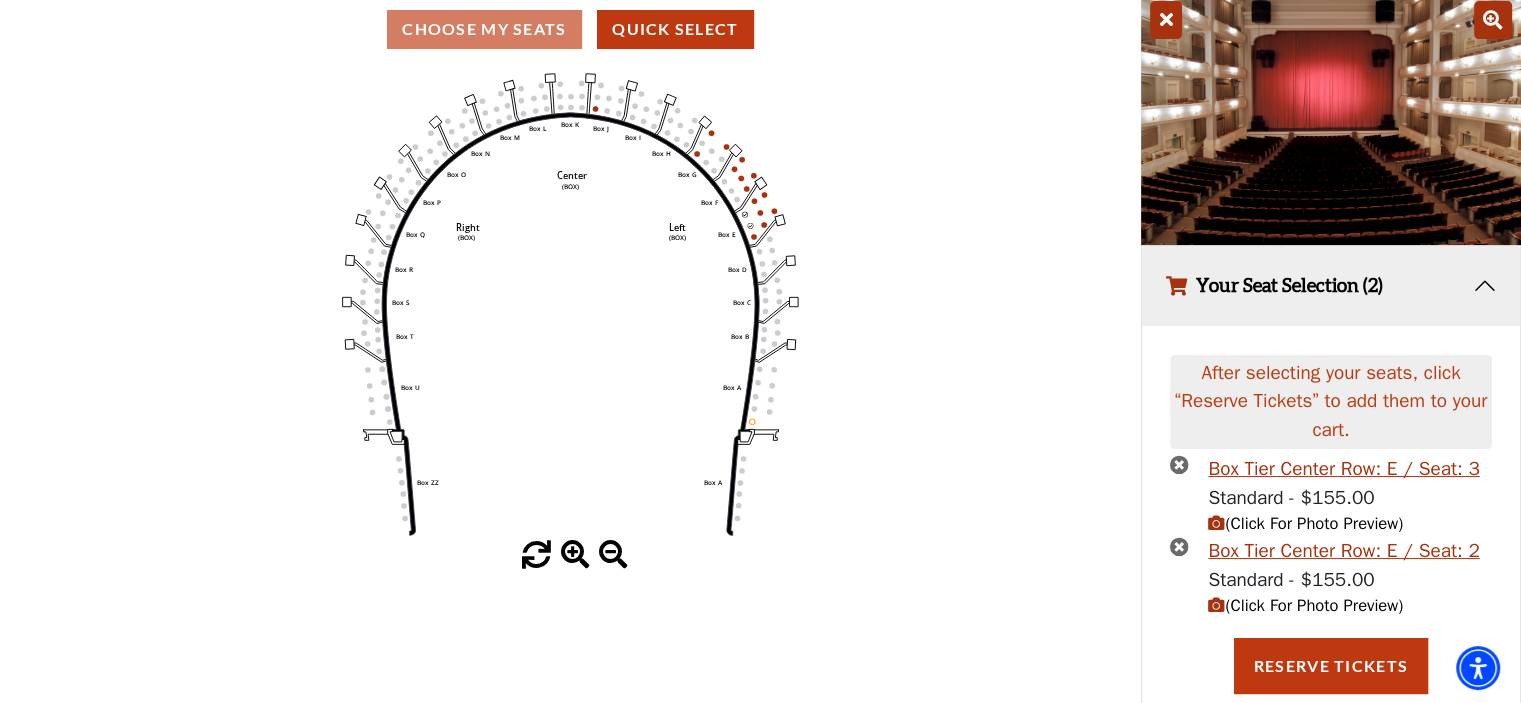 scroll, scrollTop: 220, scrollLeft: 0, axis: vertical 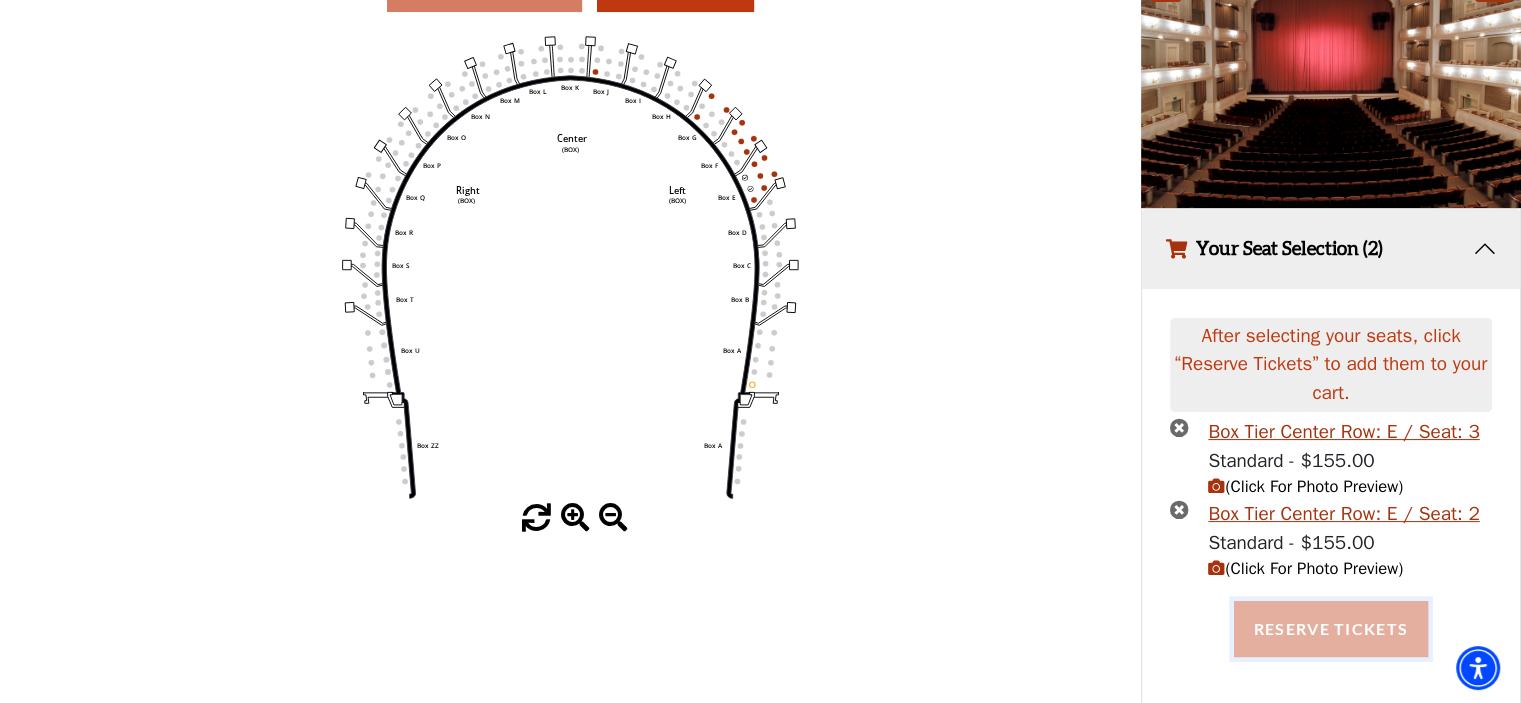click on "Reserve Tickets" at bounding box center (1331, 629) 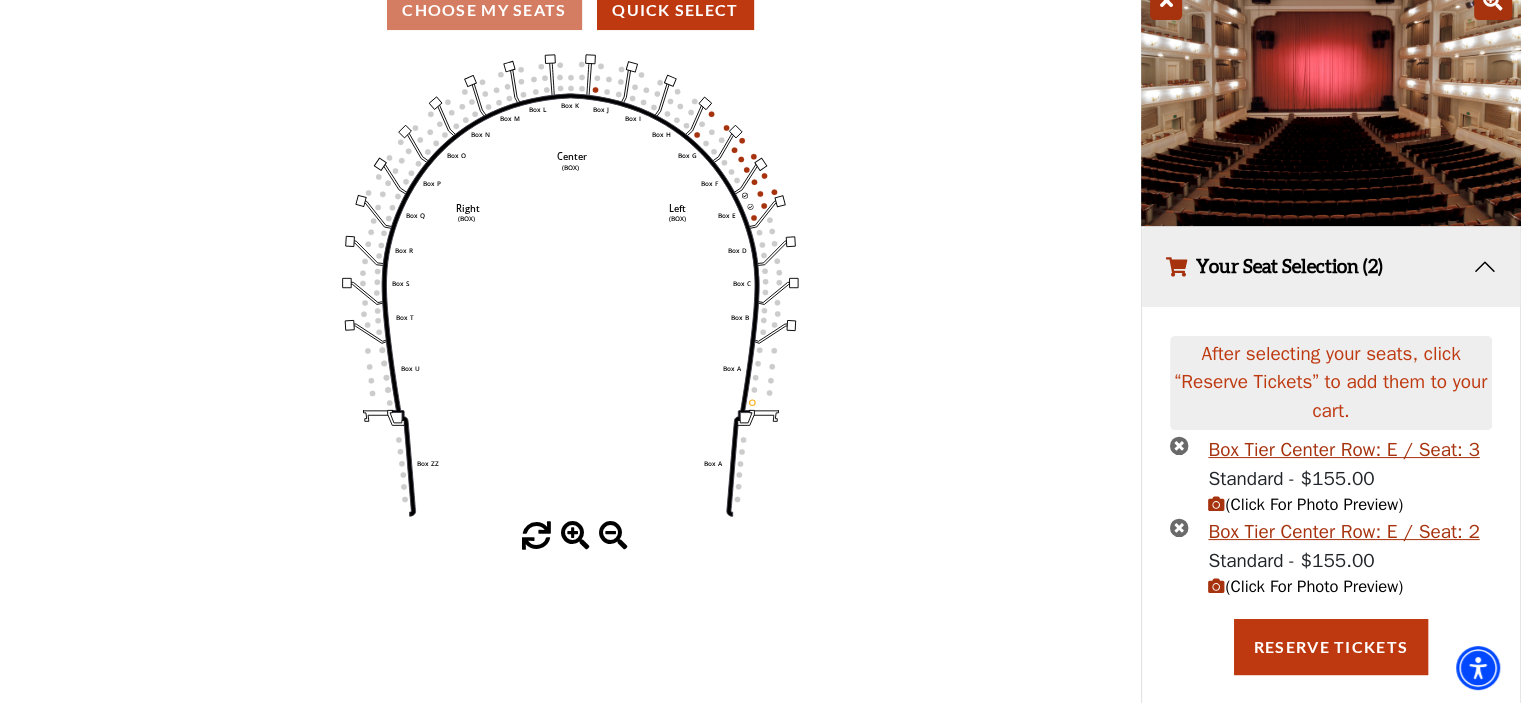 scroll, scrollTop: 200, scrollLeft: 0, axis: vertical 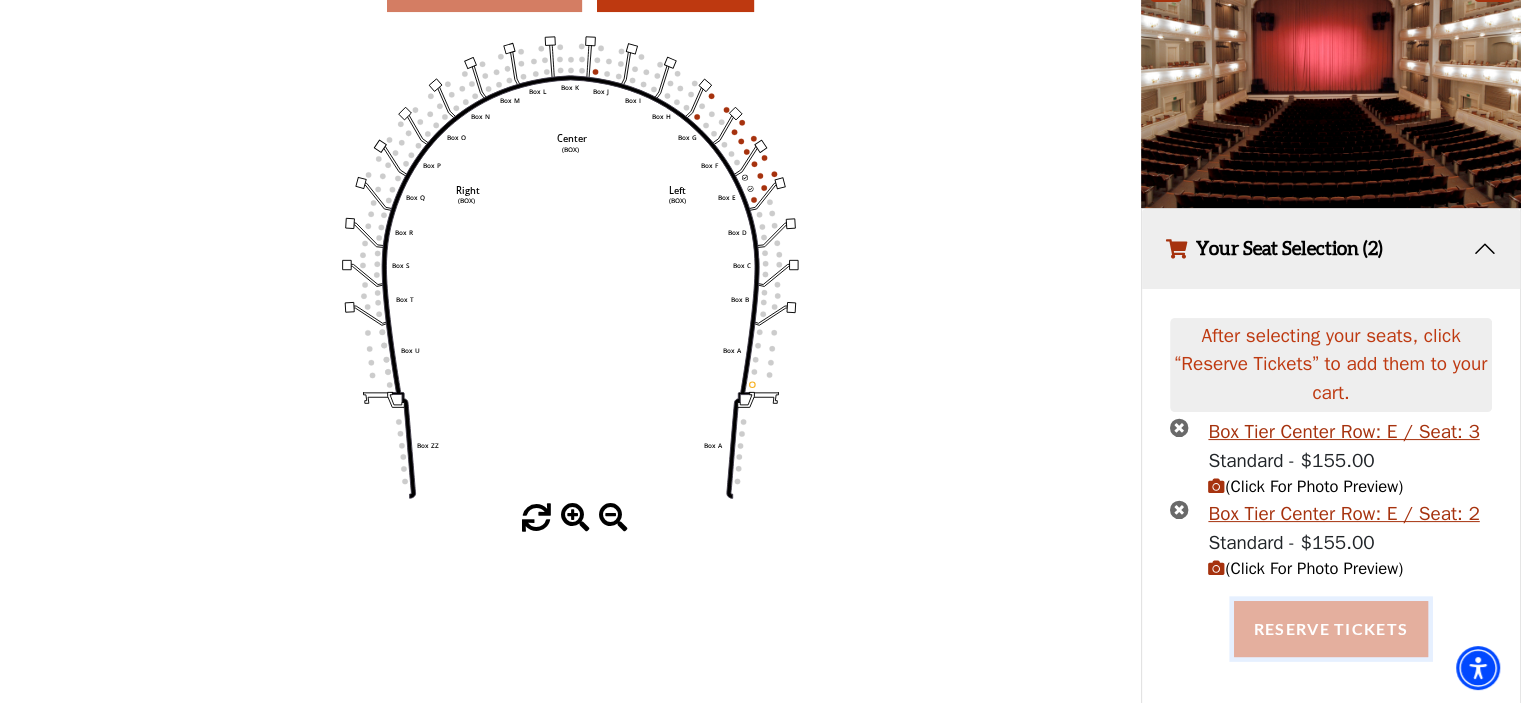 click on "Reserve Tickets" at bounding box center [1331, 629] 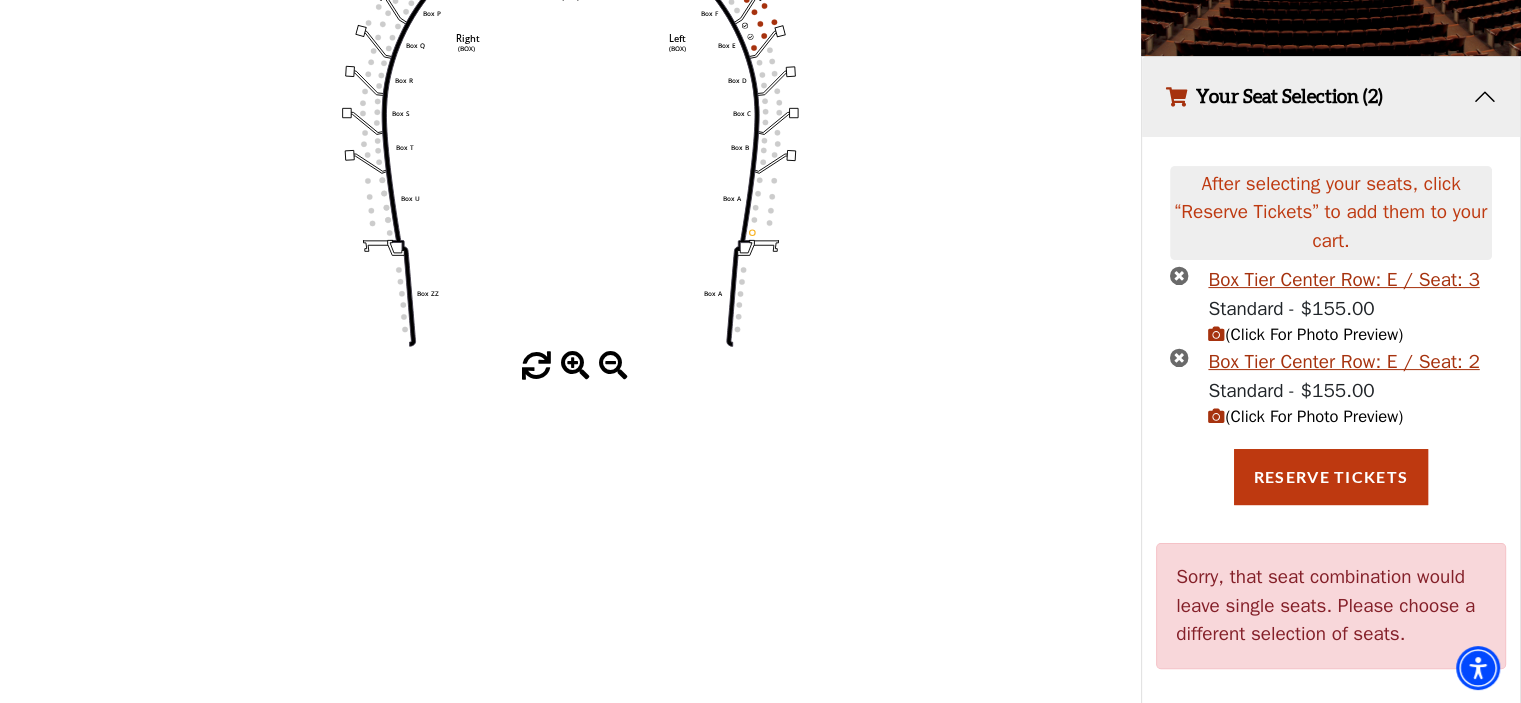 scroll, scrollTop: 401, scrollLeft: 0, axis: vertical 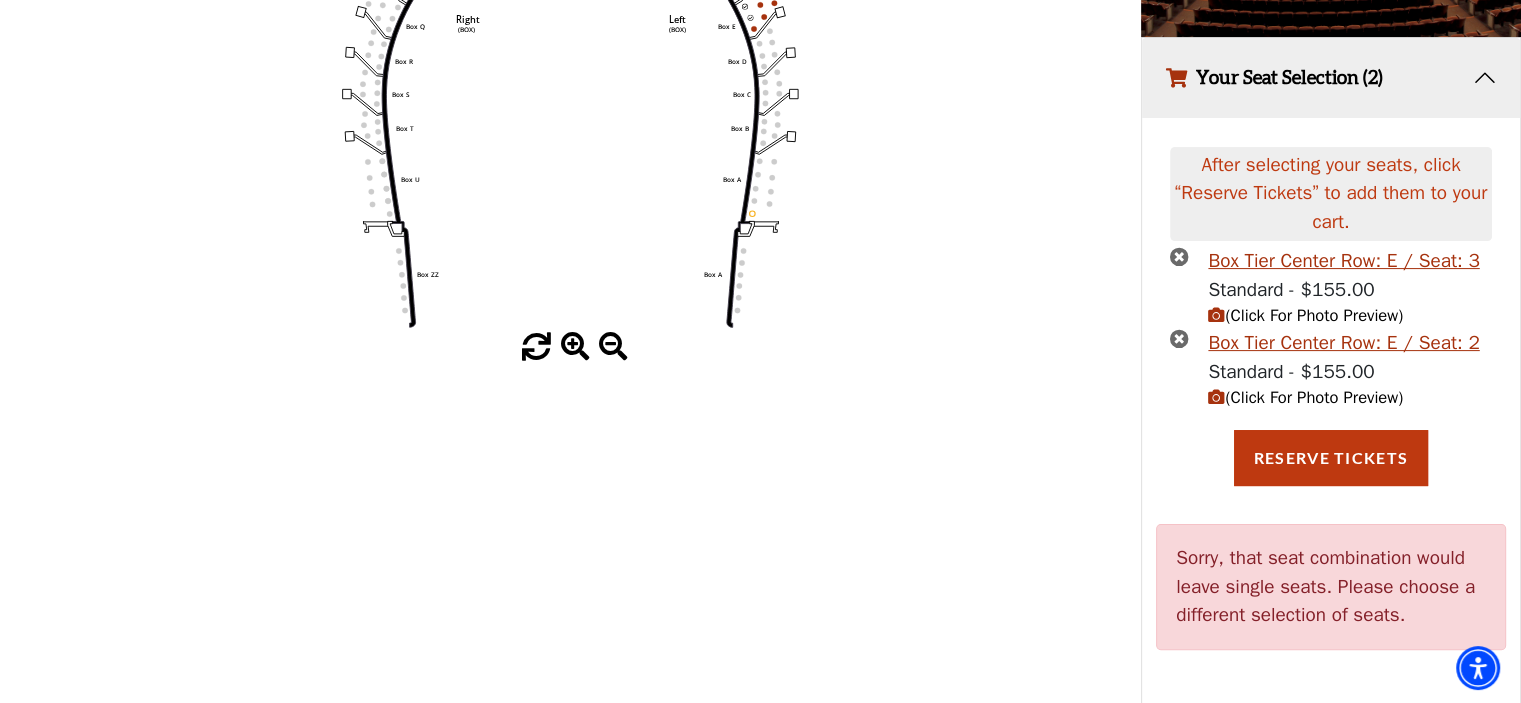click on "Sorry, that seat combination would leave single seats. Please choose a different selection of seats." at bounding box center [1331, 587] 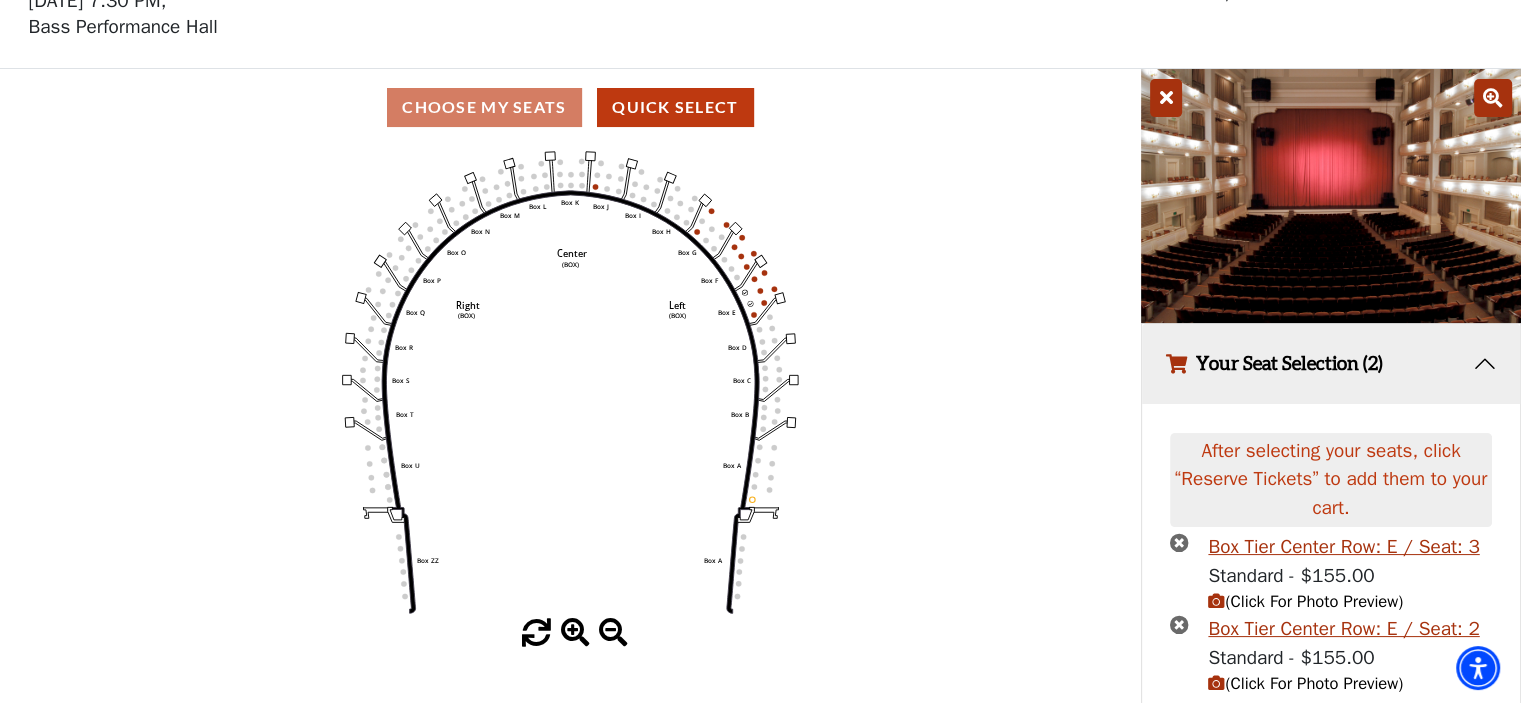 scroll, scrollTop: 0, scrollLeft: 0, axis: both 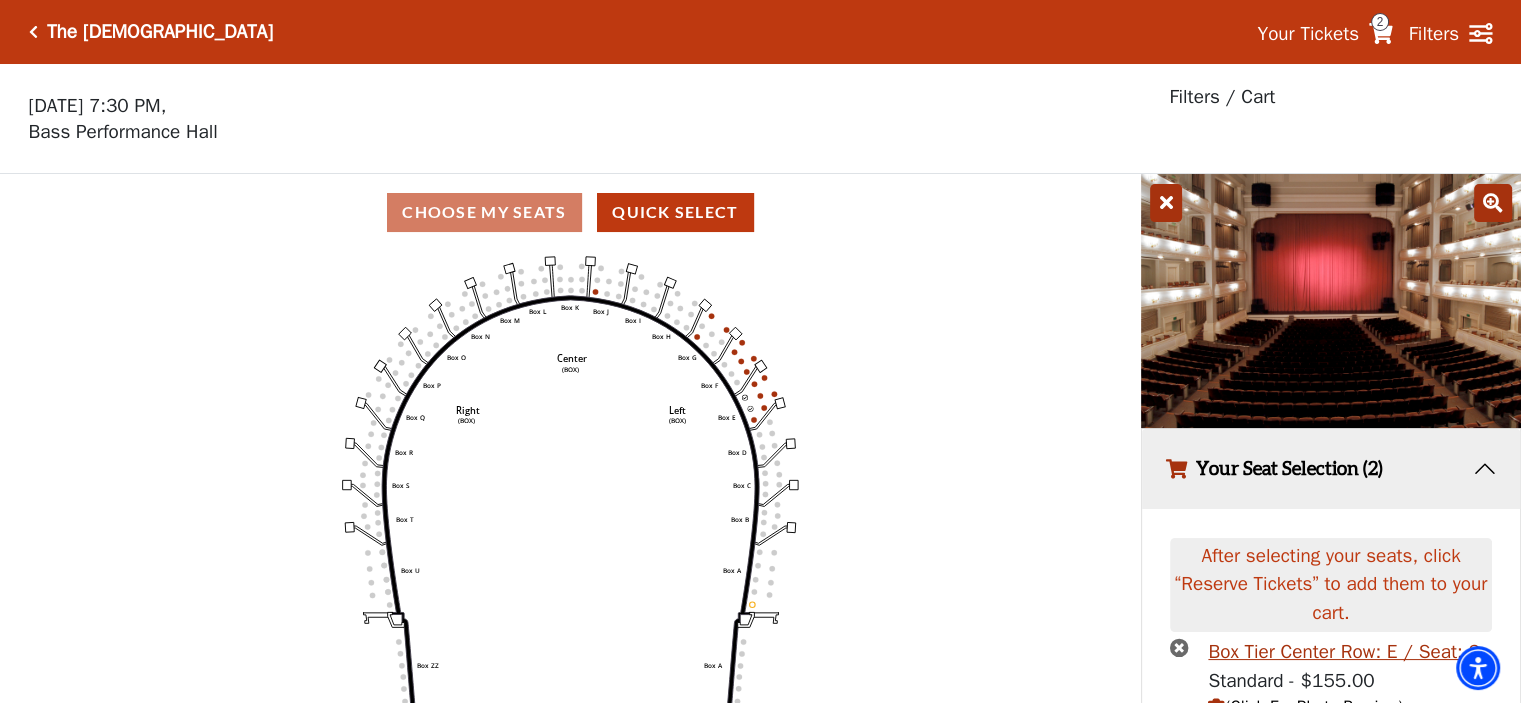 click on "2" at bounding box center [1380, 22] 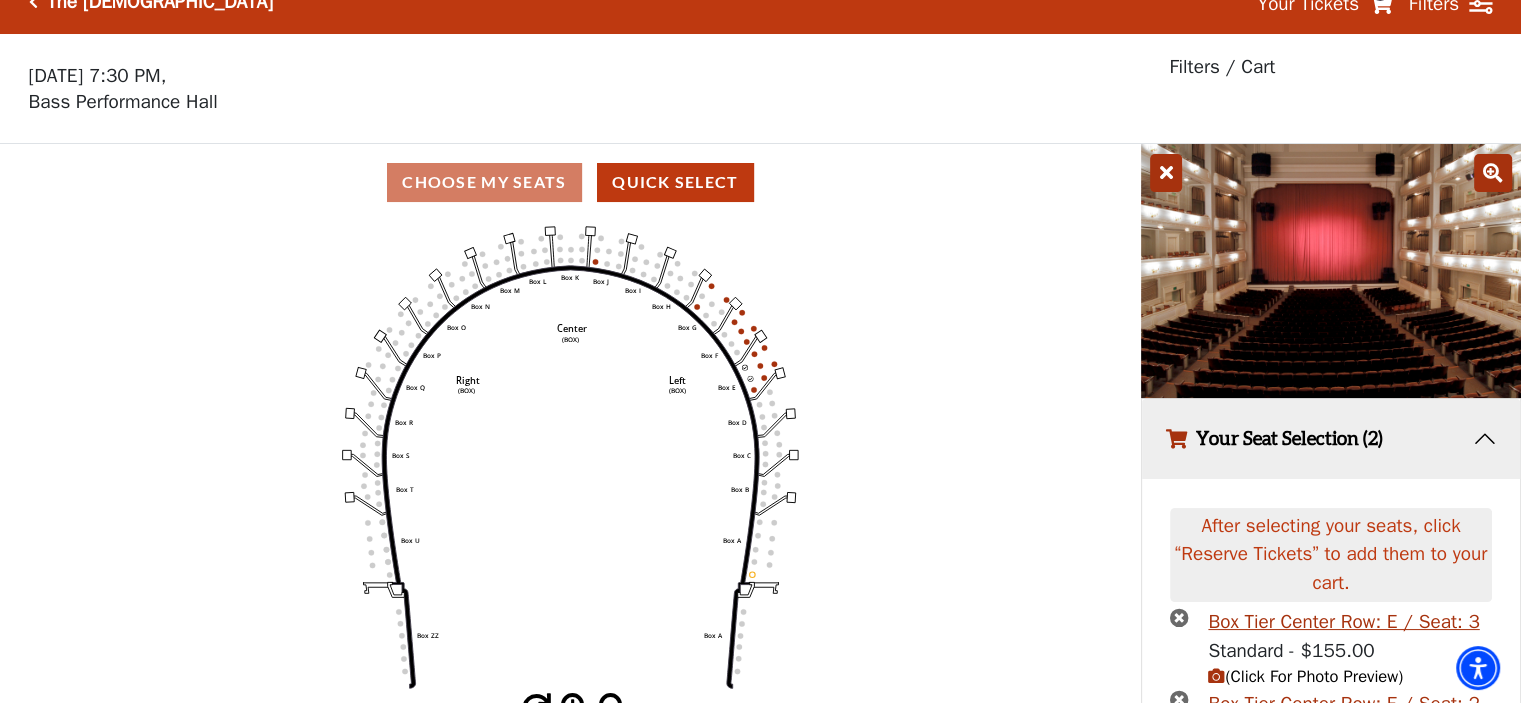 scroll, scrollTop: 0, scrollLeft: 0, axis: both 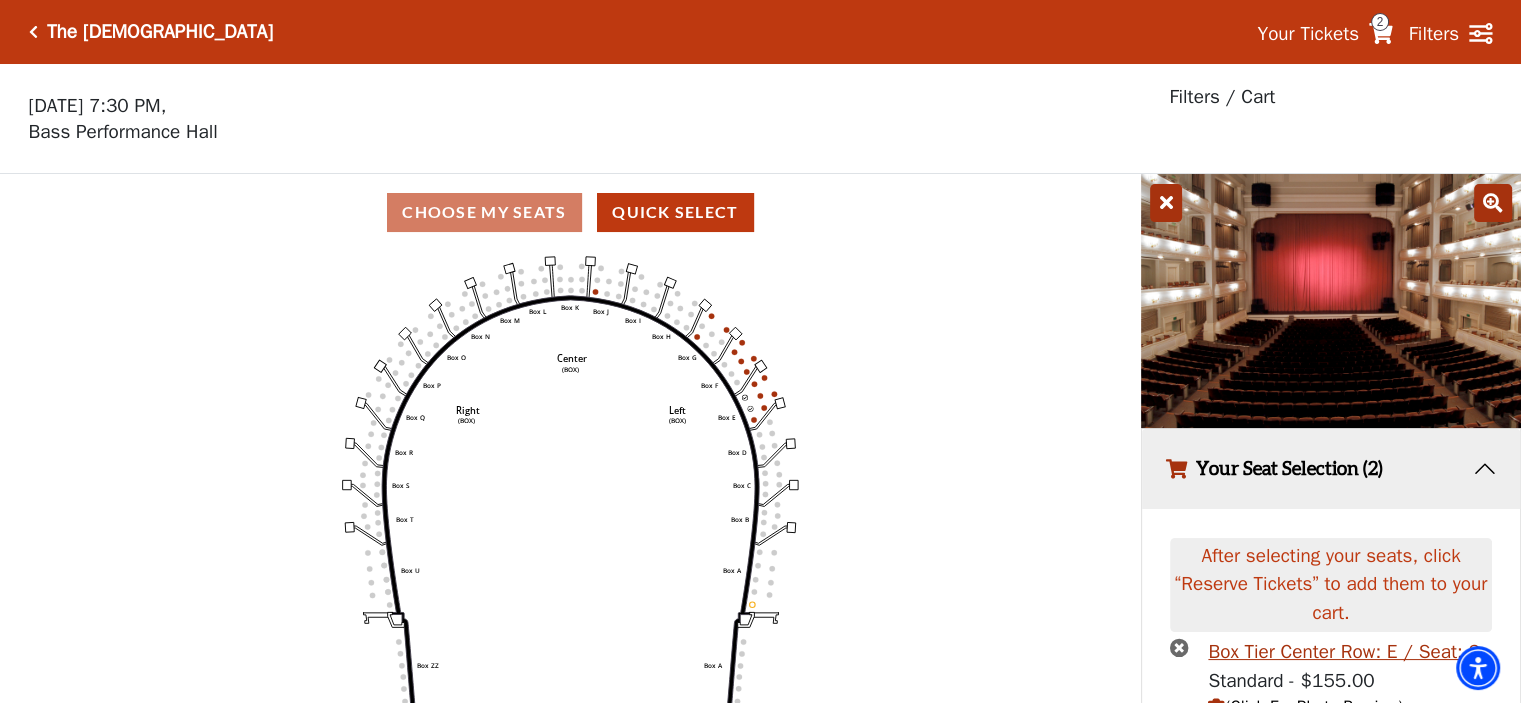 click on "2" at bounding box center [1380, 22] 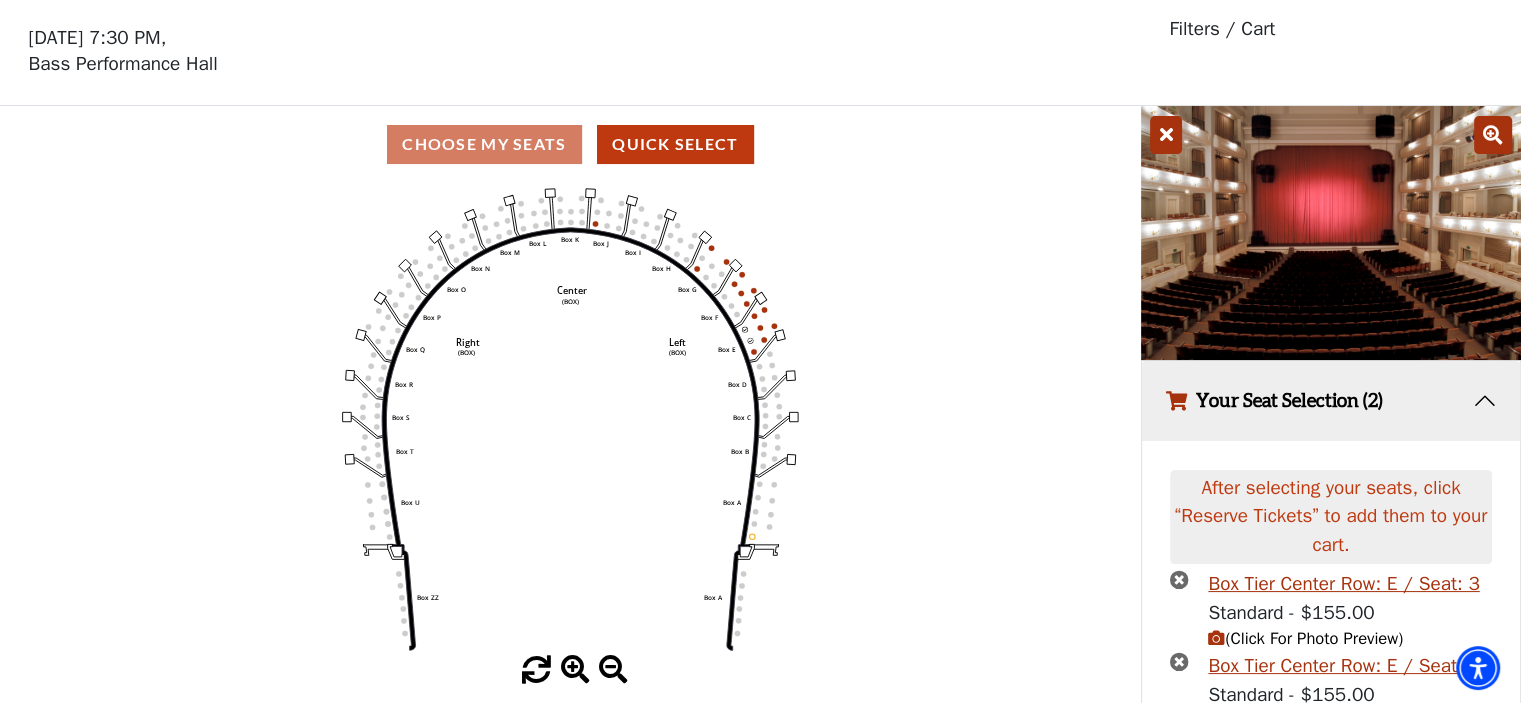 scroll, scrollTop: 65, scrollLeft: 0, axis: vertical 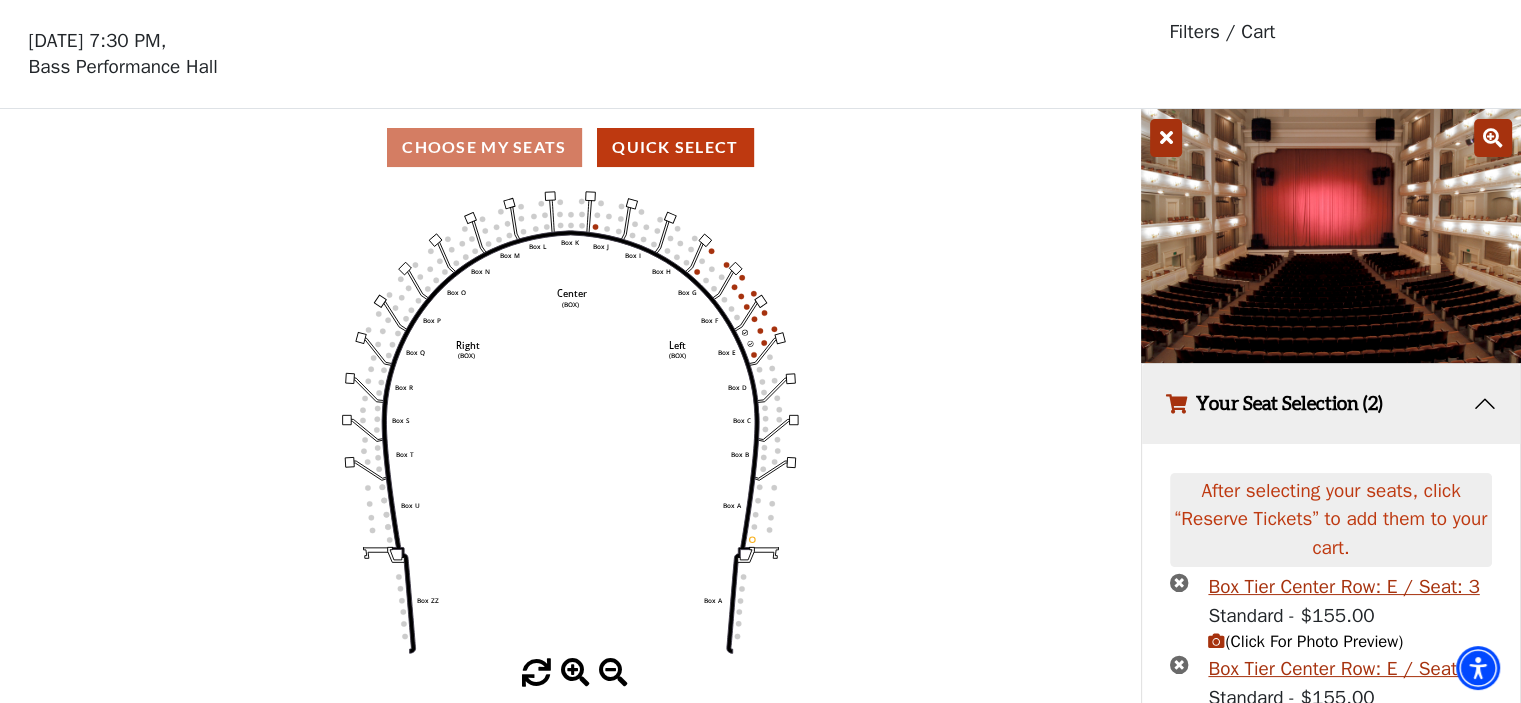 click on "Your Seat Selection (2)" at bounding box center (1331, 404) 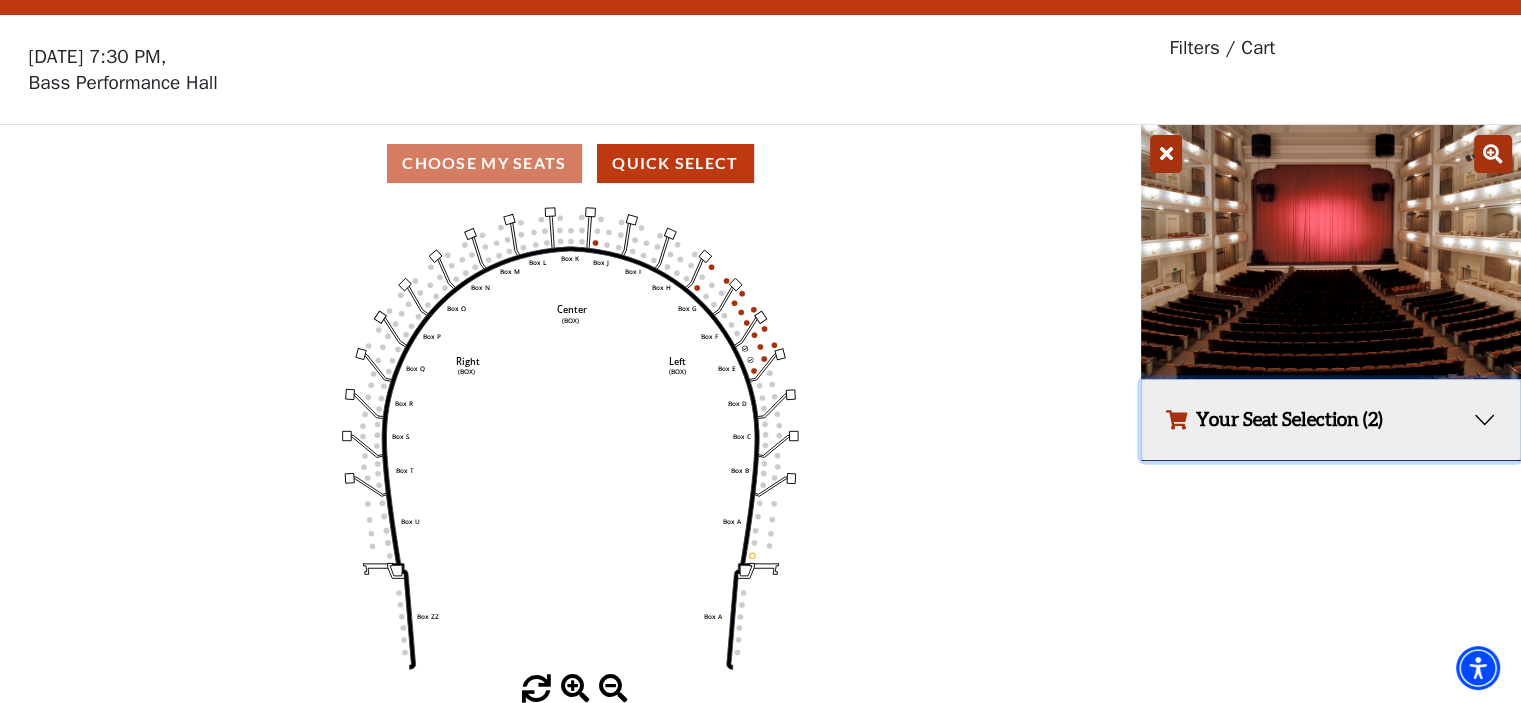scroll, scrollTop: 48, scrollLeft: 0, axis: vertical 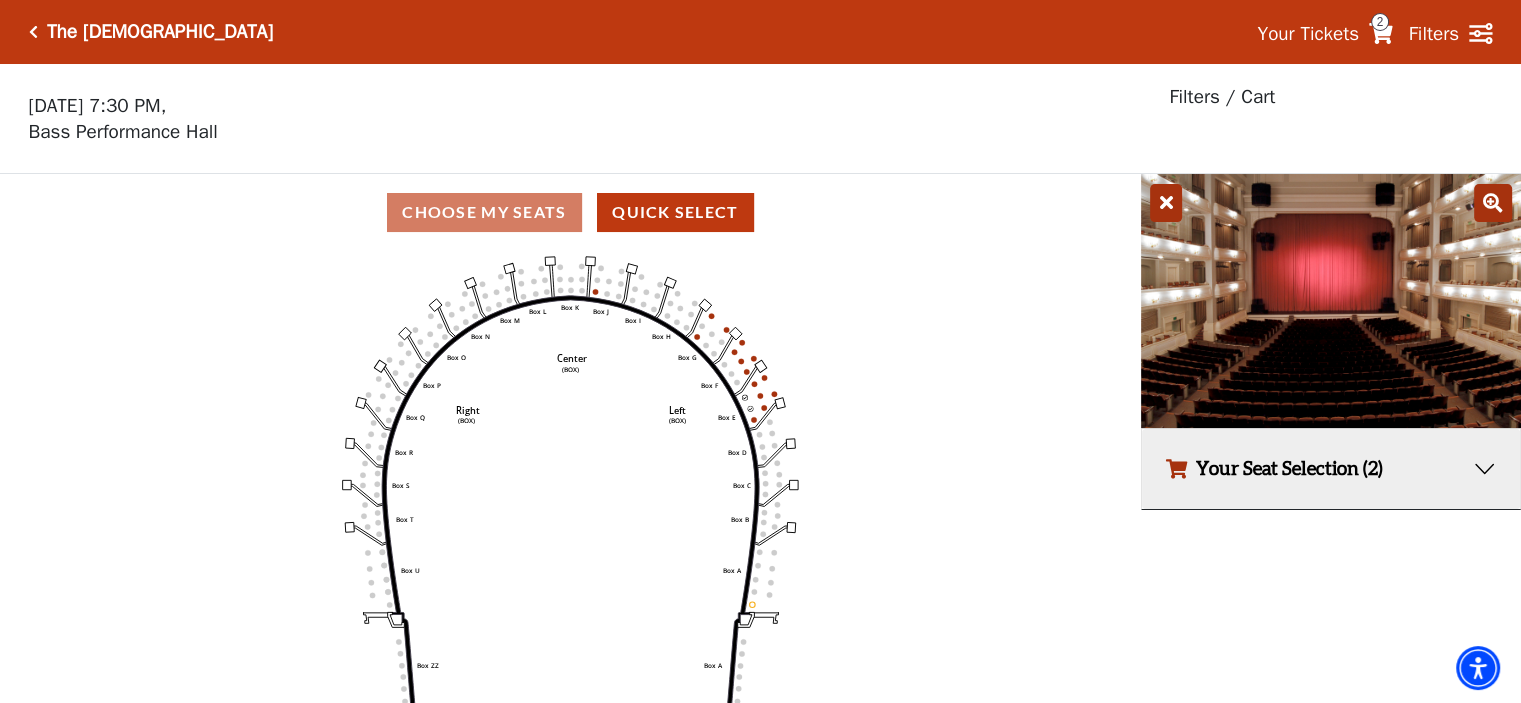 click on "Your Tickets" at bounding box center [1308, 34] 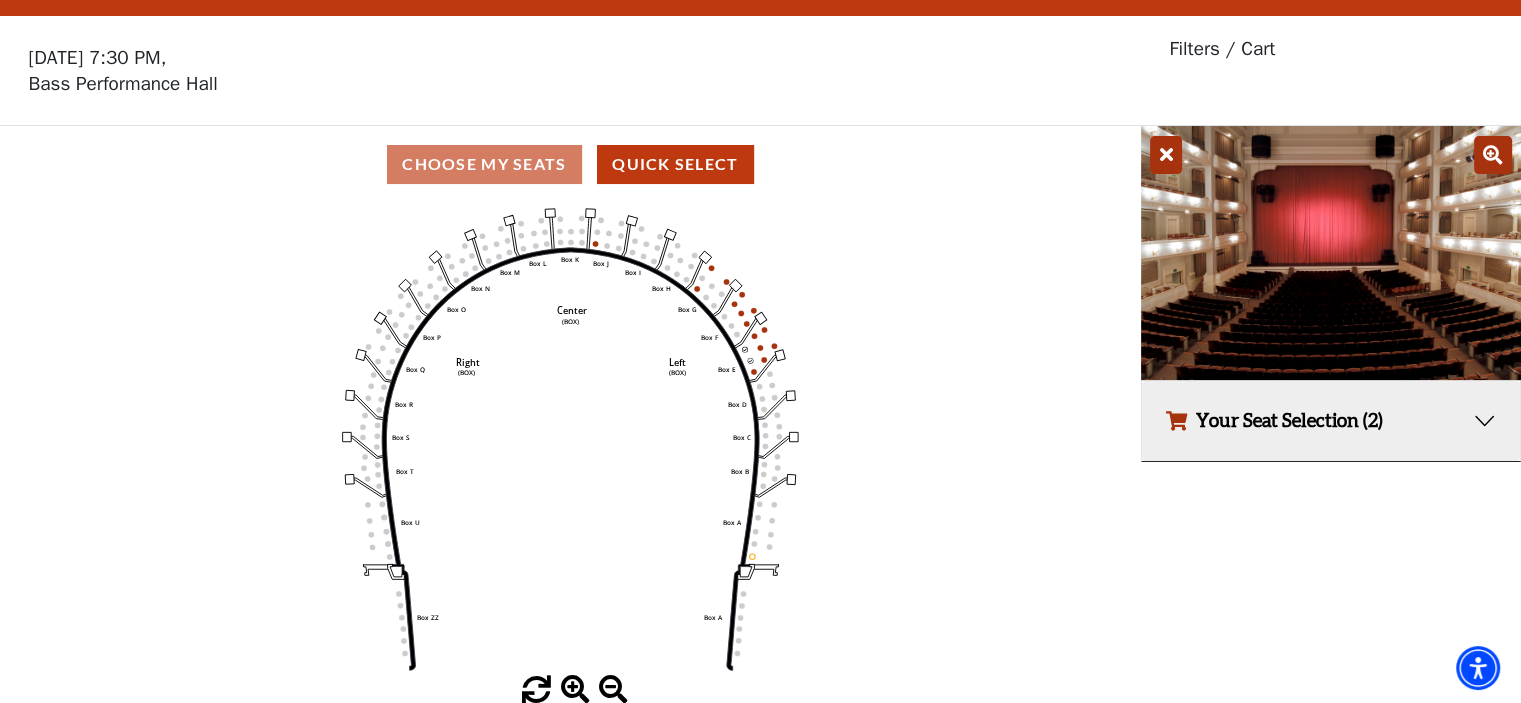 scroll, scrollTop: 0, scrollLeft: 0, axis: both 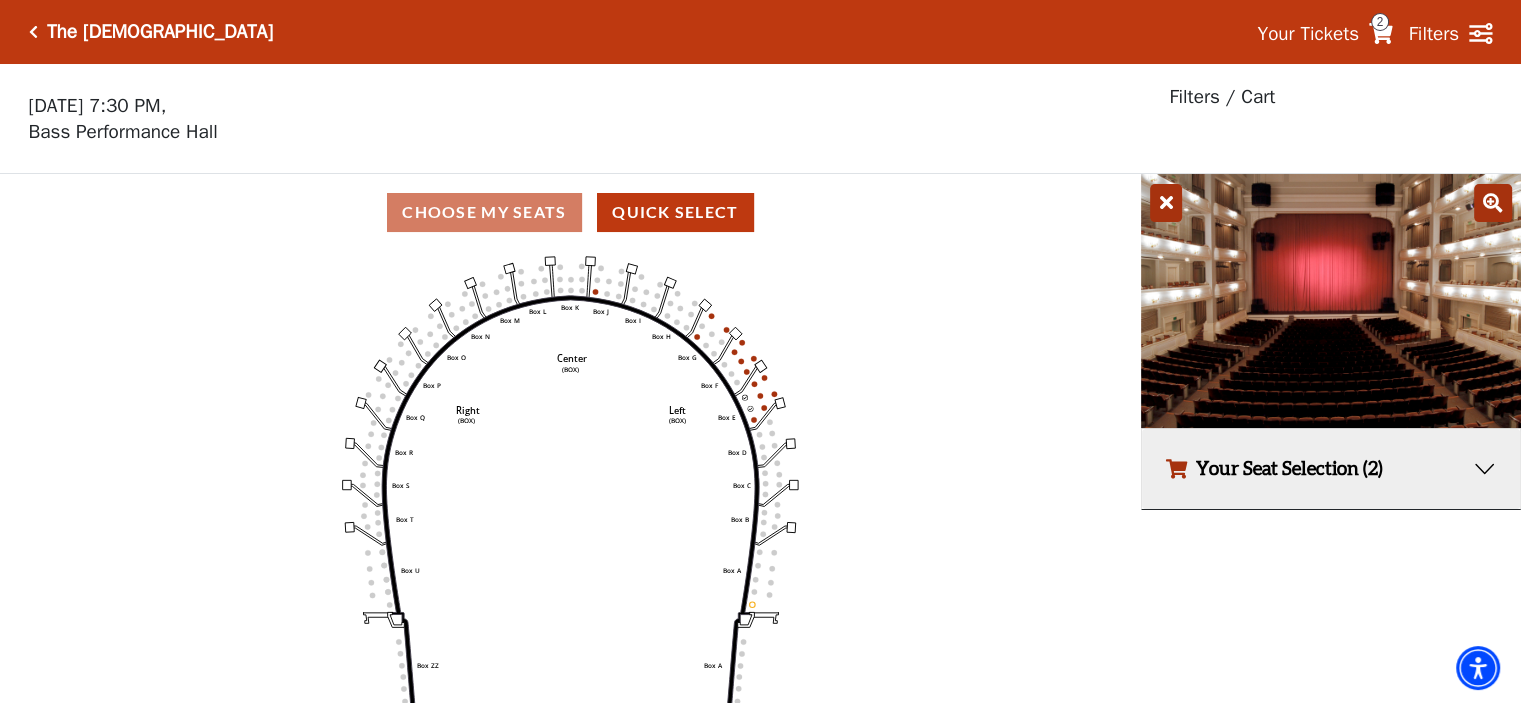 click on "Your Tickets     2   Filters" at bounding box center [1366, 32] 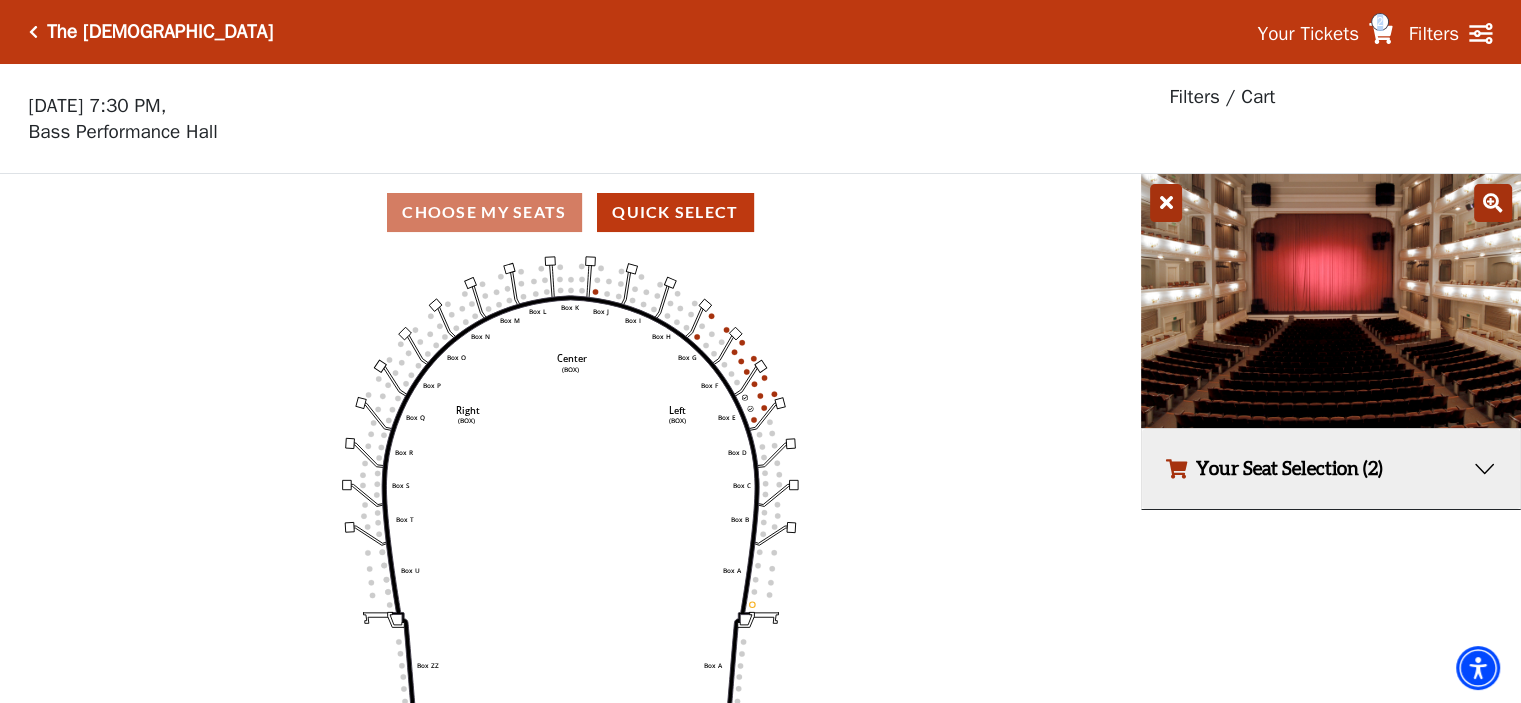 click on "Your Tickets     2   Filters" at bounding box center (1366, 32) 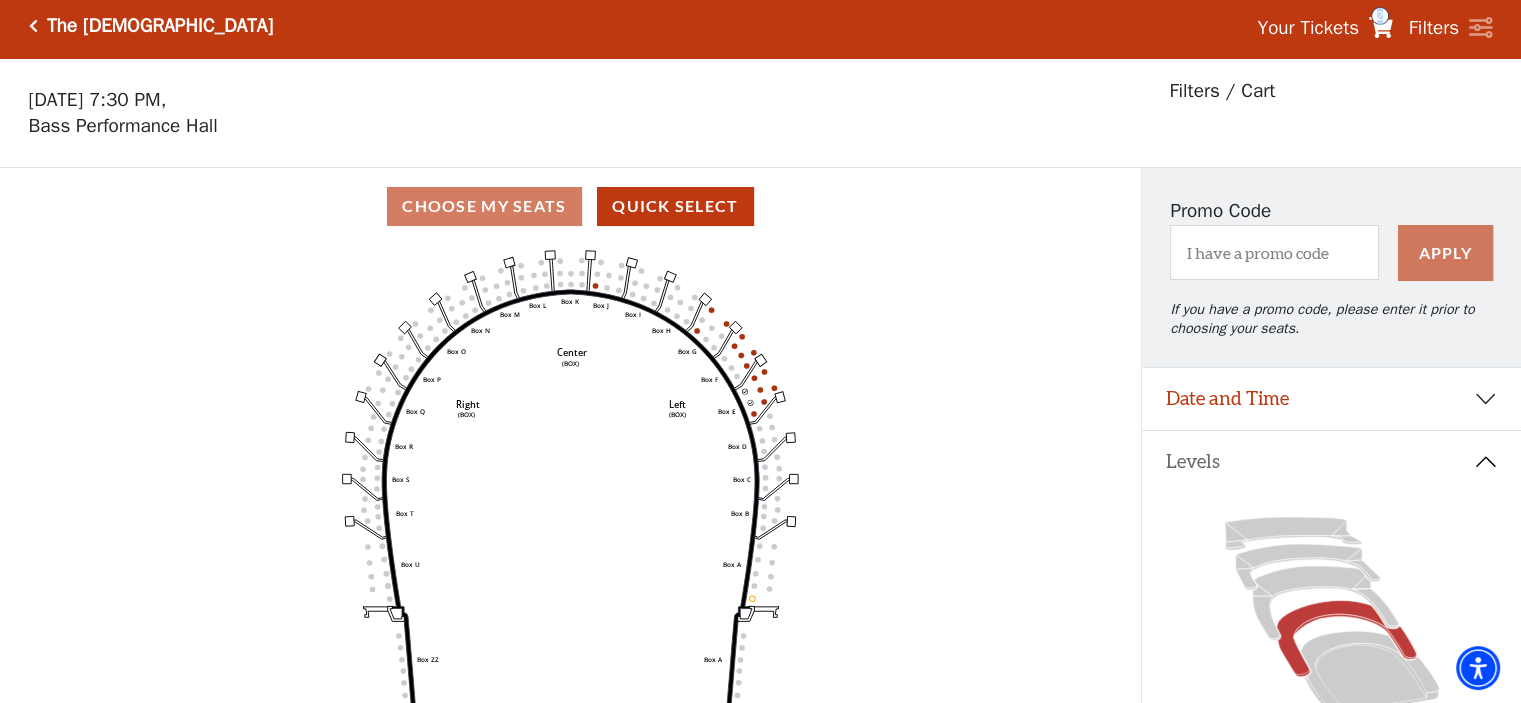 scroll, scrollTop: 0, scrollLeft: 0, axis: both 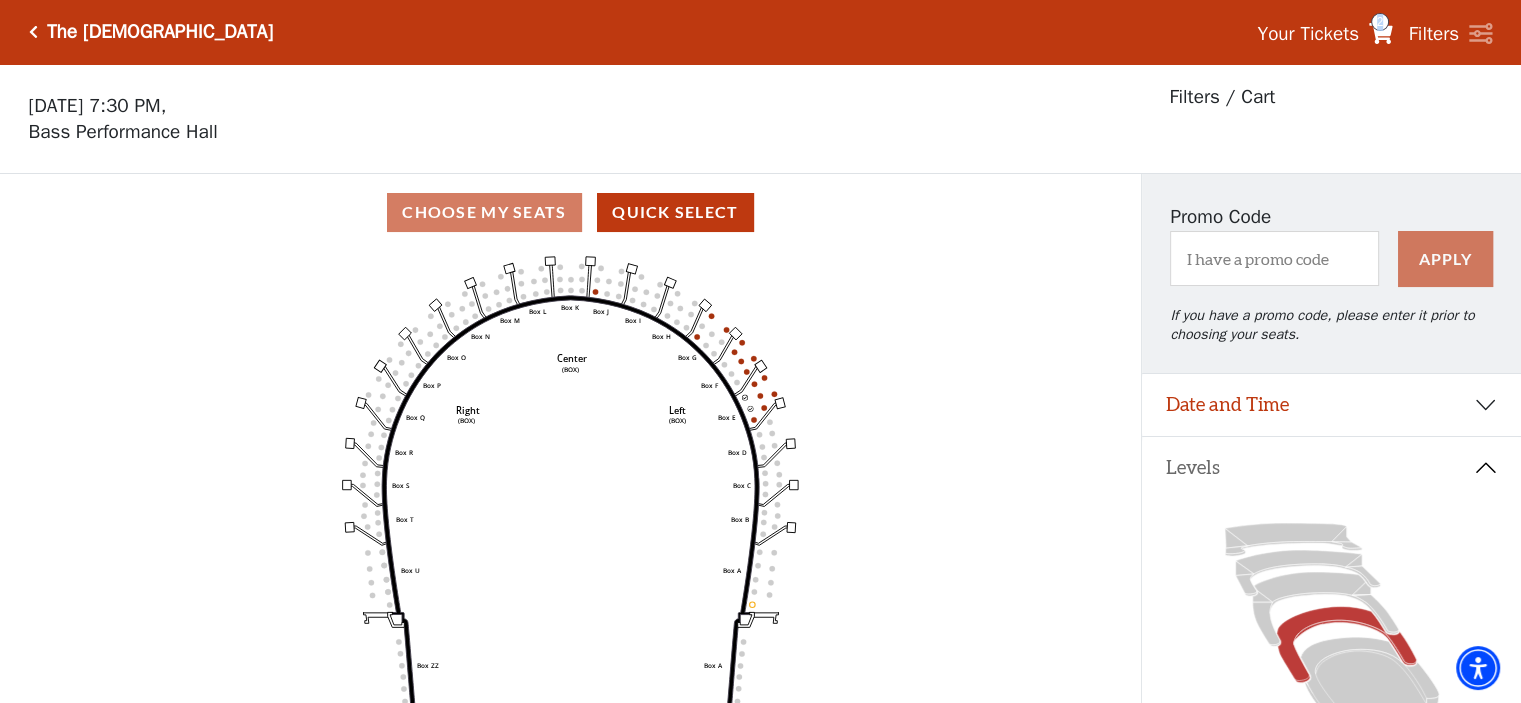click on "2" at bounding box center [1380, 22] 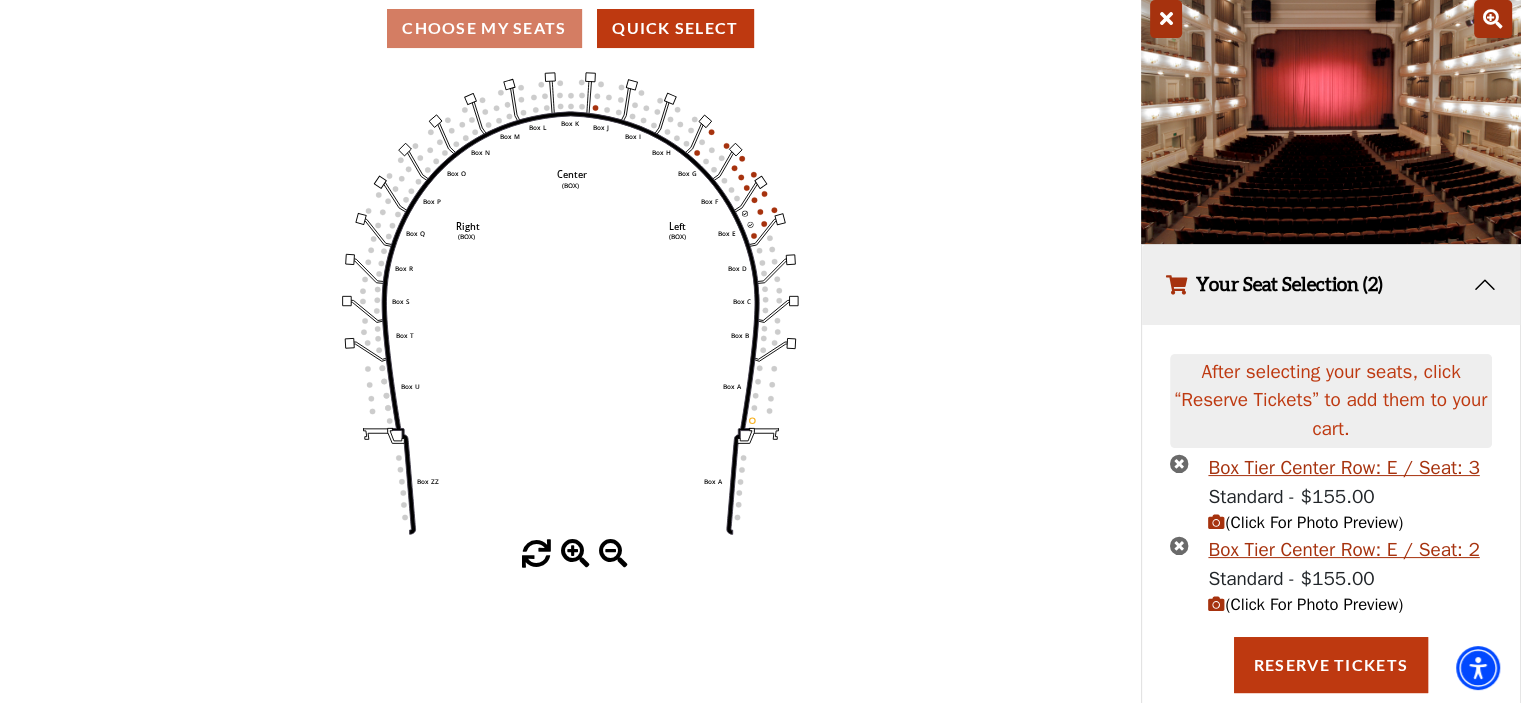 scroll, scrollTop: 220, scrollLeft: 0, axis: vertical 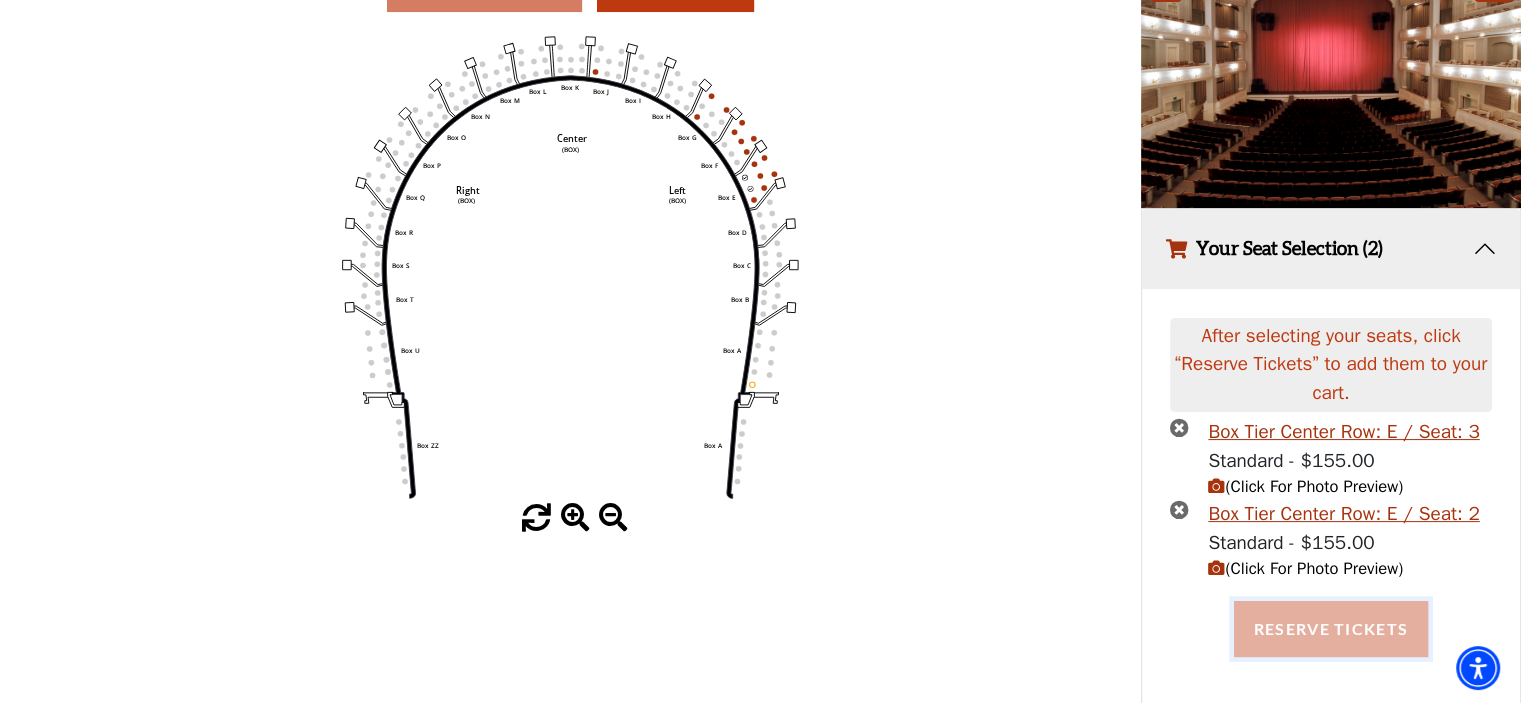 click on "Reserve Tickets" at bounding box center (1331, 629) 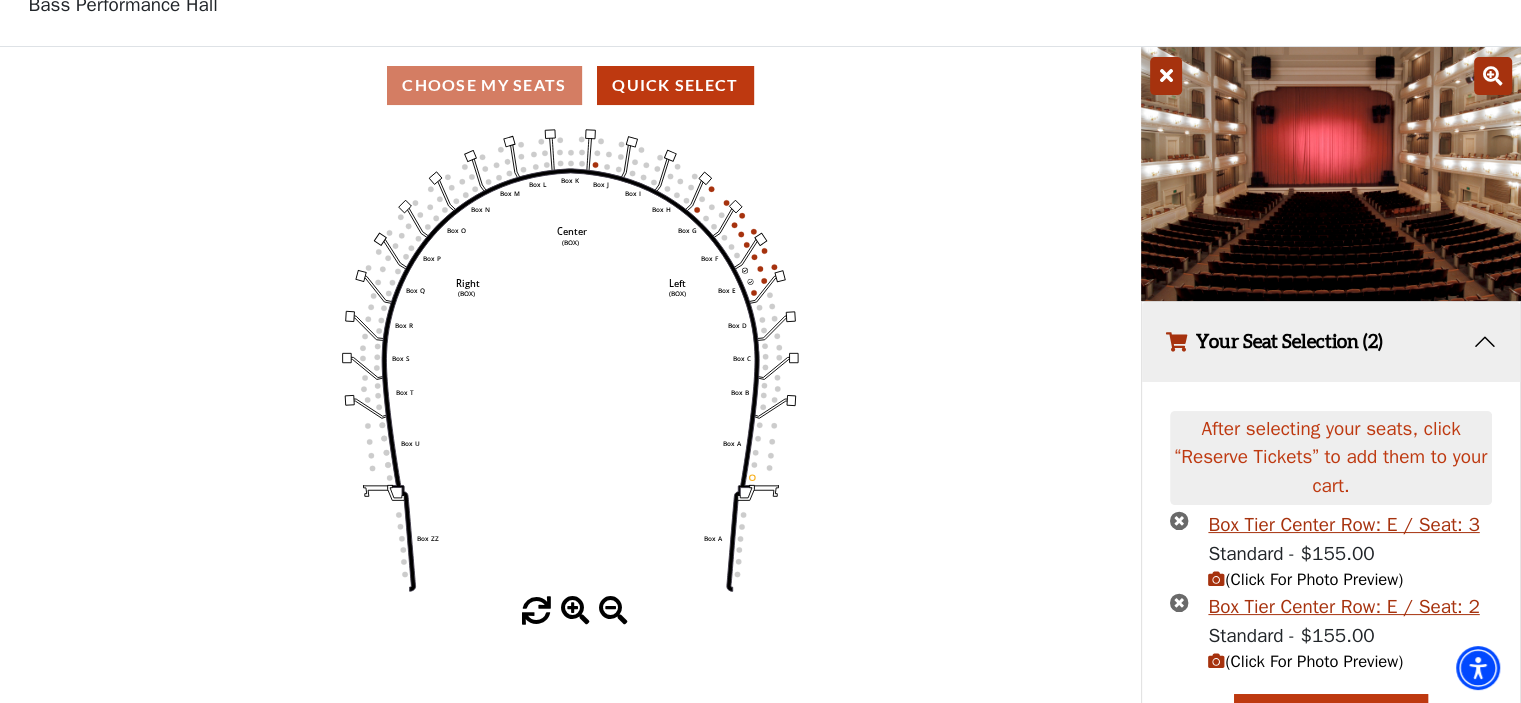 scroll, scrollTop: 121, scrollLeft: 0, axis: vertical 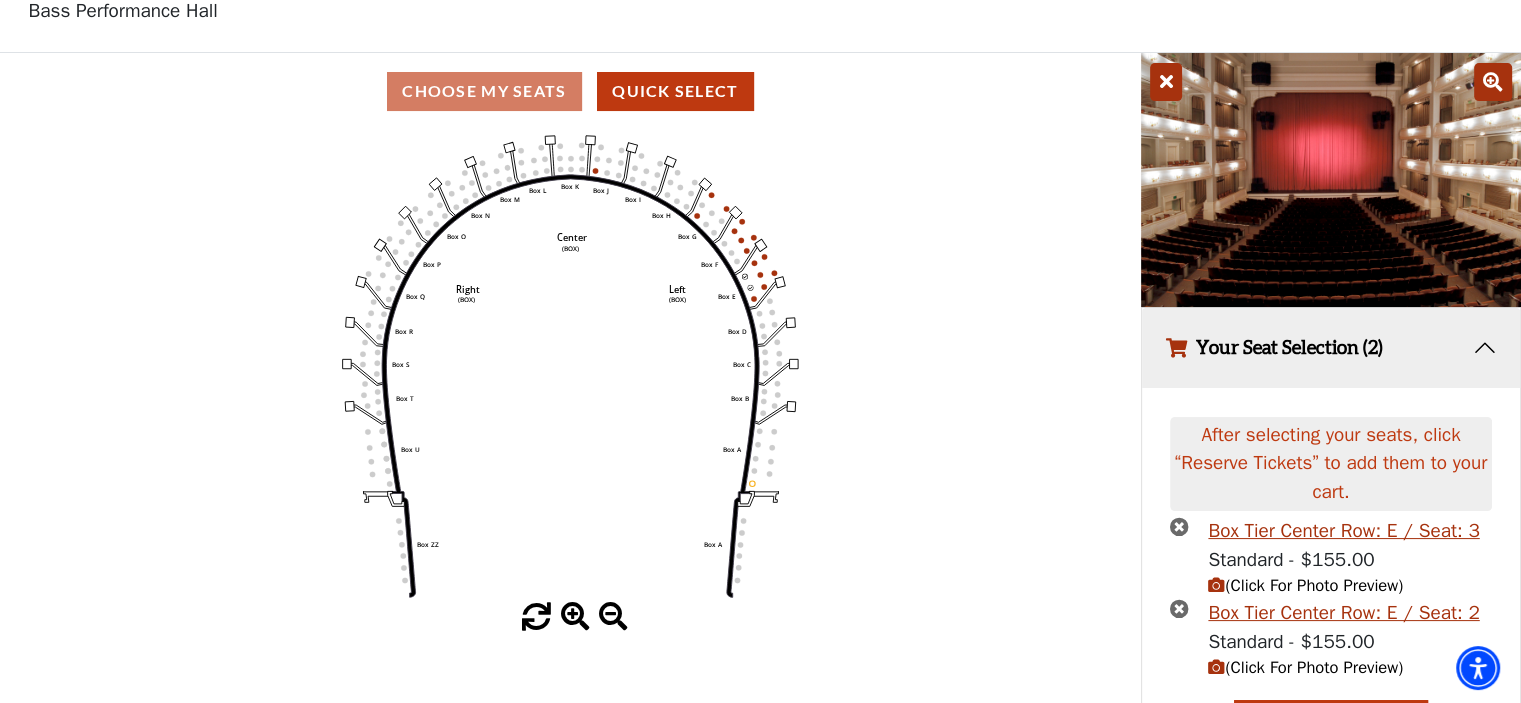 click at bounding box center (1179, 526) 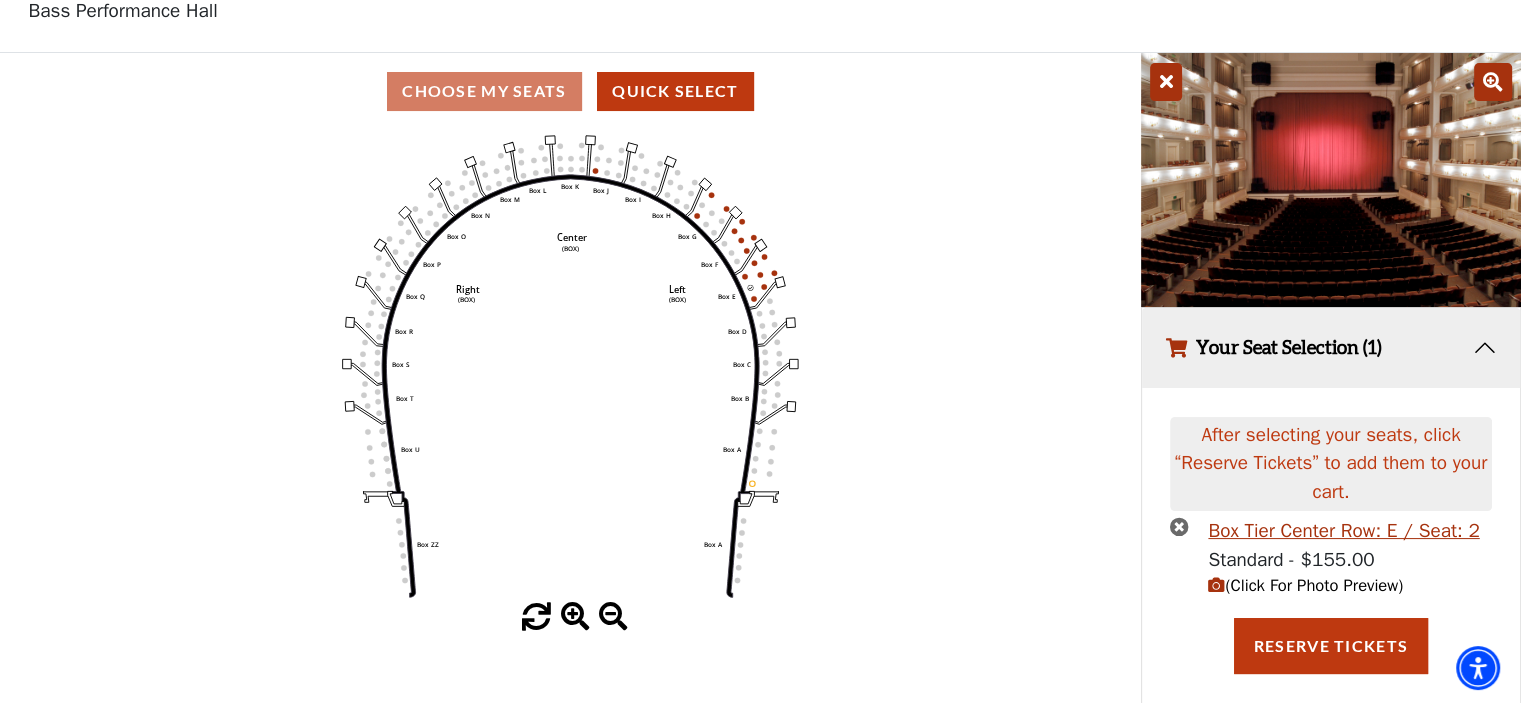 click at bounding box center (1179, 526) 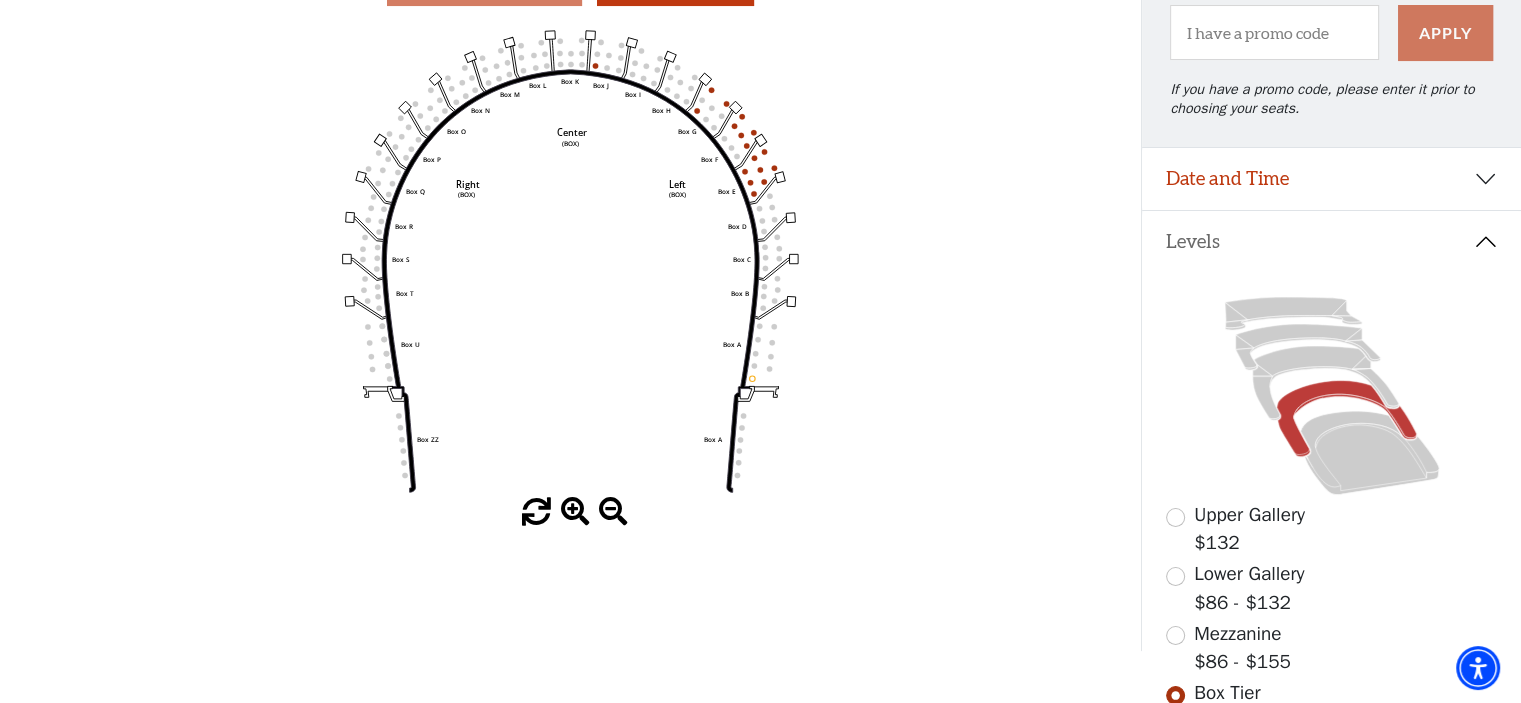 scroll, scrollTop: 370, scrollLeft: 0, axis: vertical 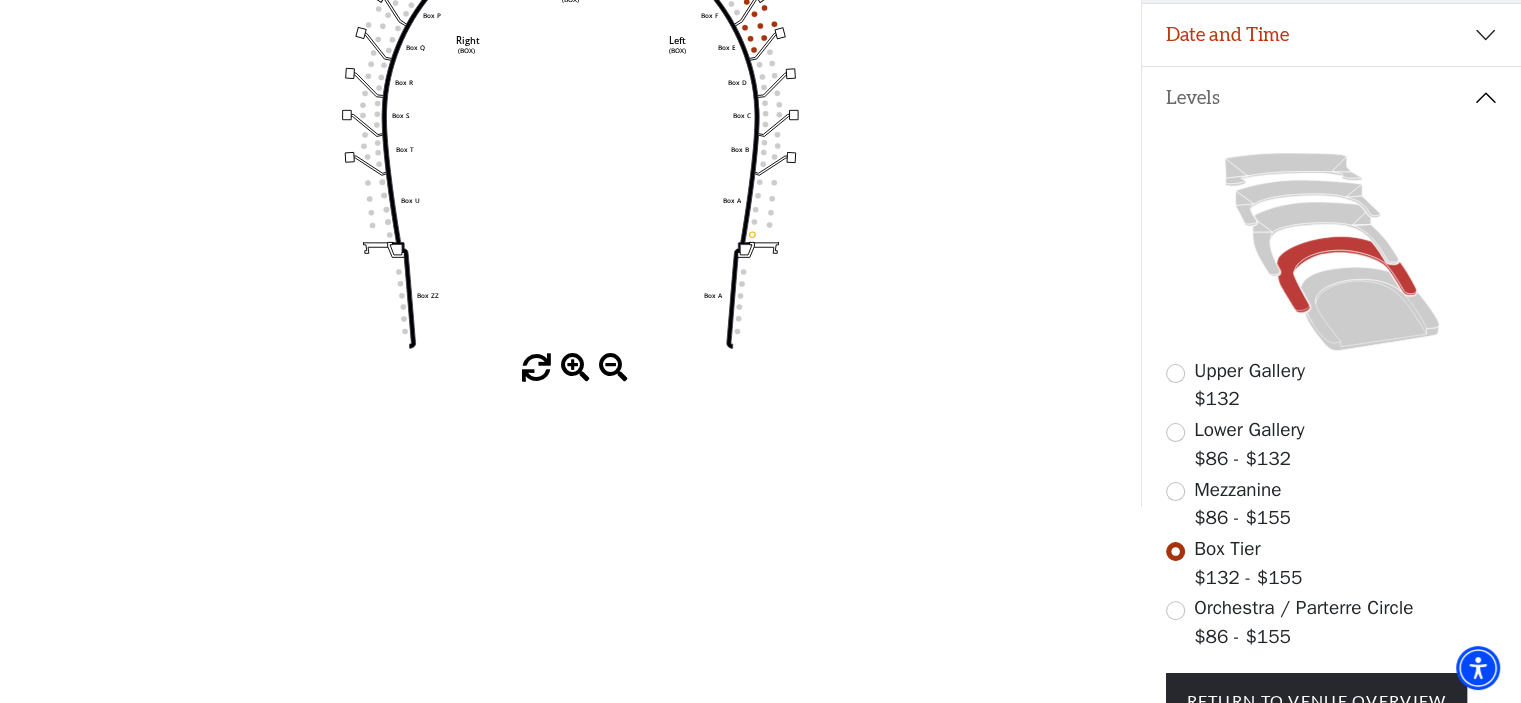 drag, startPoint x: 951, startPoint y: 479, endPoint x: 939, endPoint y: 655, distance: 176.40862 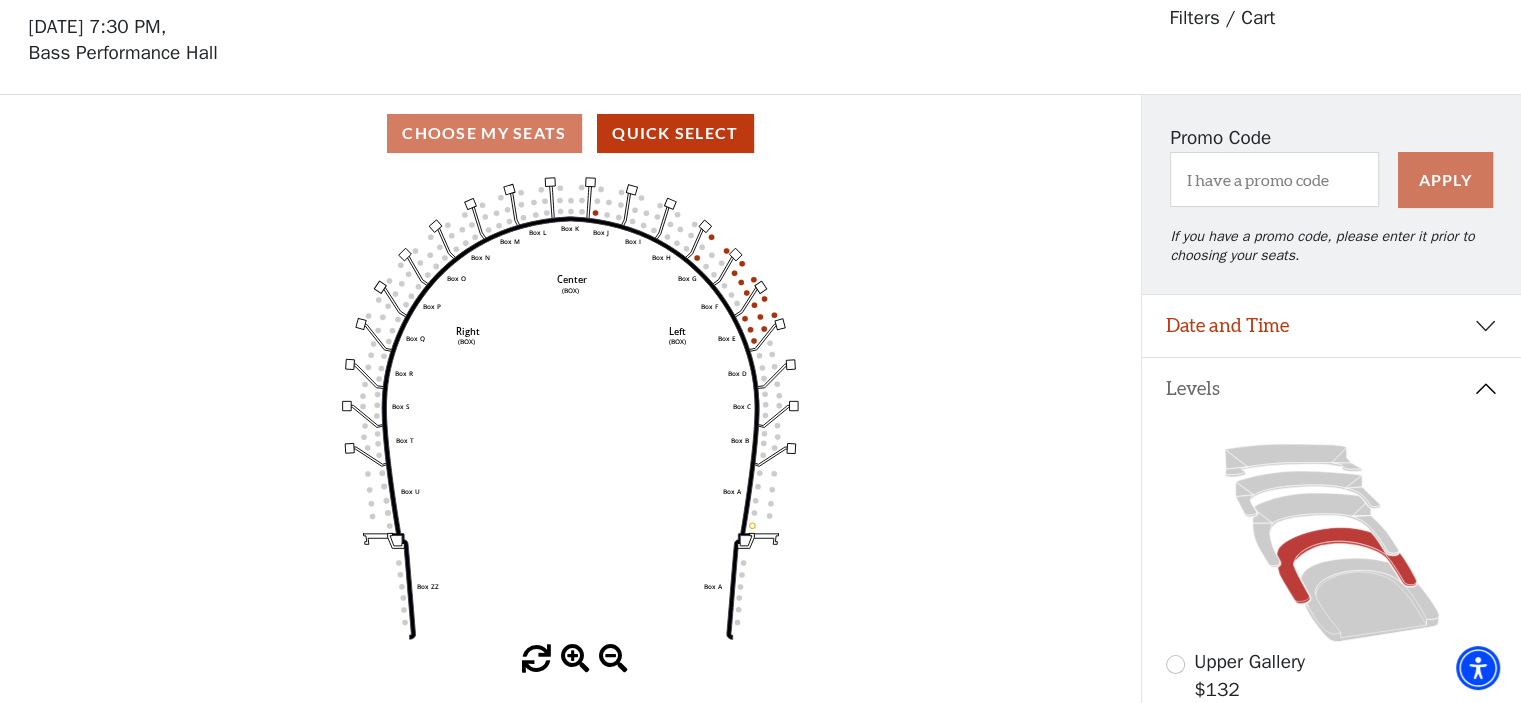 scroll, scrollTop: 65, scrollLeft: 0, axis: vertical 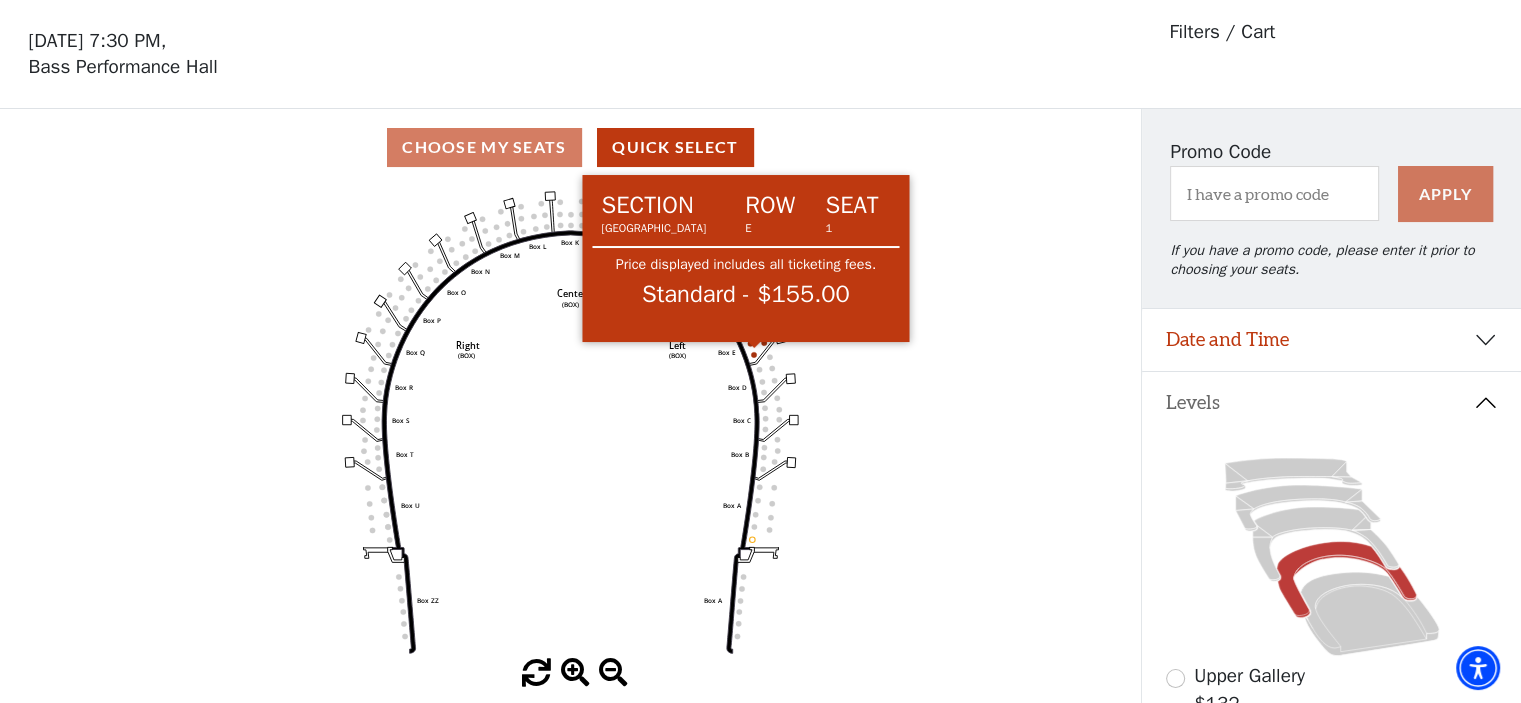 click 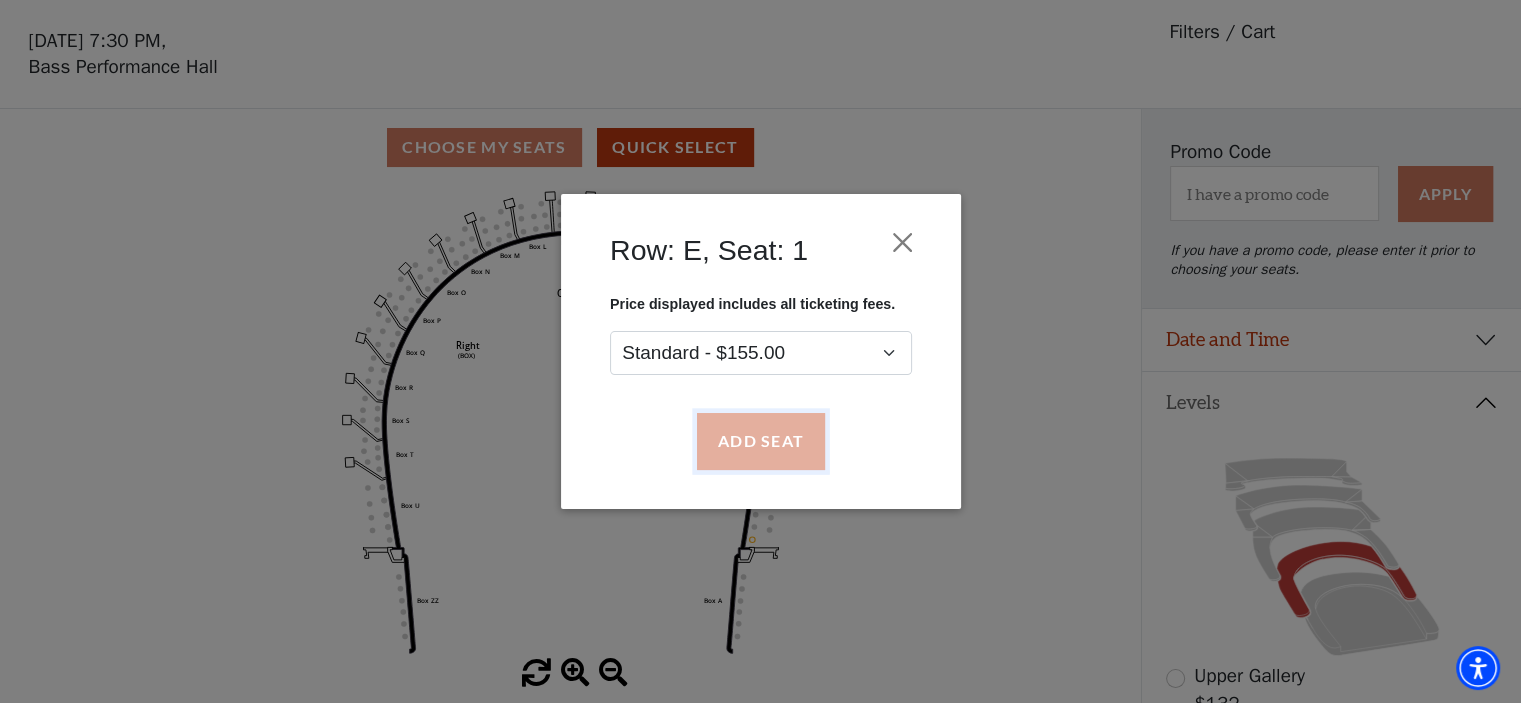 click on "Add Seat" at bounding box center [760, 442] 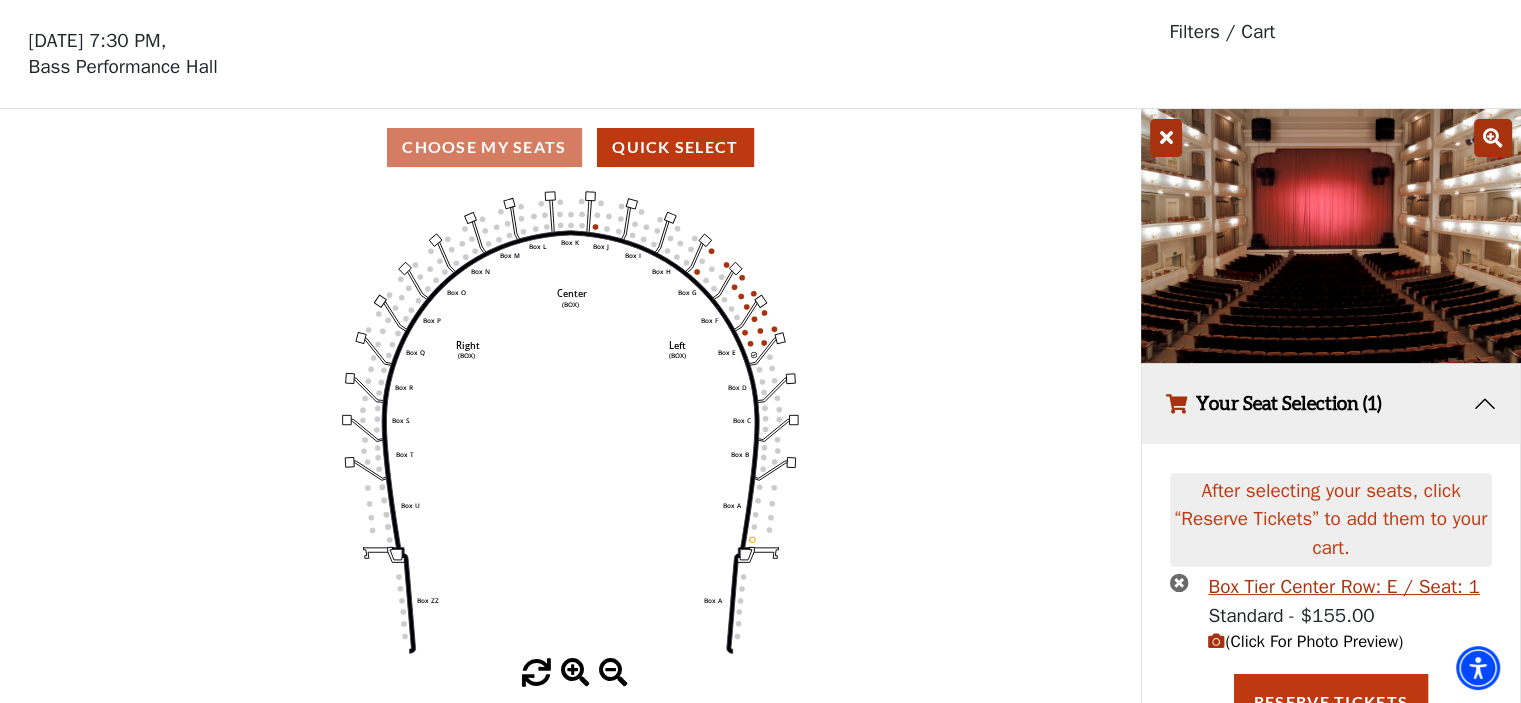 scroll, scrollTop: 90, scrollLeft: 0, axis: vertical 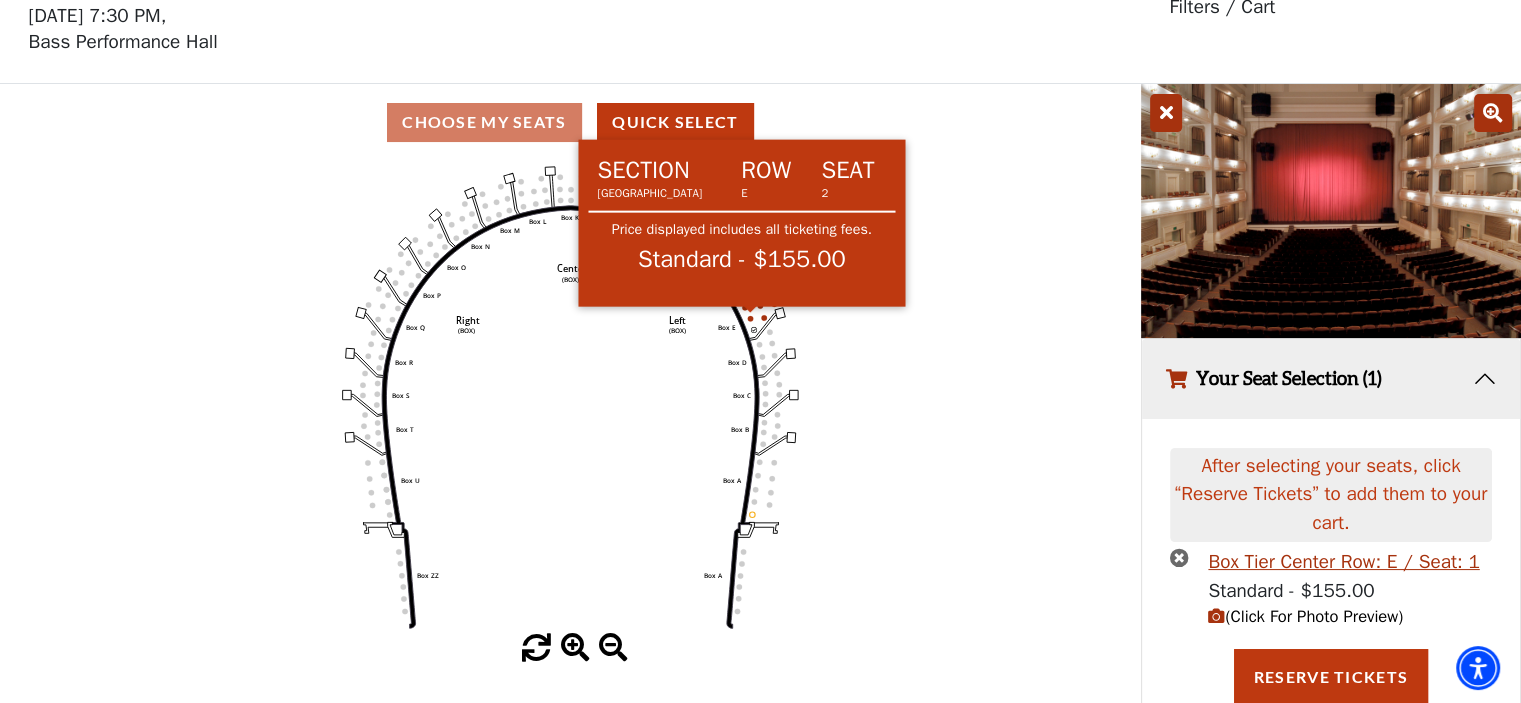click 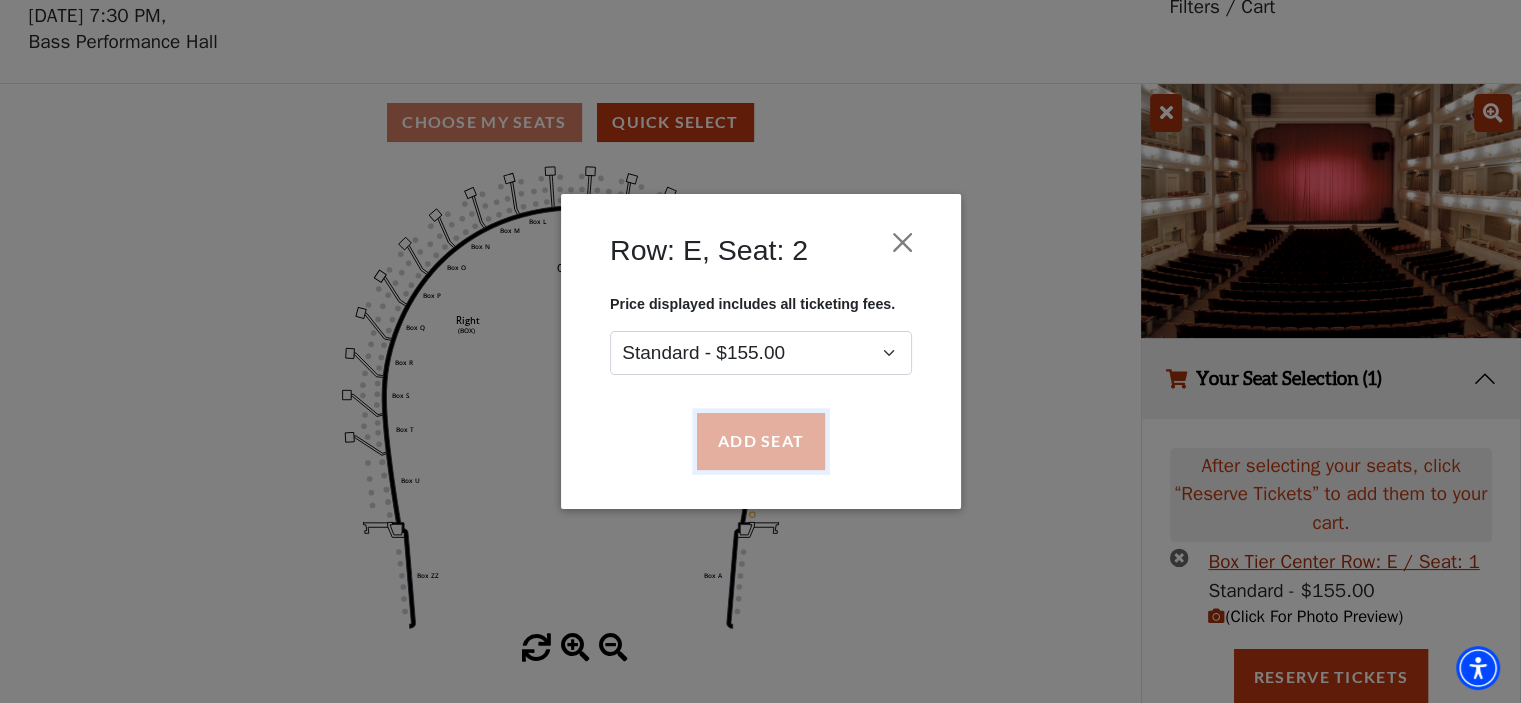 click on "Add Seat" at bounding box center (760, 442) 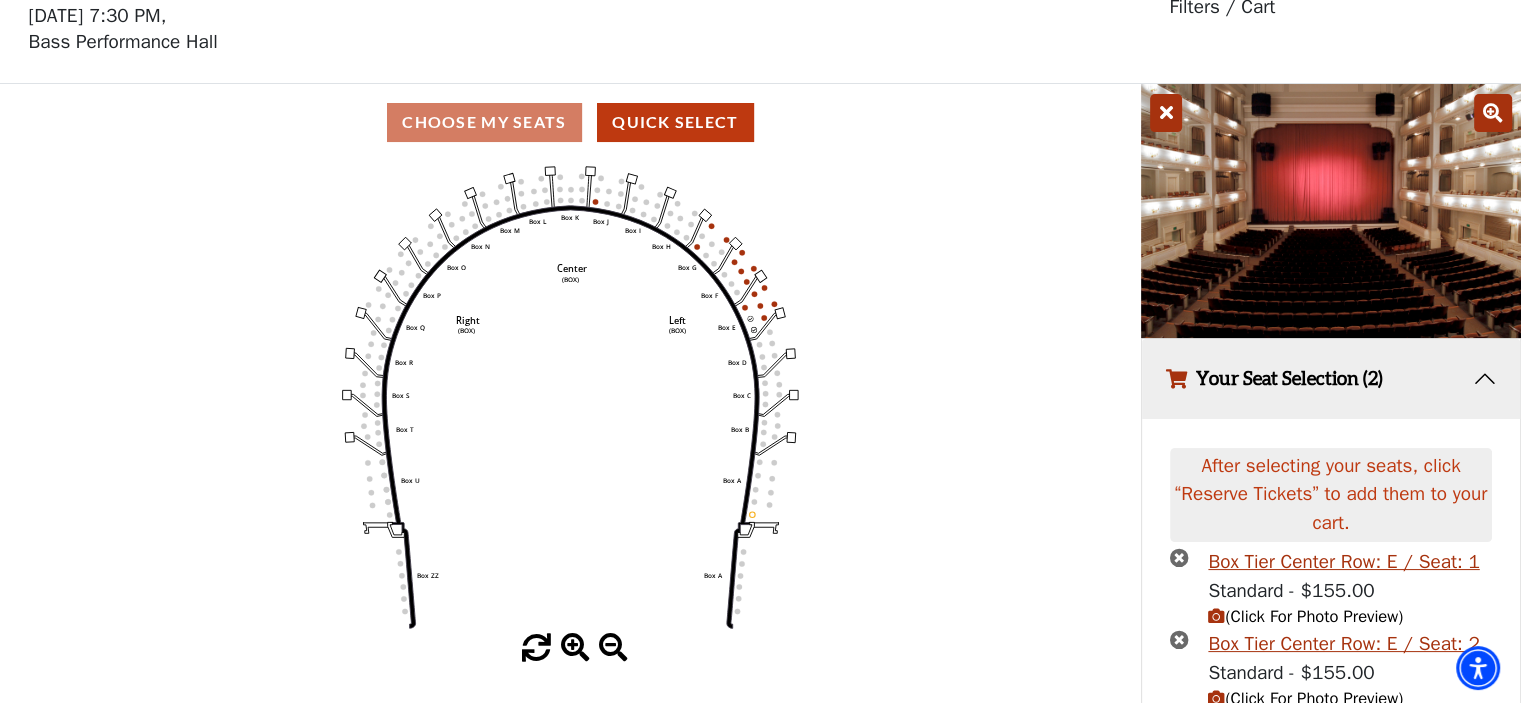 scroll, scrollTop: 172, scrollLeft: 0, axis: vertical 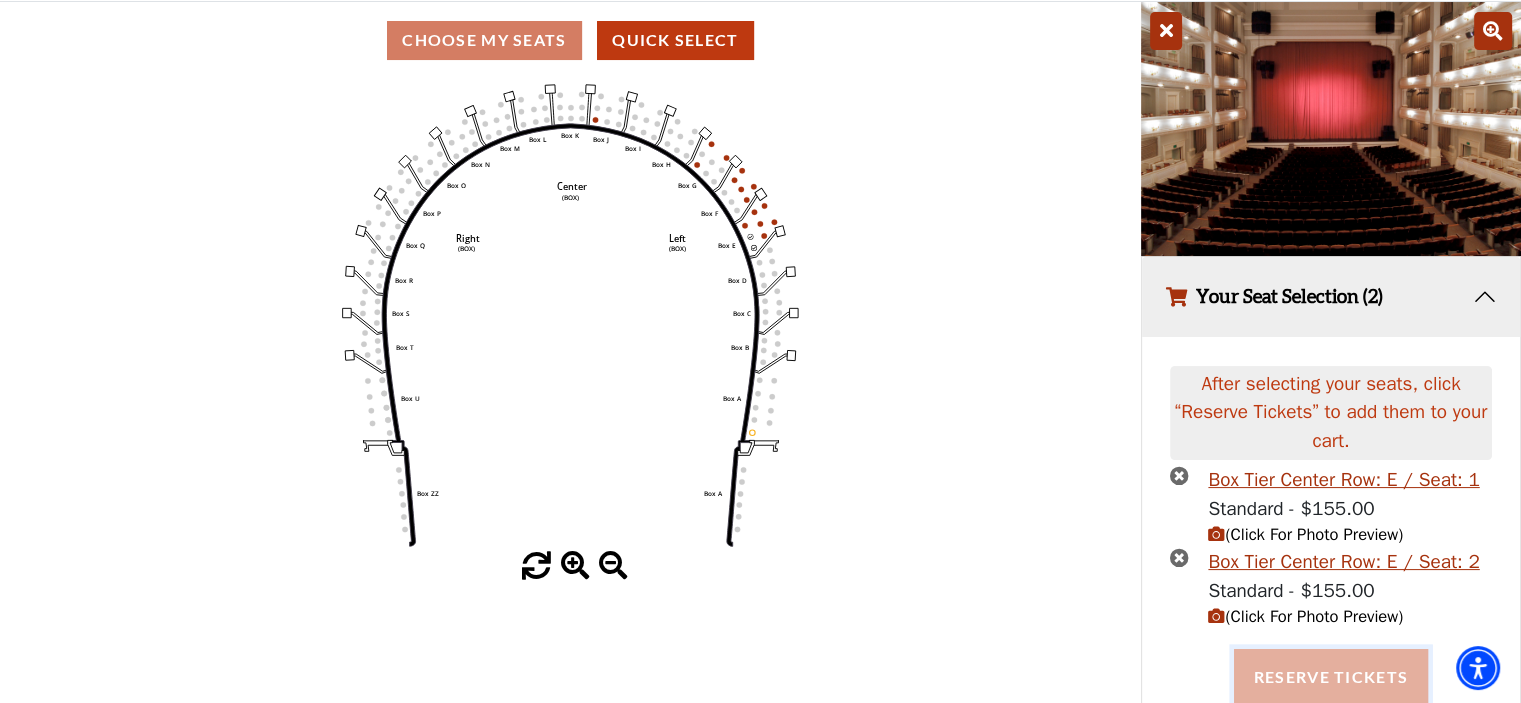 click on "Reserve Tickets" at bounding box center [1331, 677] 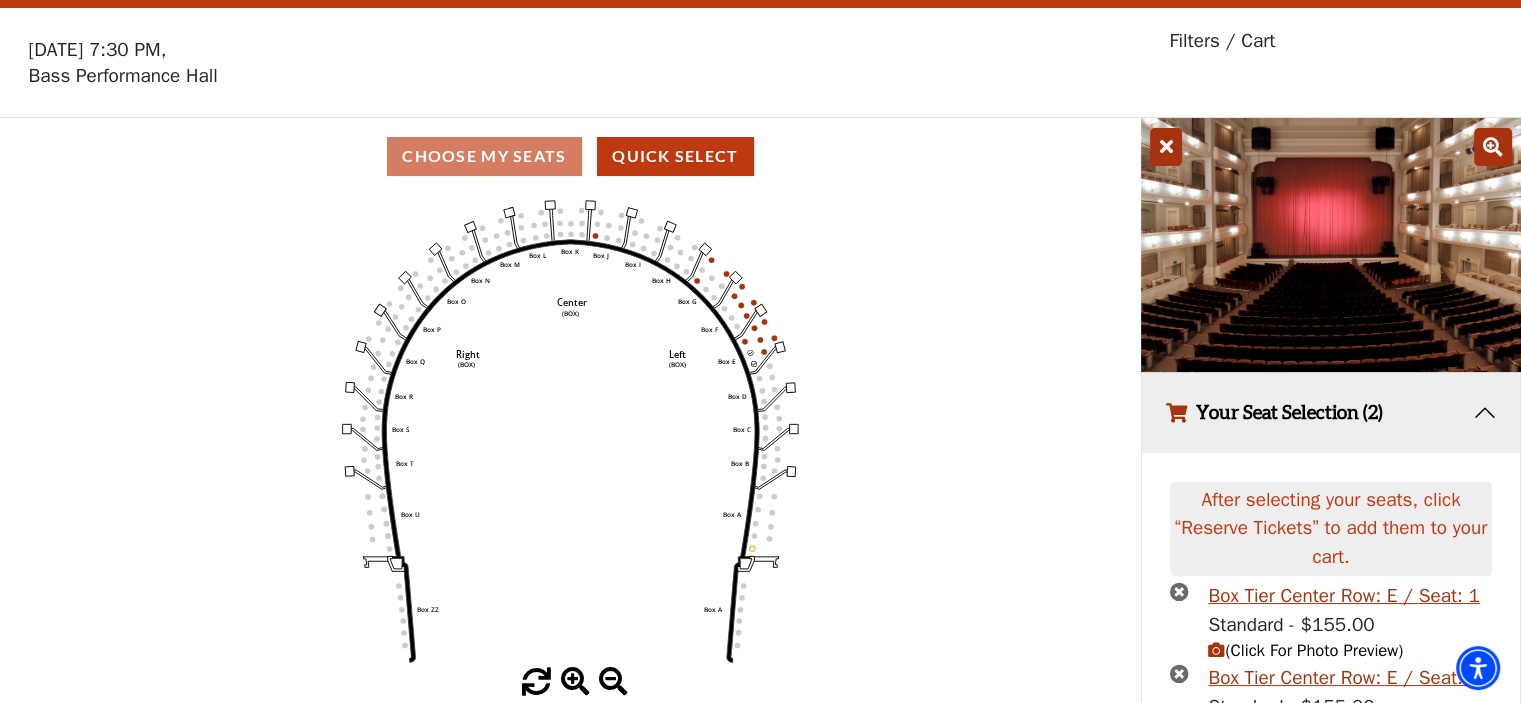 scroll, scrollTop: 0, scrollLeft: 0, axis: both 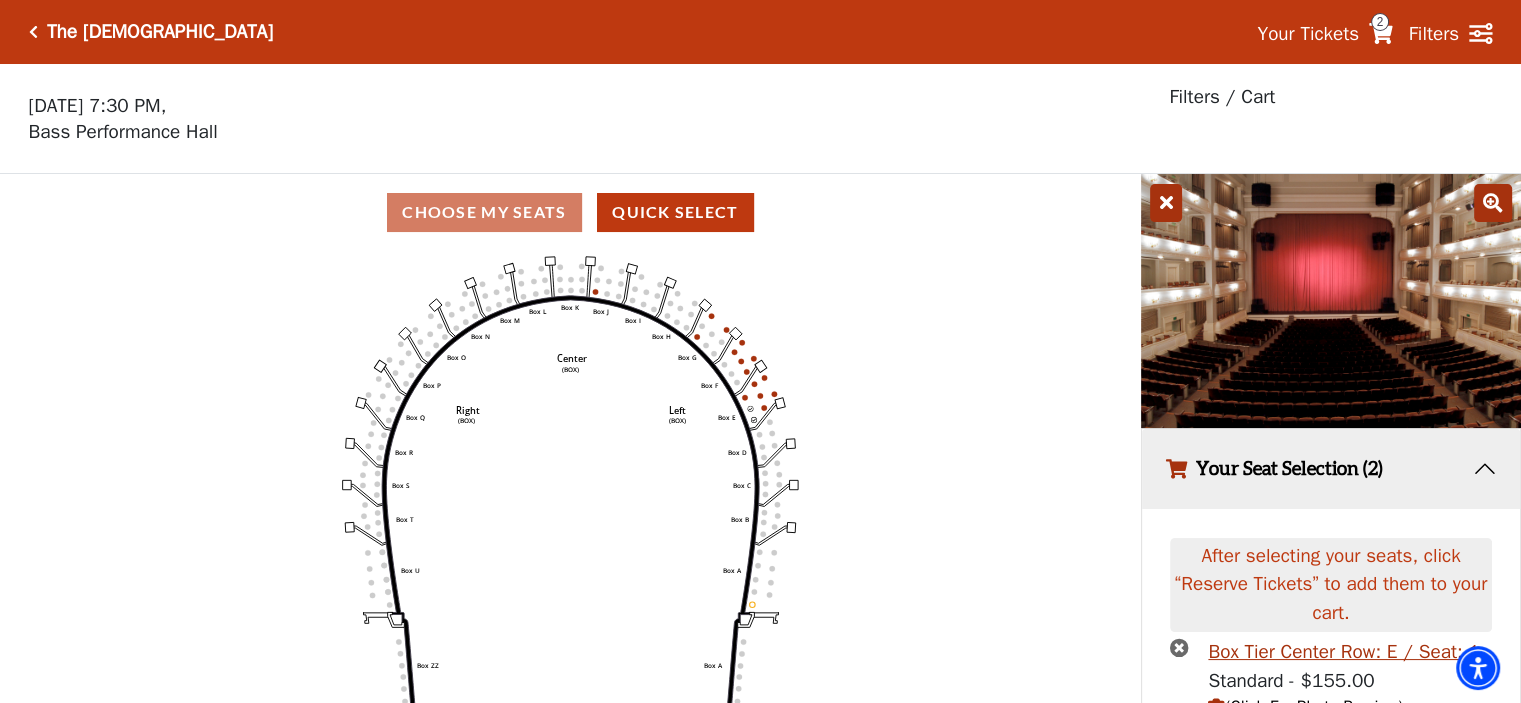 click on "Your Tickets" at bounding box center [1308, 34] 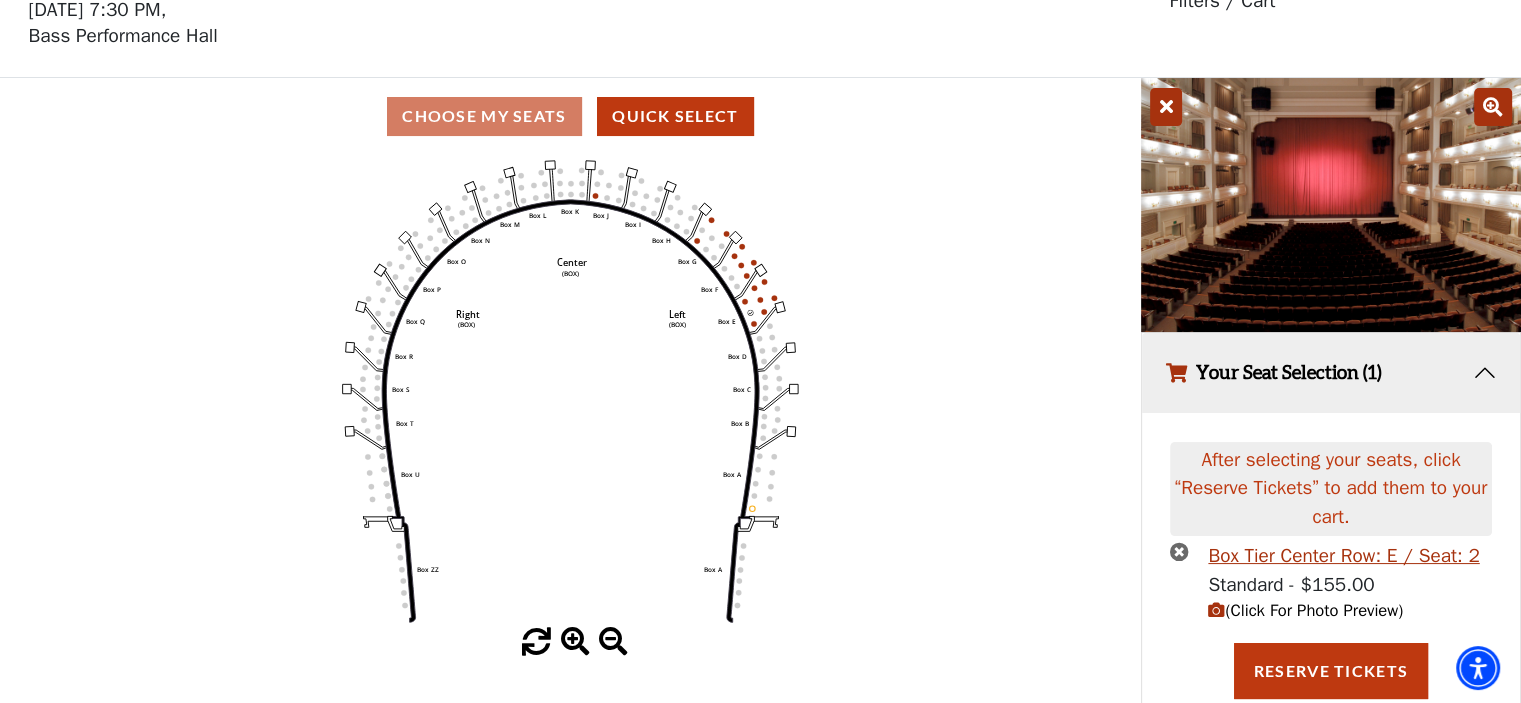 scroll, scrollTop: 104, scrollLeft: 0, axis: vertical 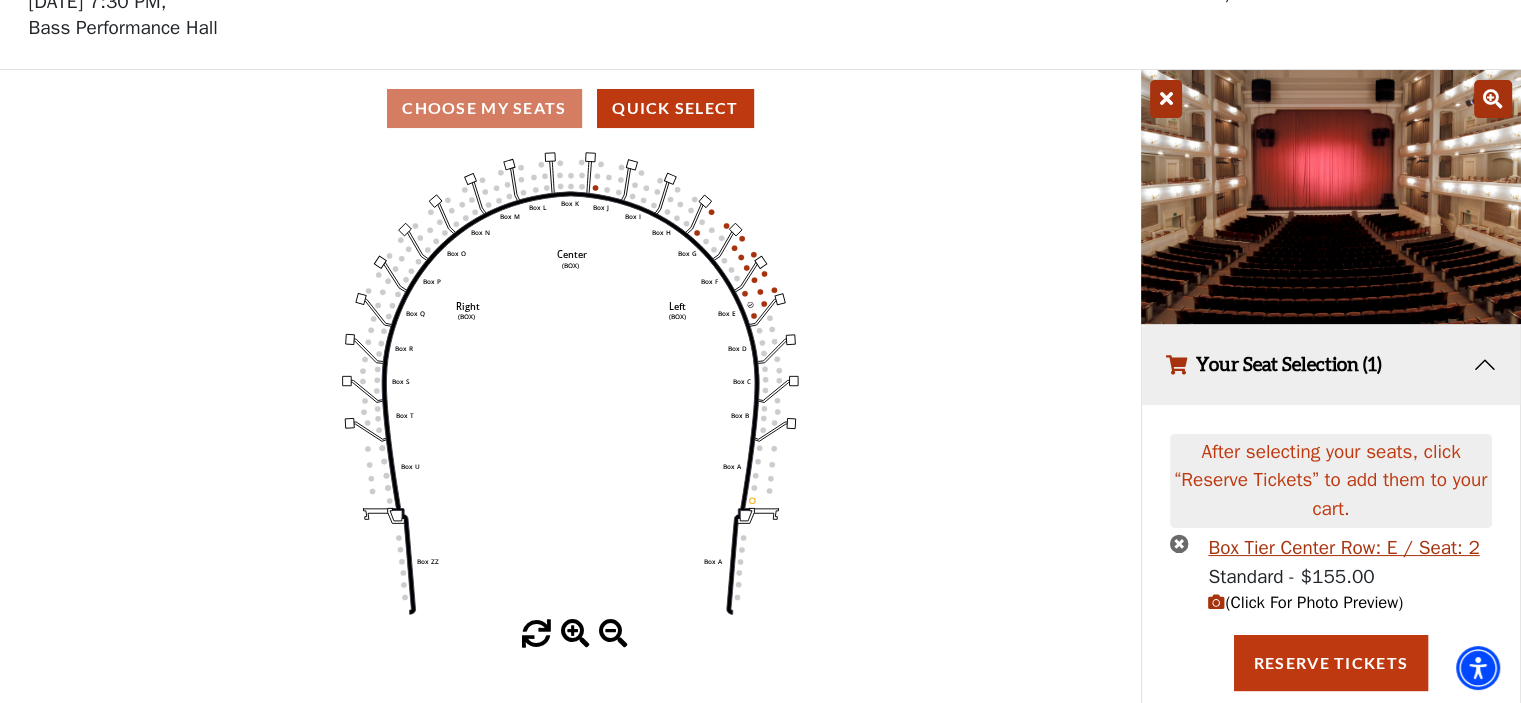 click at bounding box center [1179, 543] 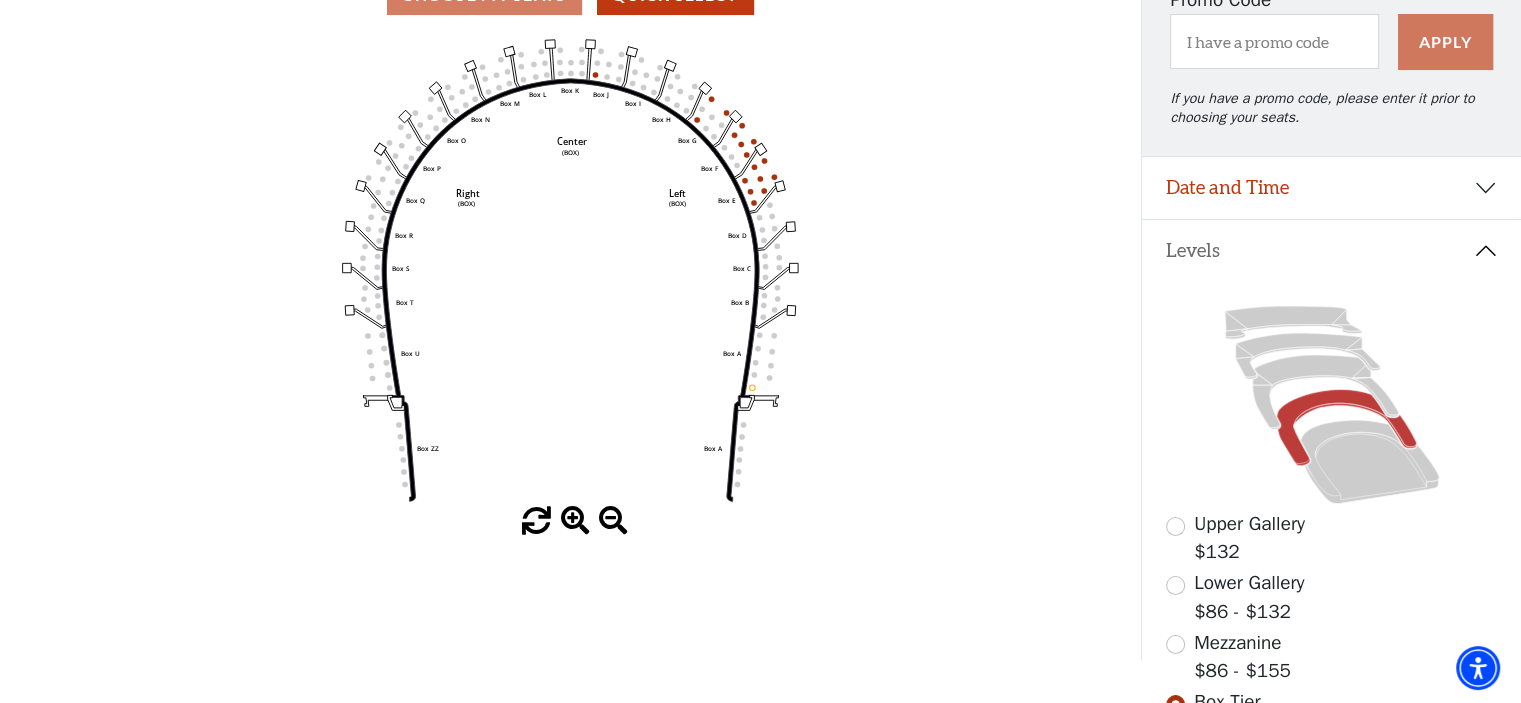 scroll, scrollTop: 73, scrollLeft: 0, axis: vertical 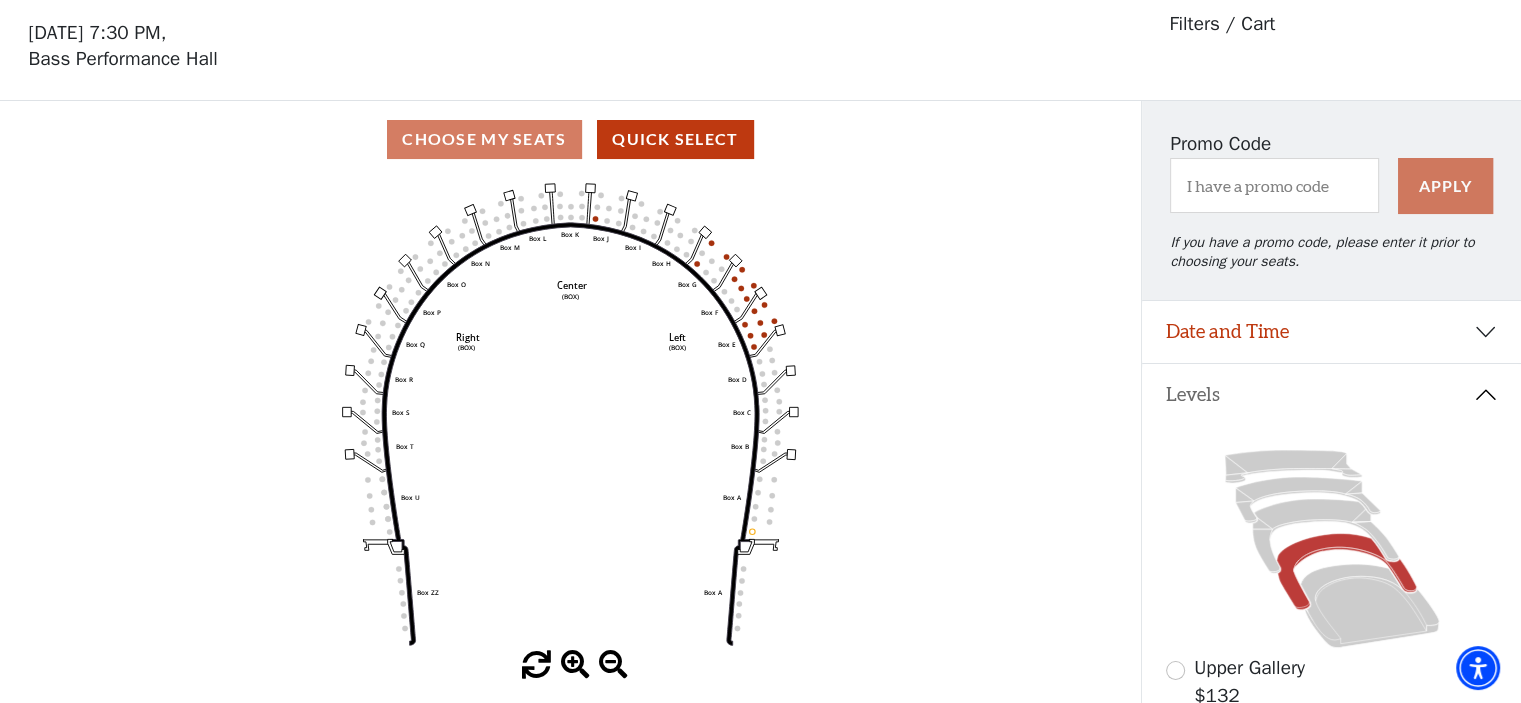 click on "Left   (BOX)   Right   (BOX)   Center   (BOX)   Box ZZ   Box U   Box T   Box S   Box R   Box Q   Box P   Box O   Box N   Box M   Box L   Box A   Box A   Box B   Box C   Box D   Box E   Box F   Box G   Box H   Box I   Box J   Box K" 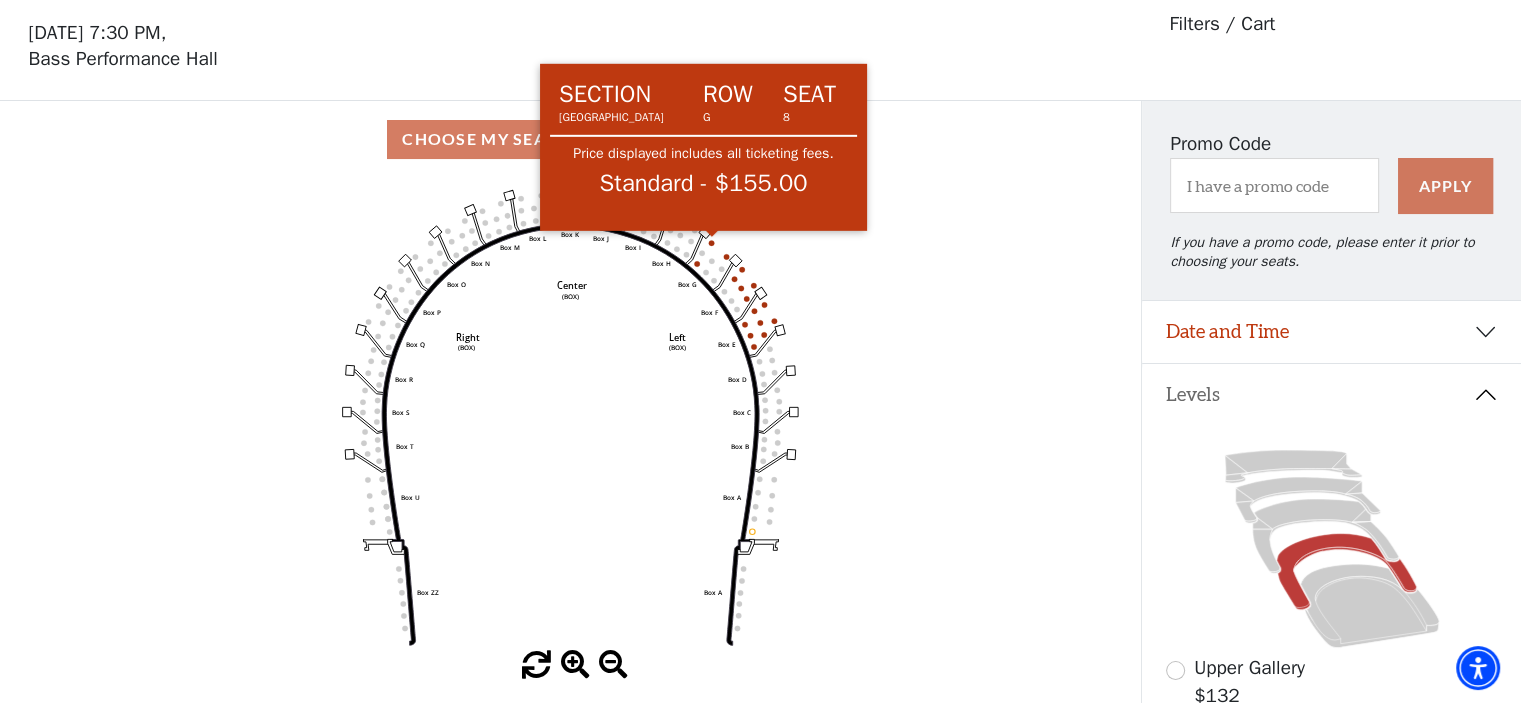 click 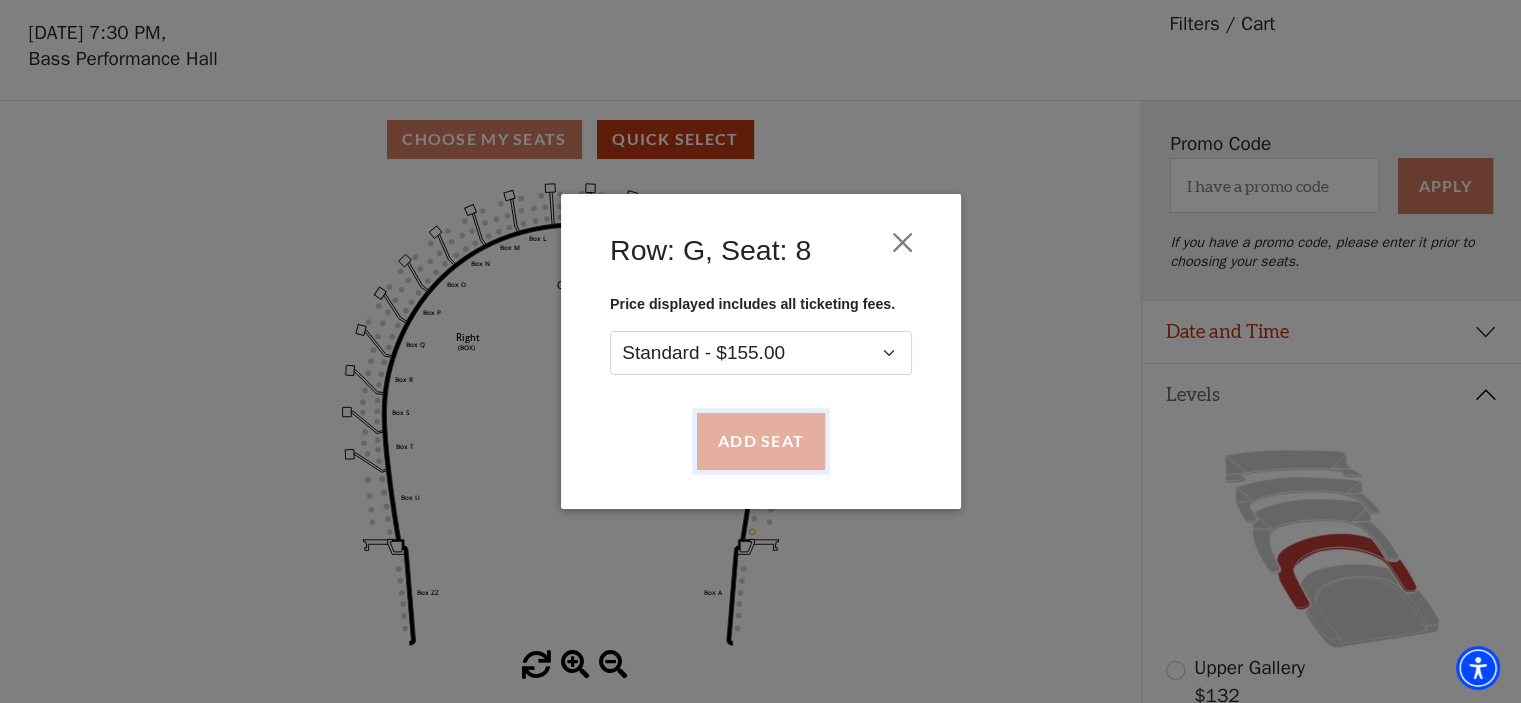 click on "Add Seat" at bounding box center [760, 442] 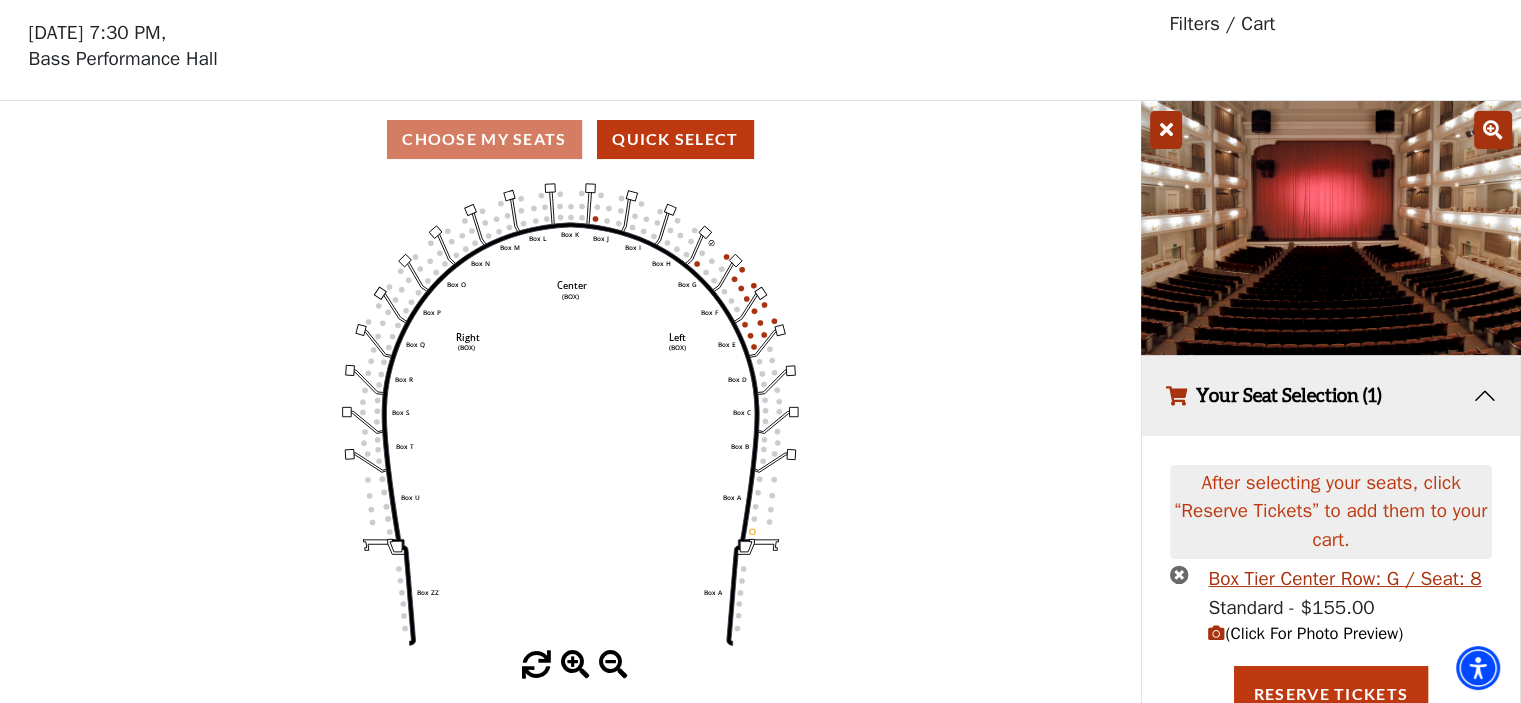 scroll, scrollTop: 90, scrollLeft: 0, axis: vertical 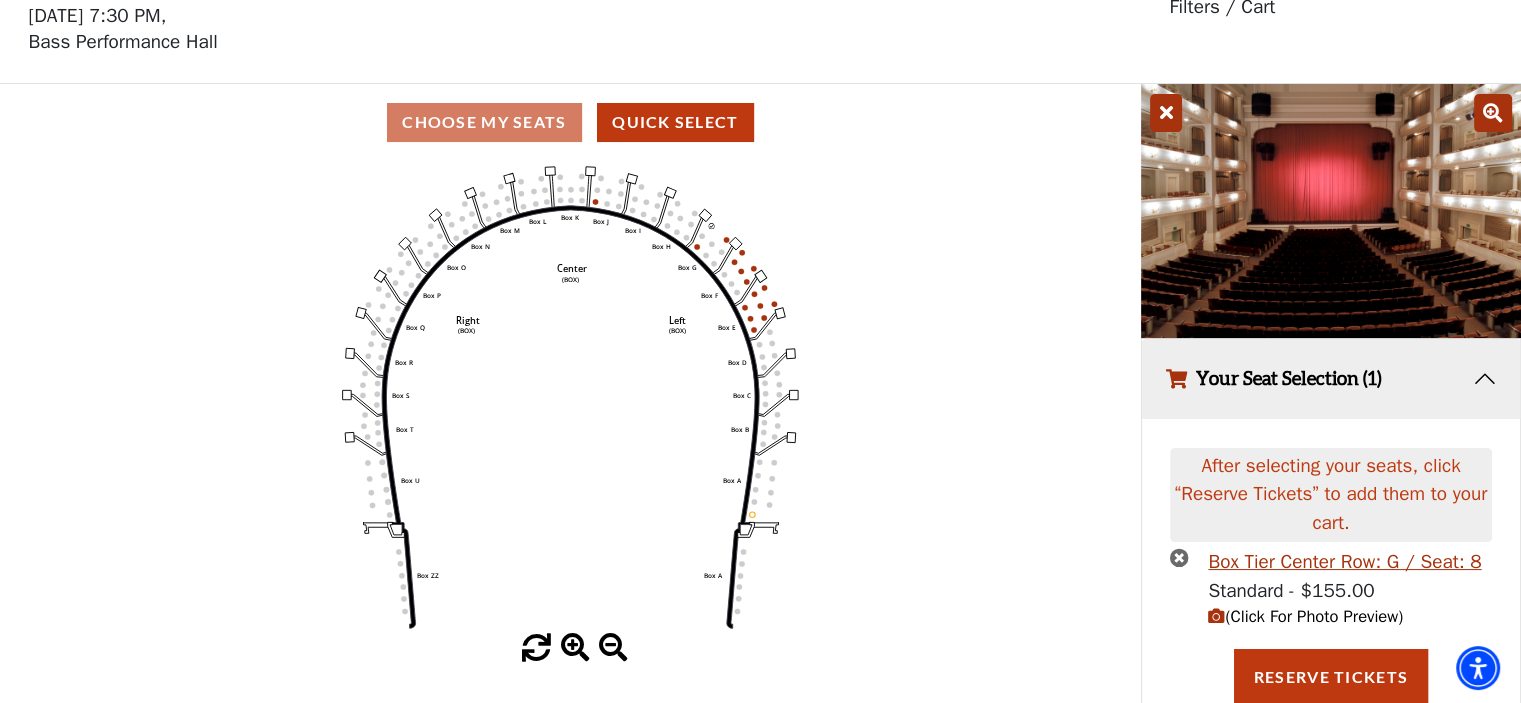 click 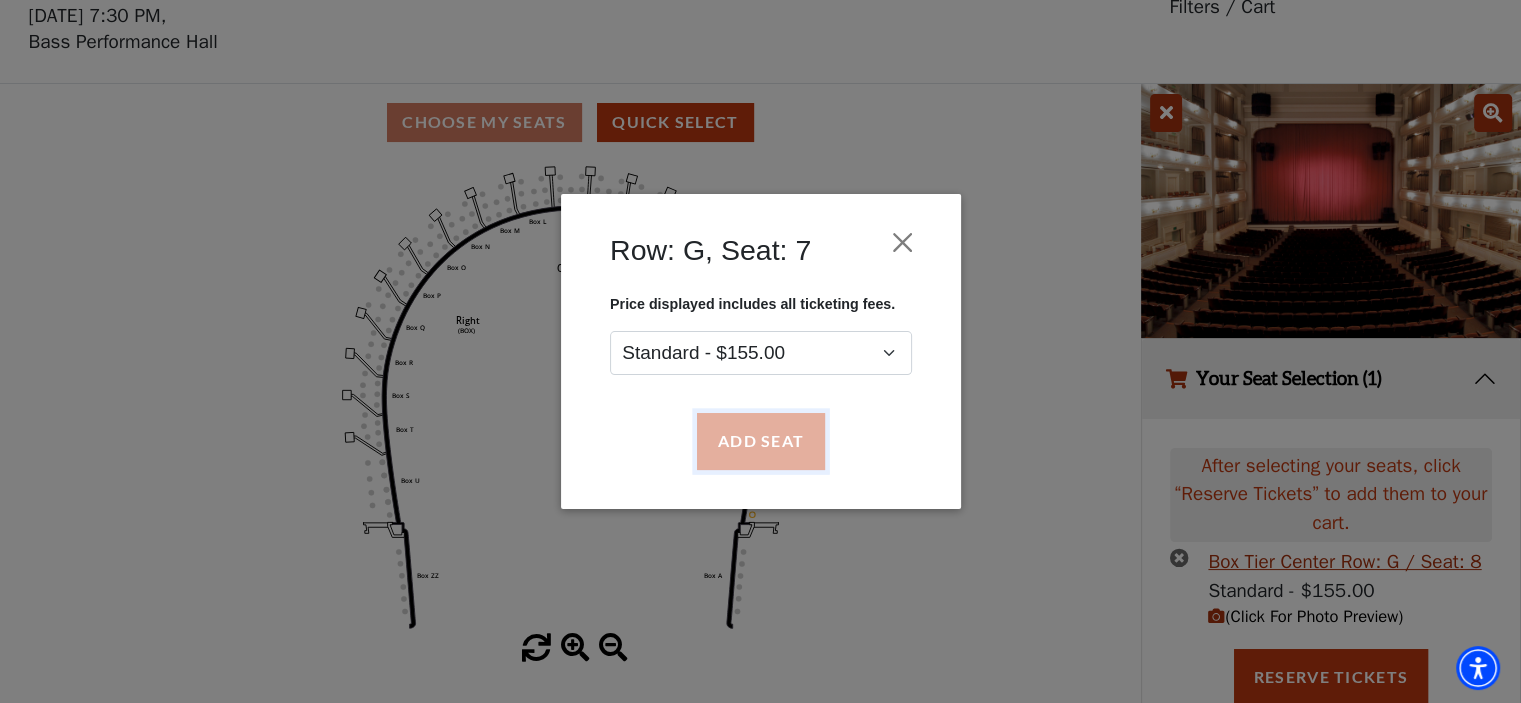 click on "Add Seat" at bounding box center (760, 442) 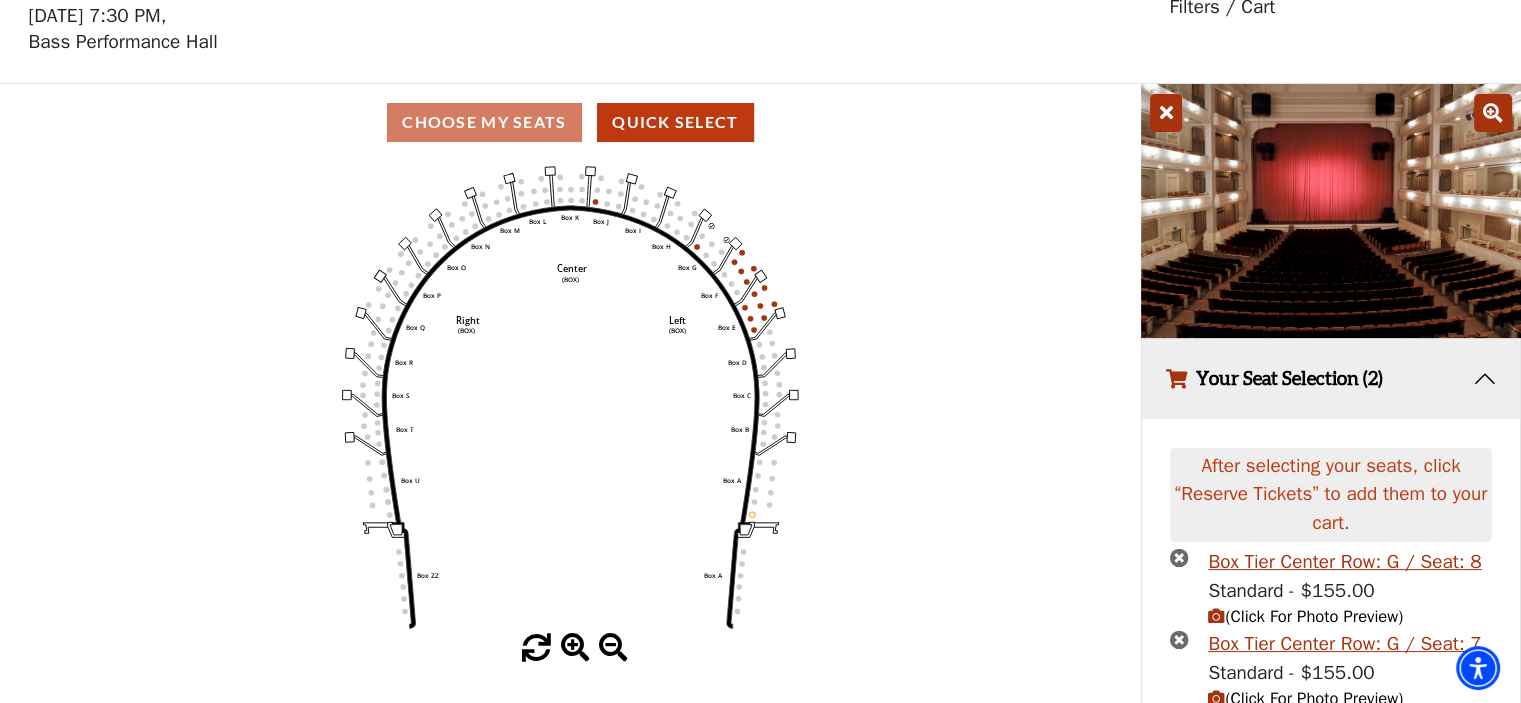scroll, scrollTop: 172, scrollLeft: 0, axis: vertical 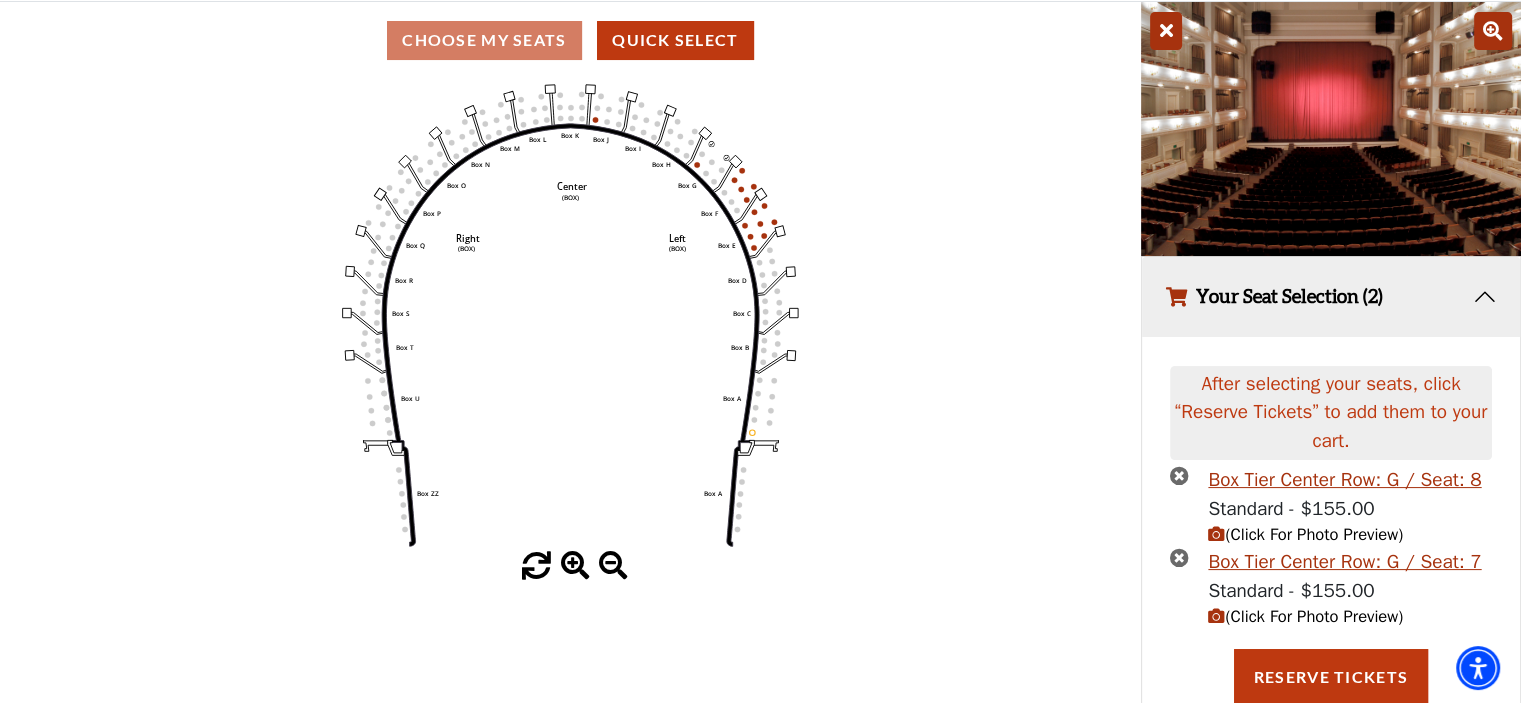 click on "(Click For Photo Preview)" at bounding box center [1305, 534] 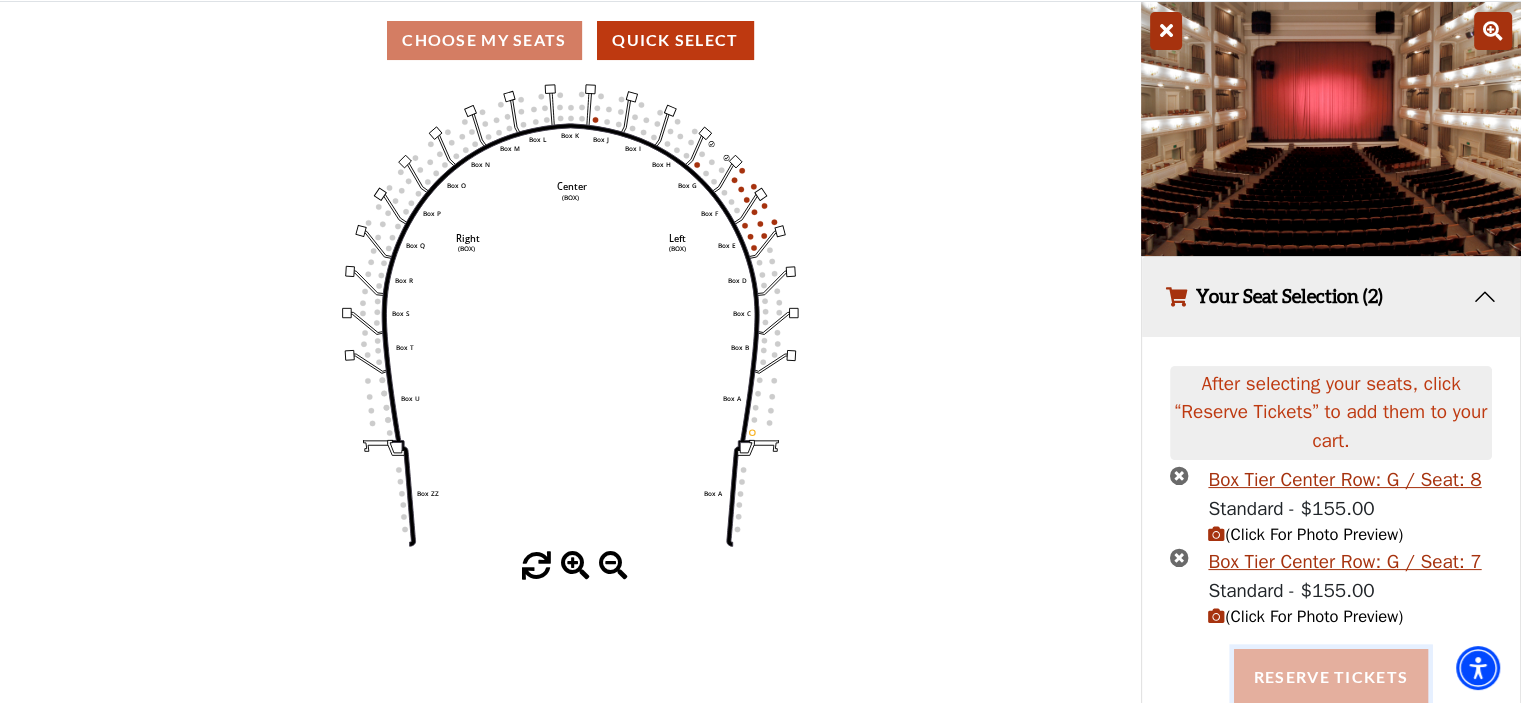 click on "Reserve Tickets" at bounding box center [1331, 677] 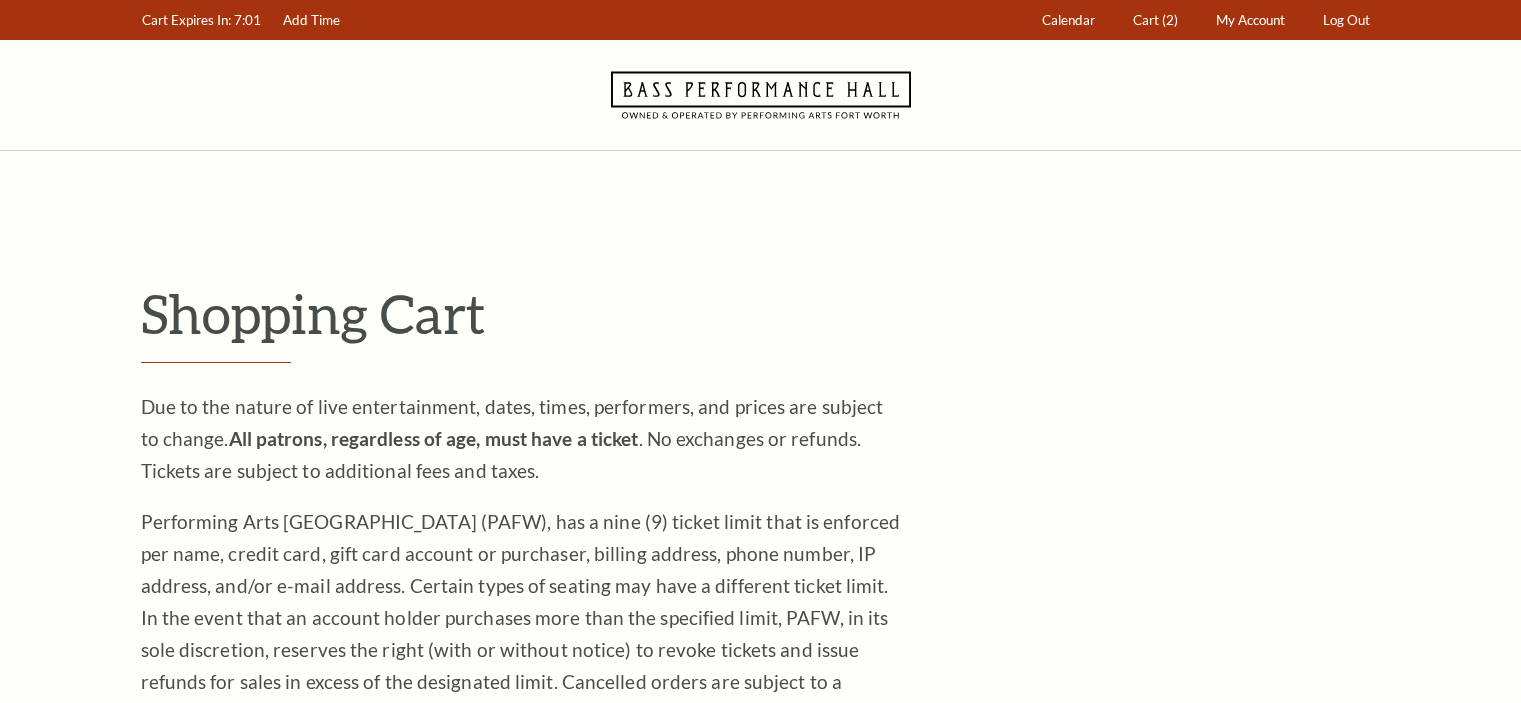 scroll, scrollTop: 0, scrollLeft: 0, axis: both 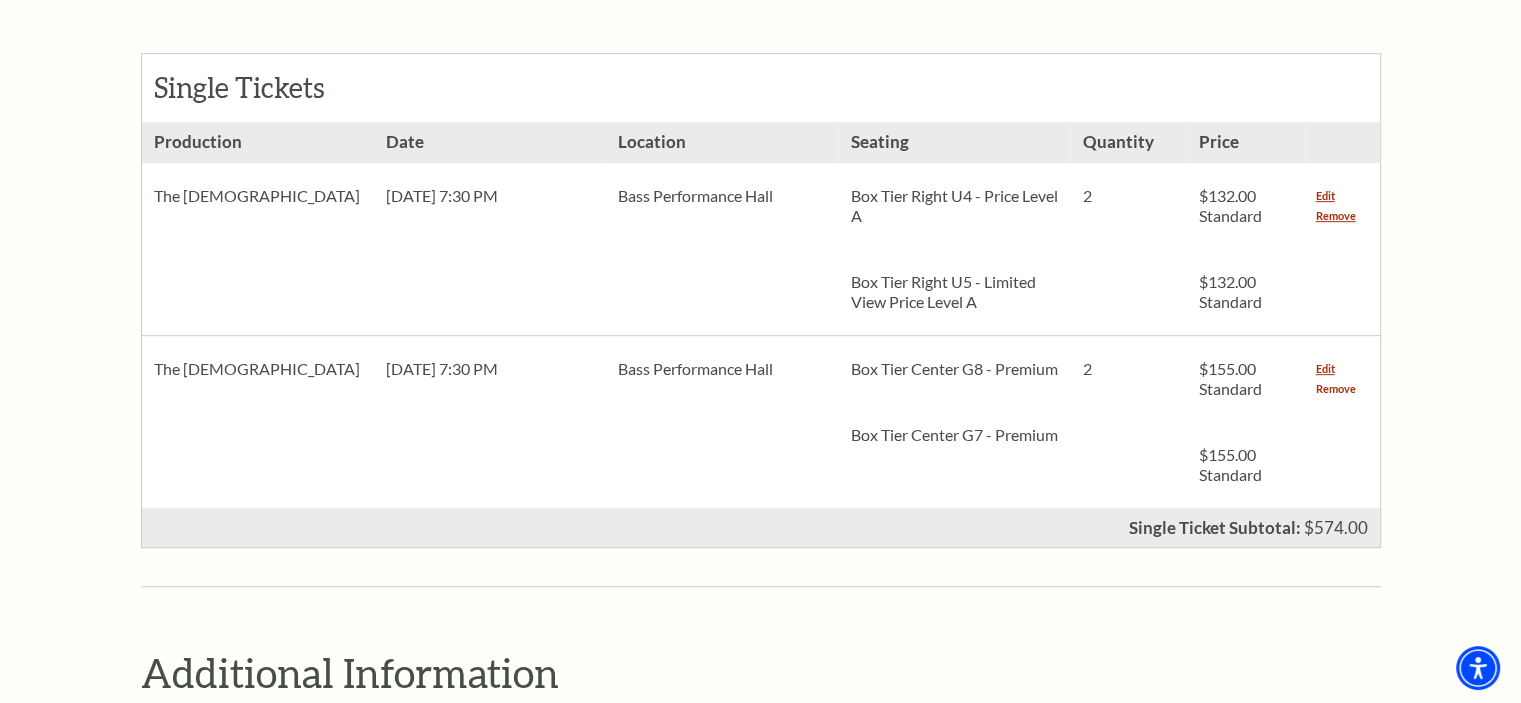 click on "Remove" at bounding box center (1336, 389) 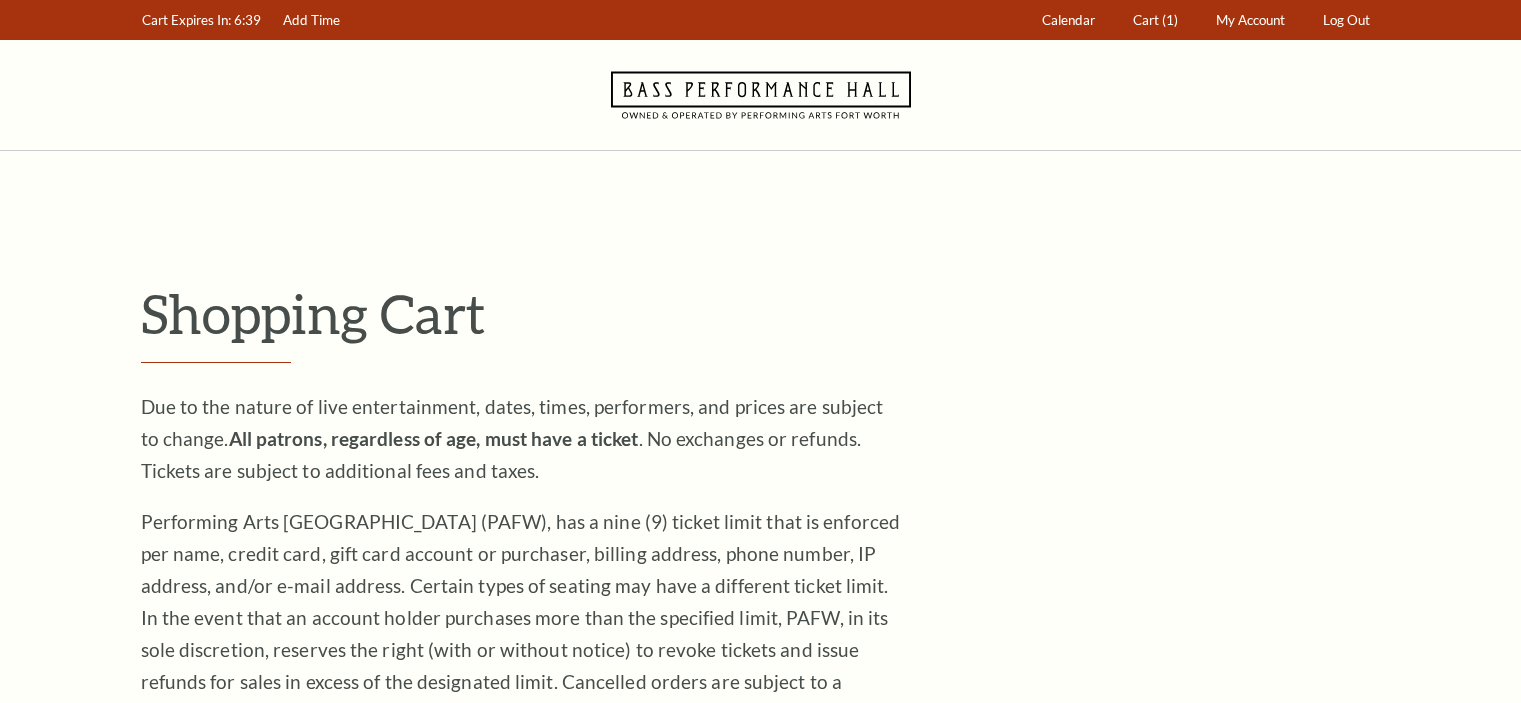 scroll, scrollTop: 0, scrollLeft: 0, axis: both 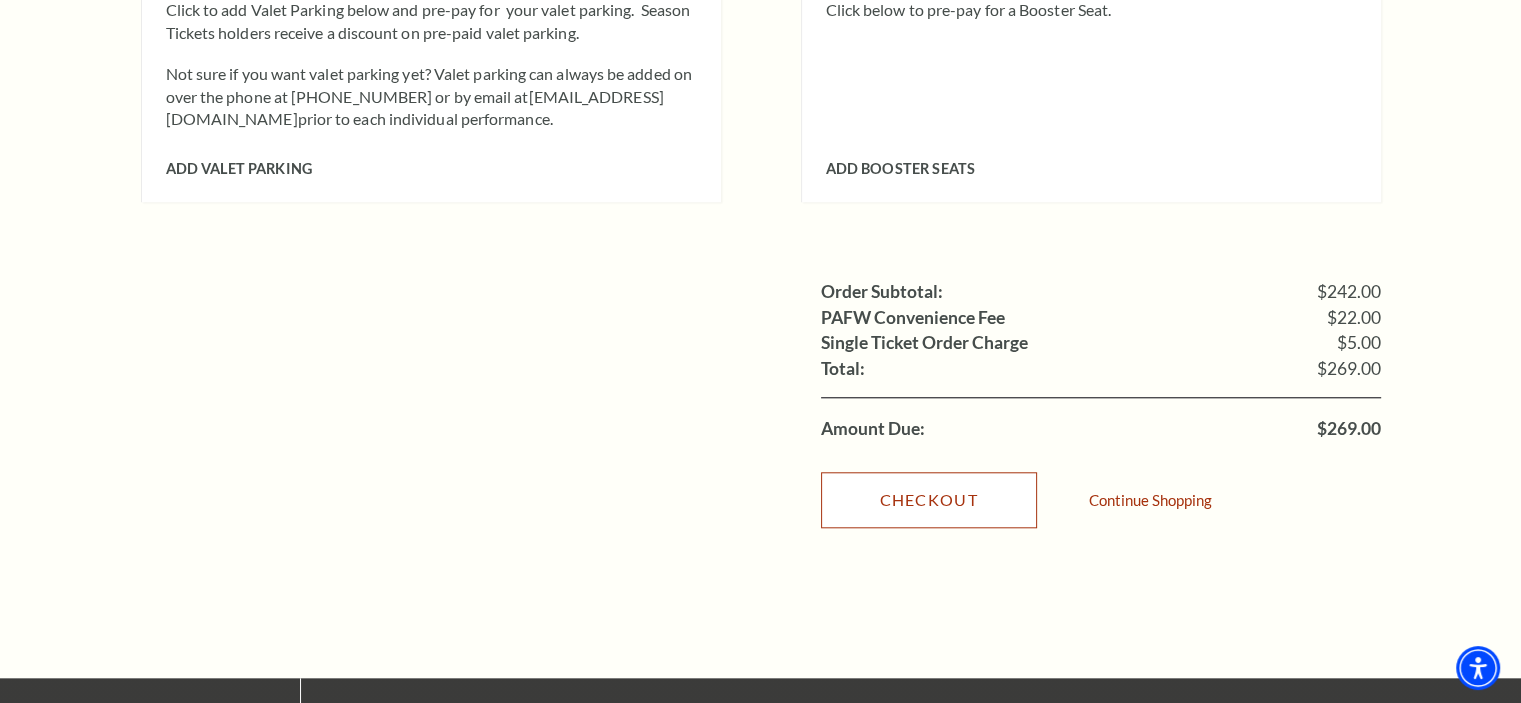click on "Checkout" at bounding box center (929, 500) 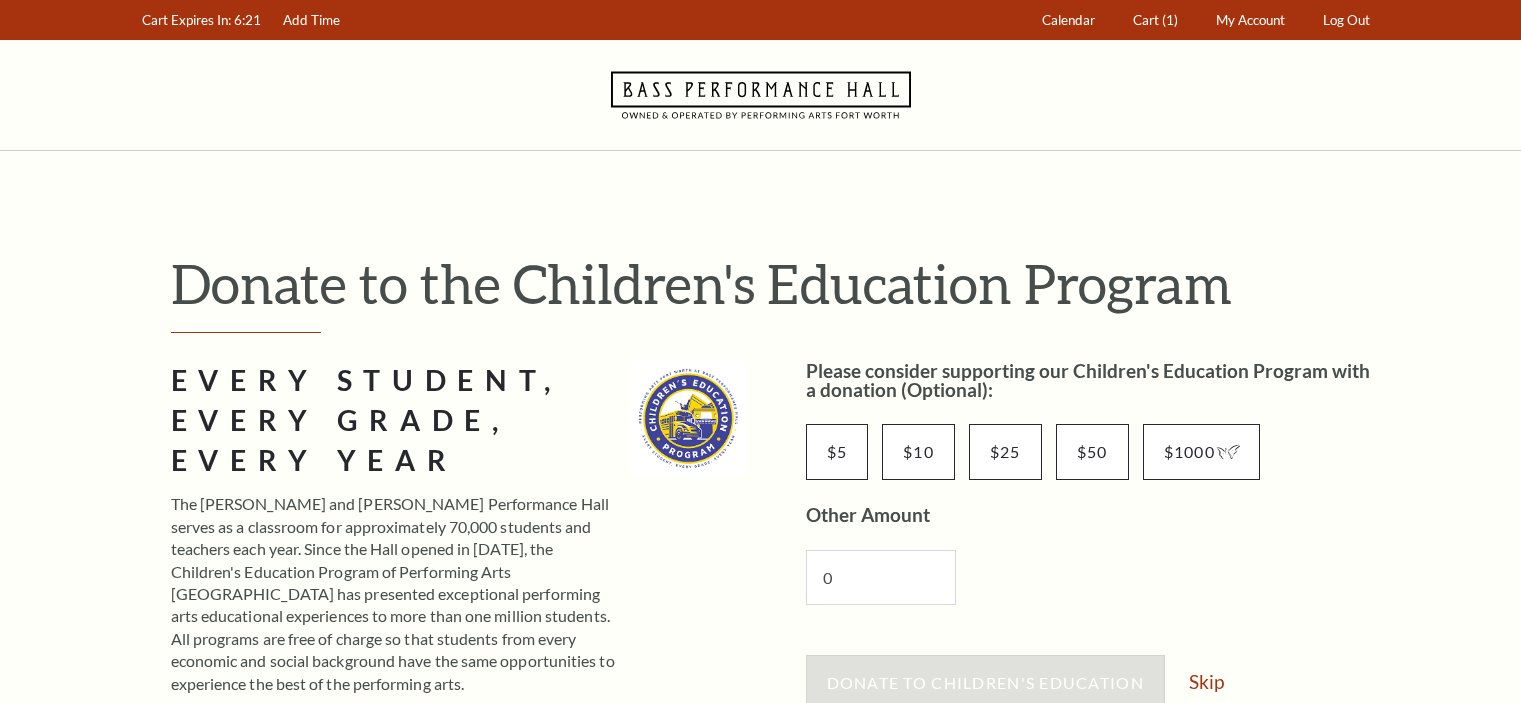 scroll, scrollTop: 0, scrollLeft: 0, axis: both 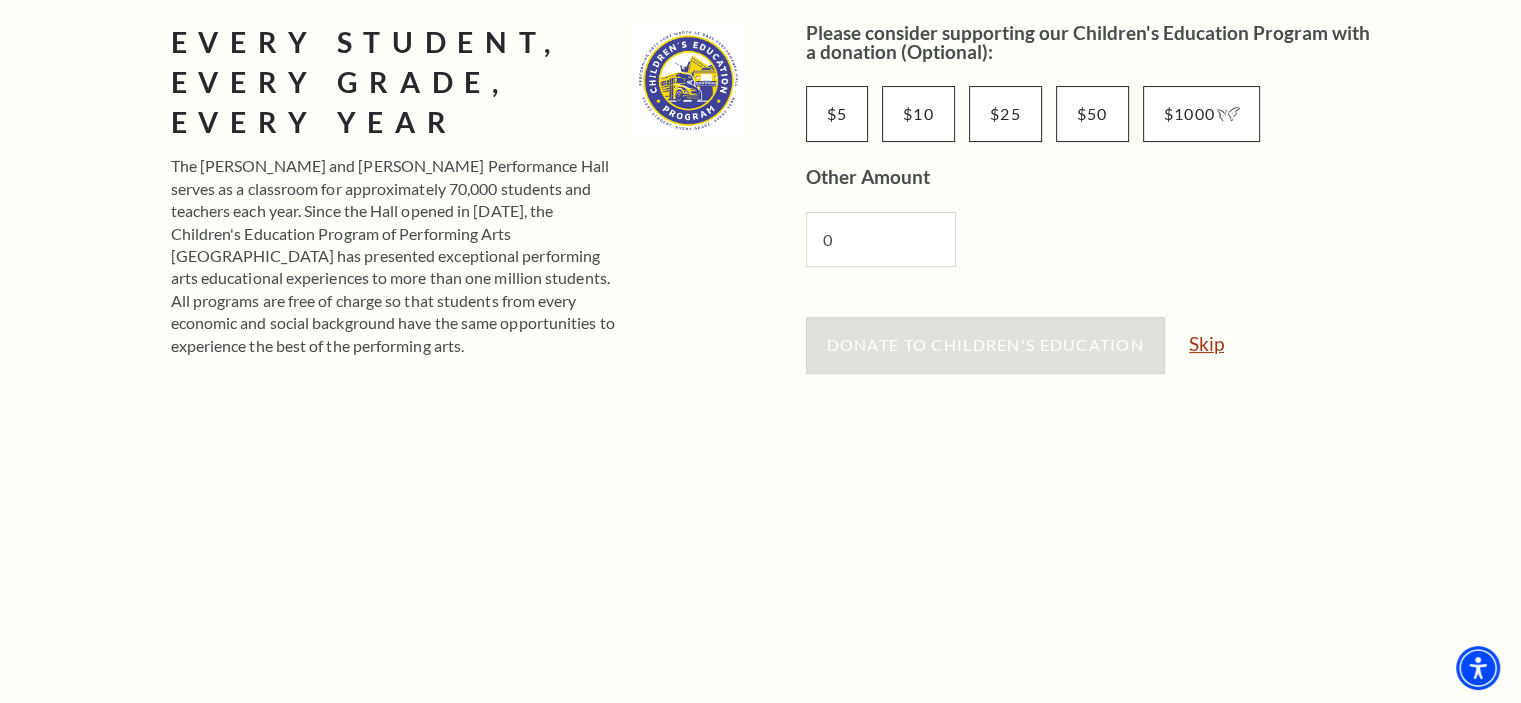 click on "Skip" at bounding box center (1206, 343) 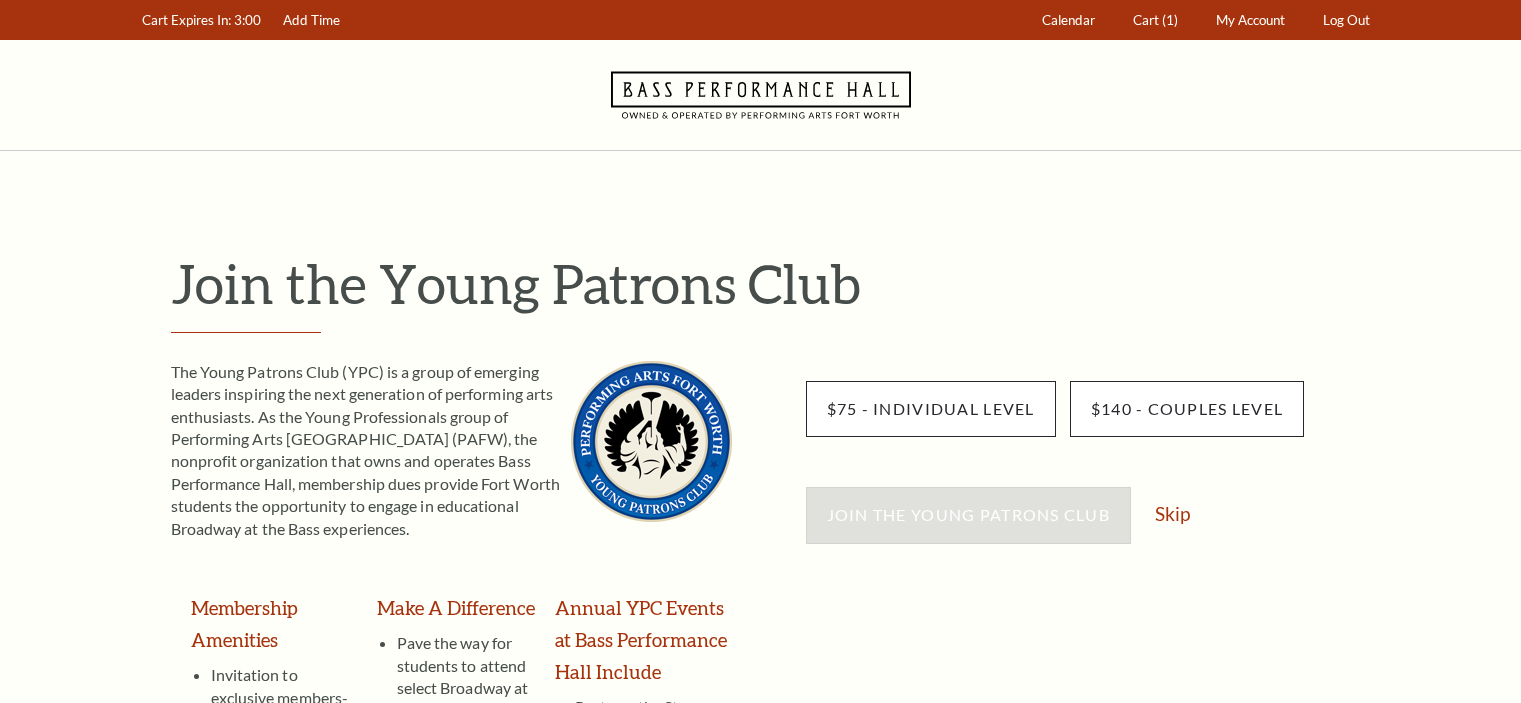 scroll, scrollTop: 0, scrollLeft: 0, axis: both 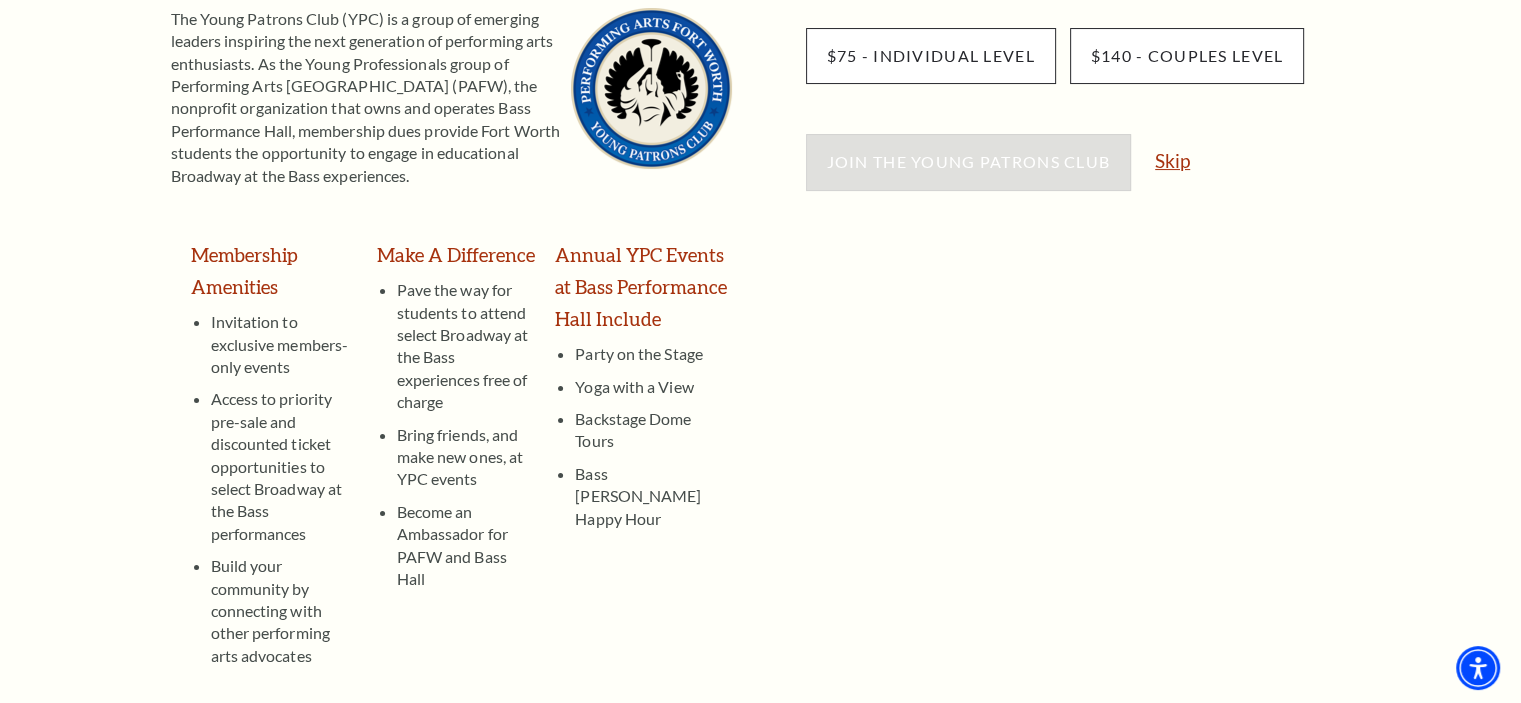 click on "Skip" at bounding box center [1172, 160] 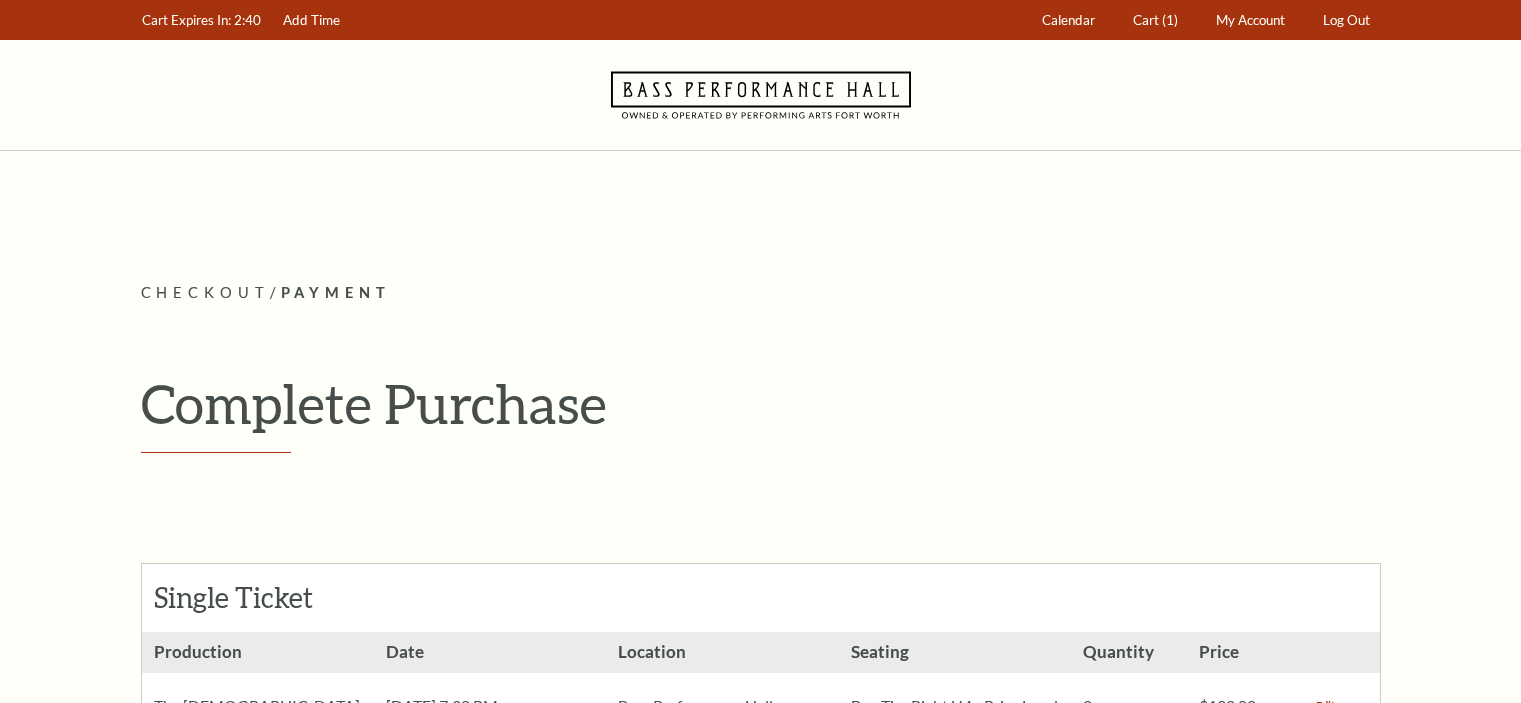 scroll, scrollTop: 0, scrollLeft: 0, axis: both 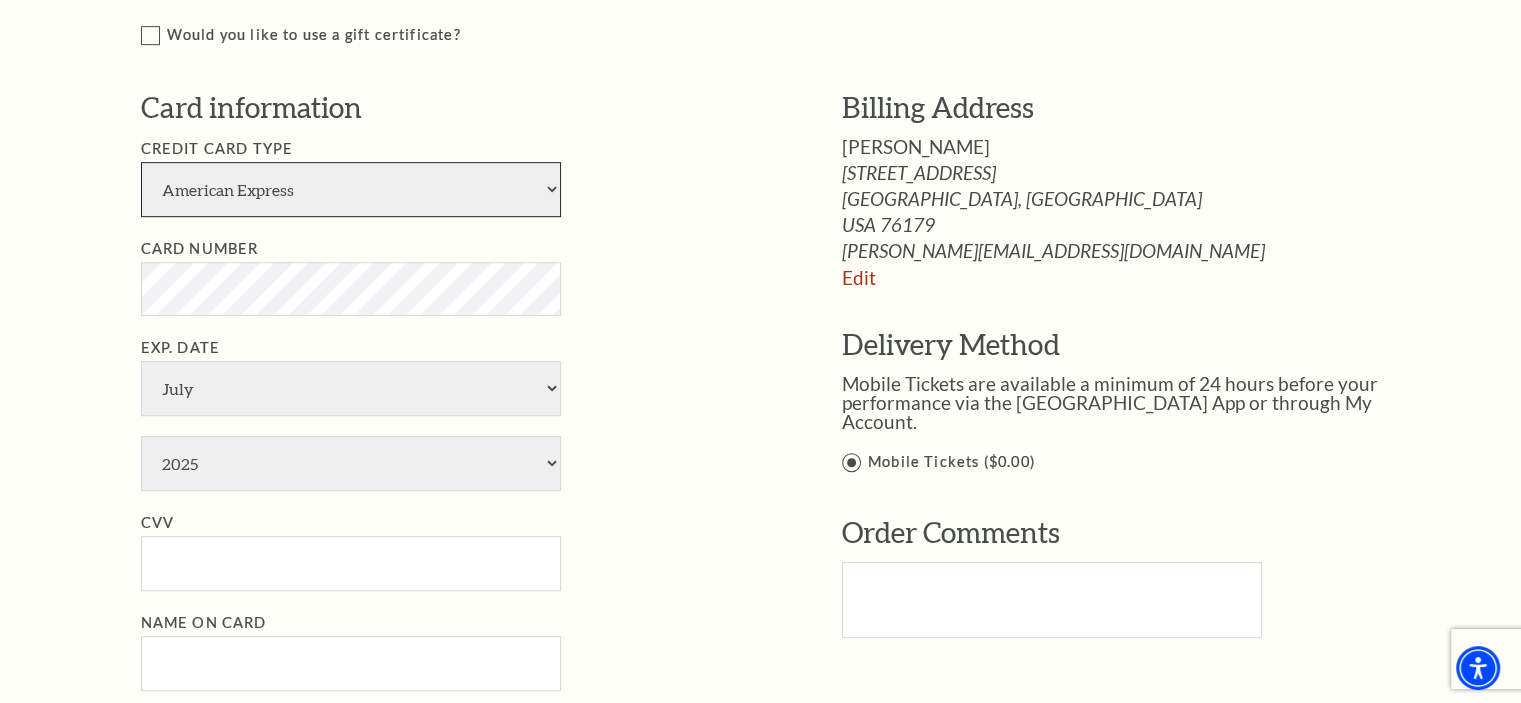click on "American Express
Visa
Master Card
Discover" at bounding box center [351, 189] 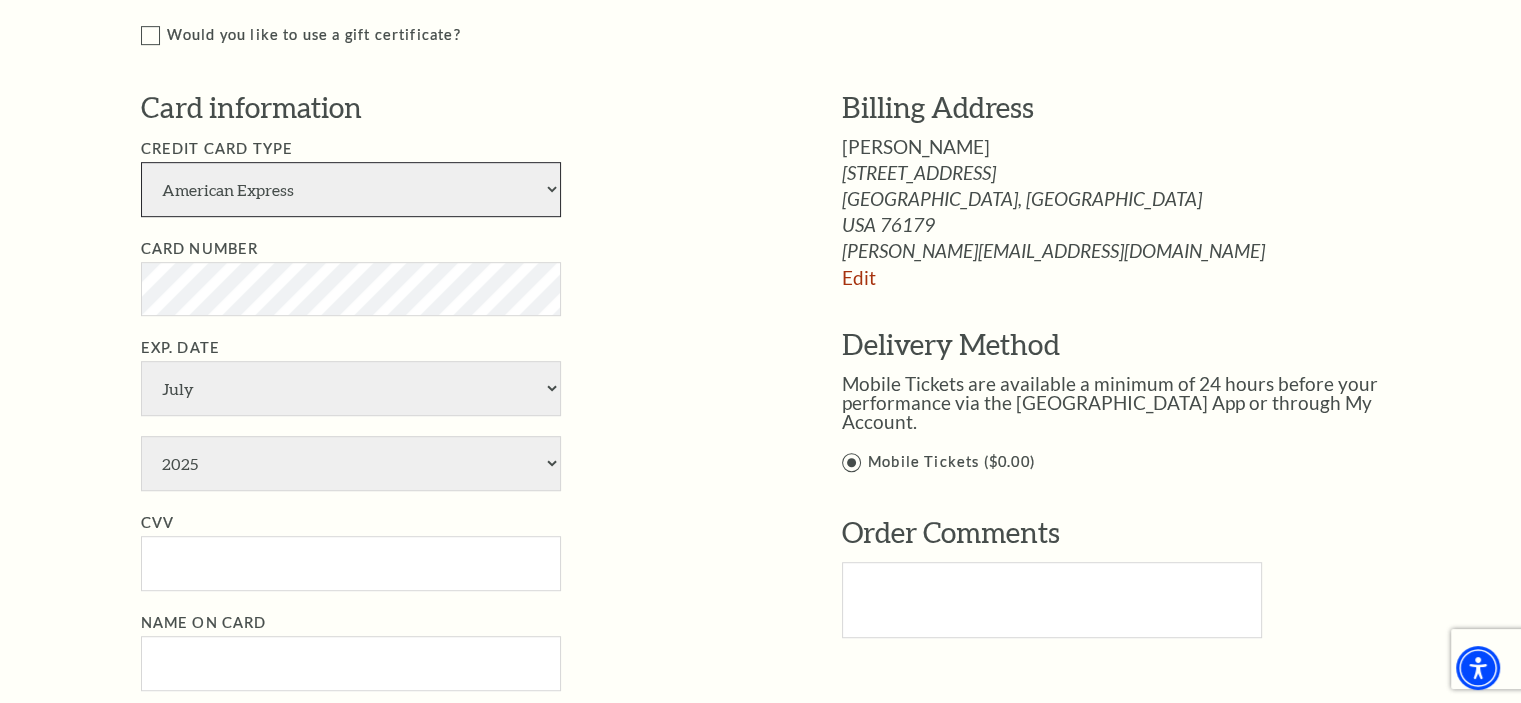 select on "24" 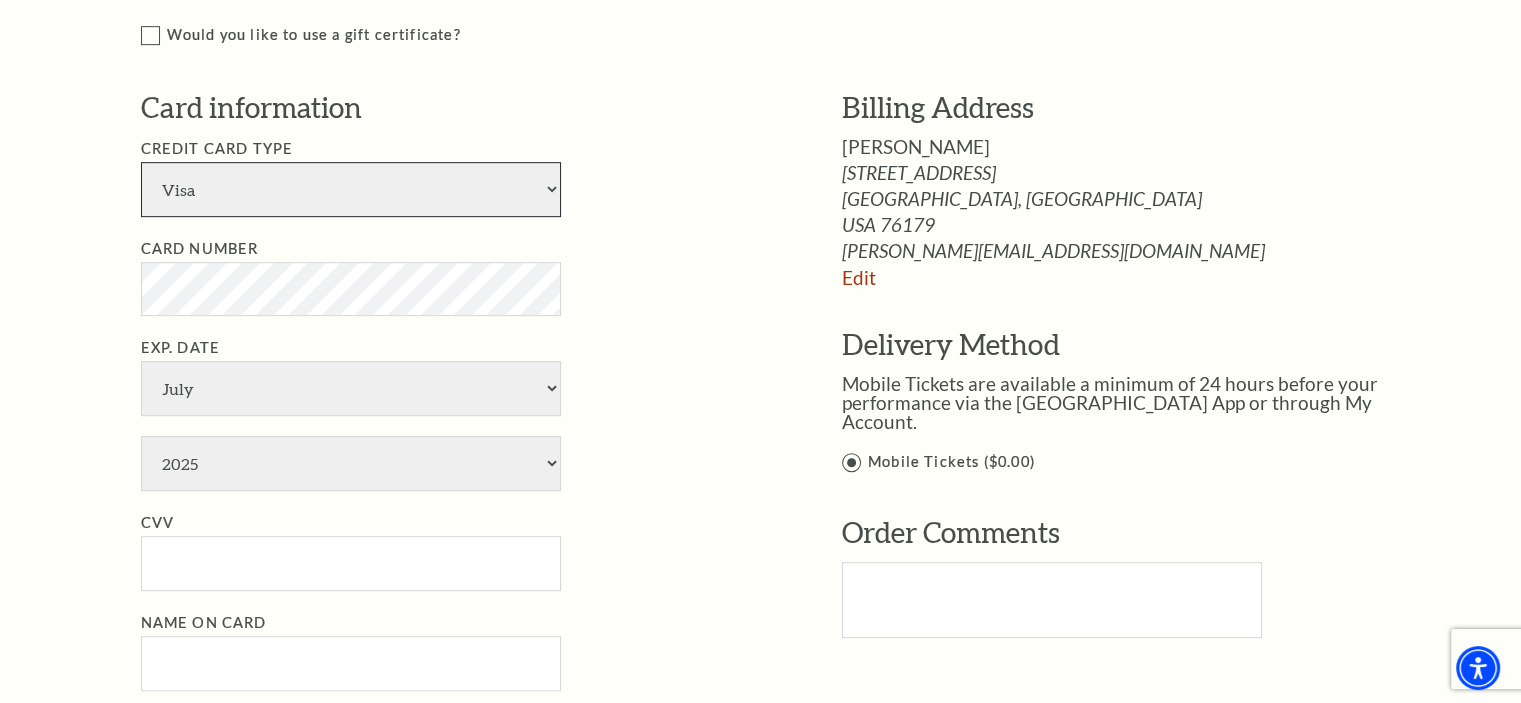 click on "American Express
Visa
Master Card
Discover" at bounding box center [351, 189] 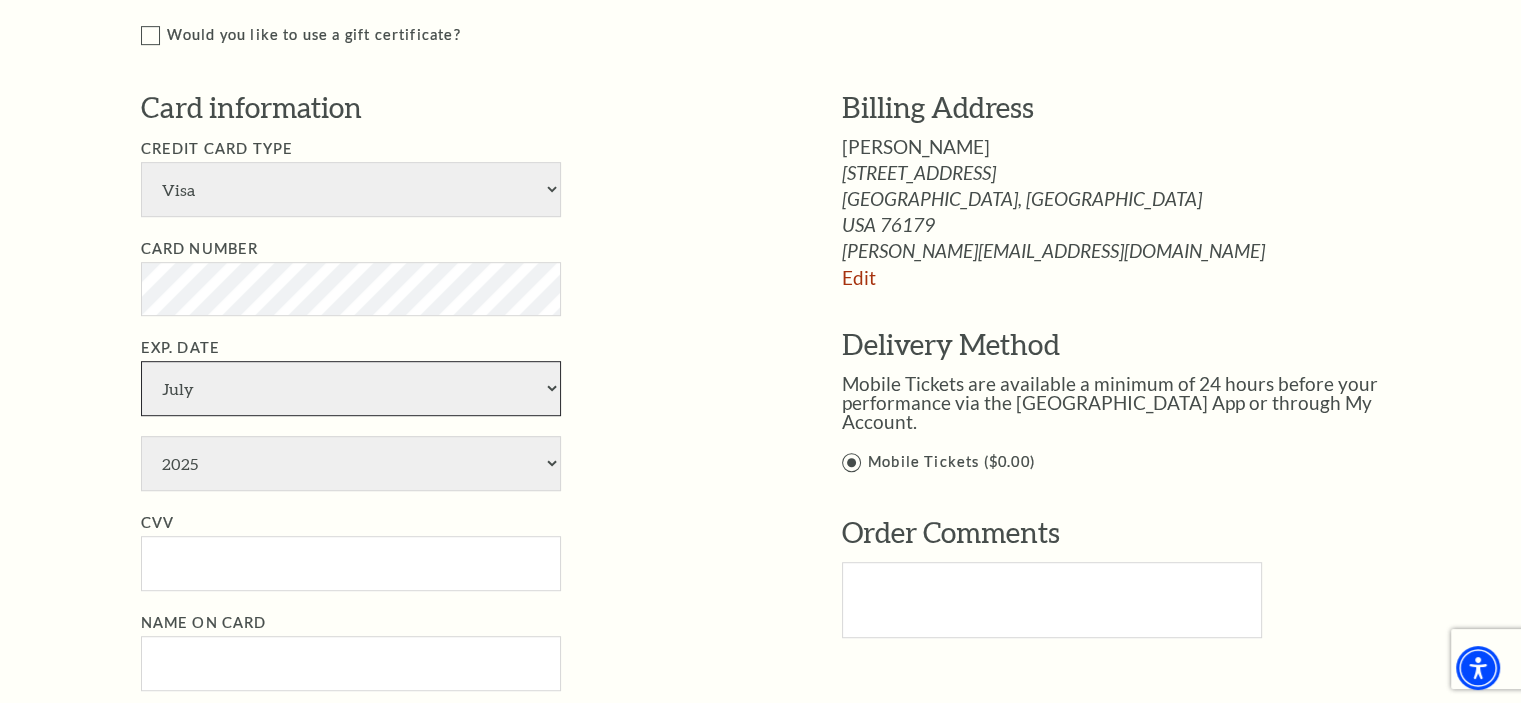 click on "January
February
March
April
May
June
July
August
September
October
November
December" at bounding box center (351, 388) 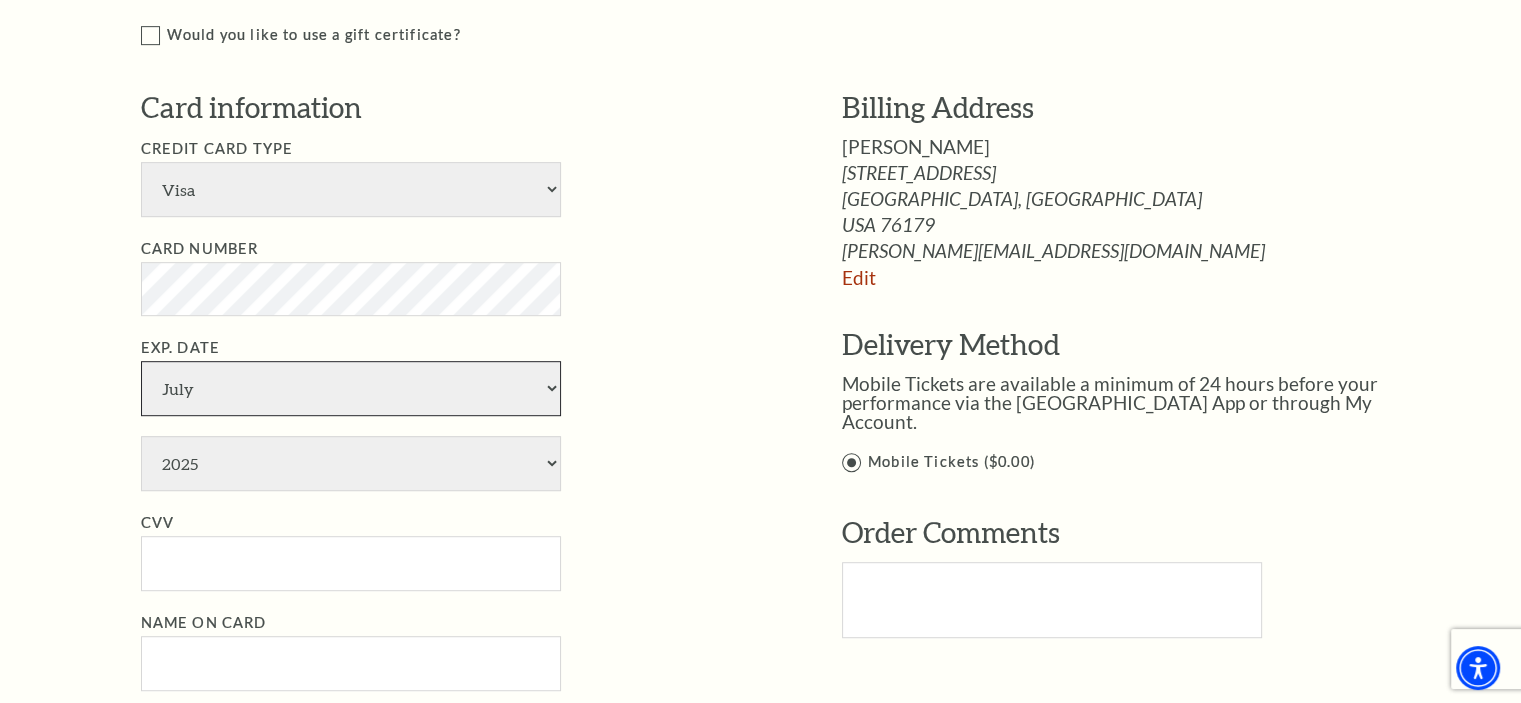 select on "11" 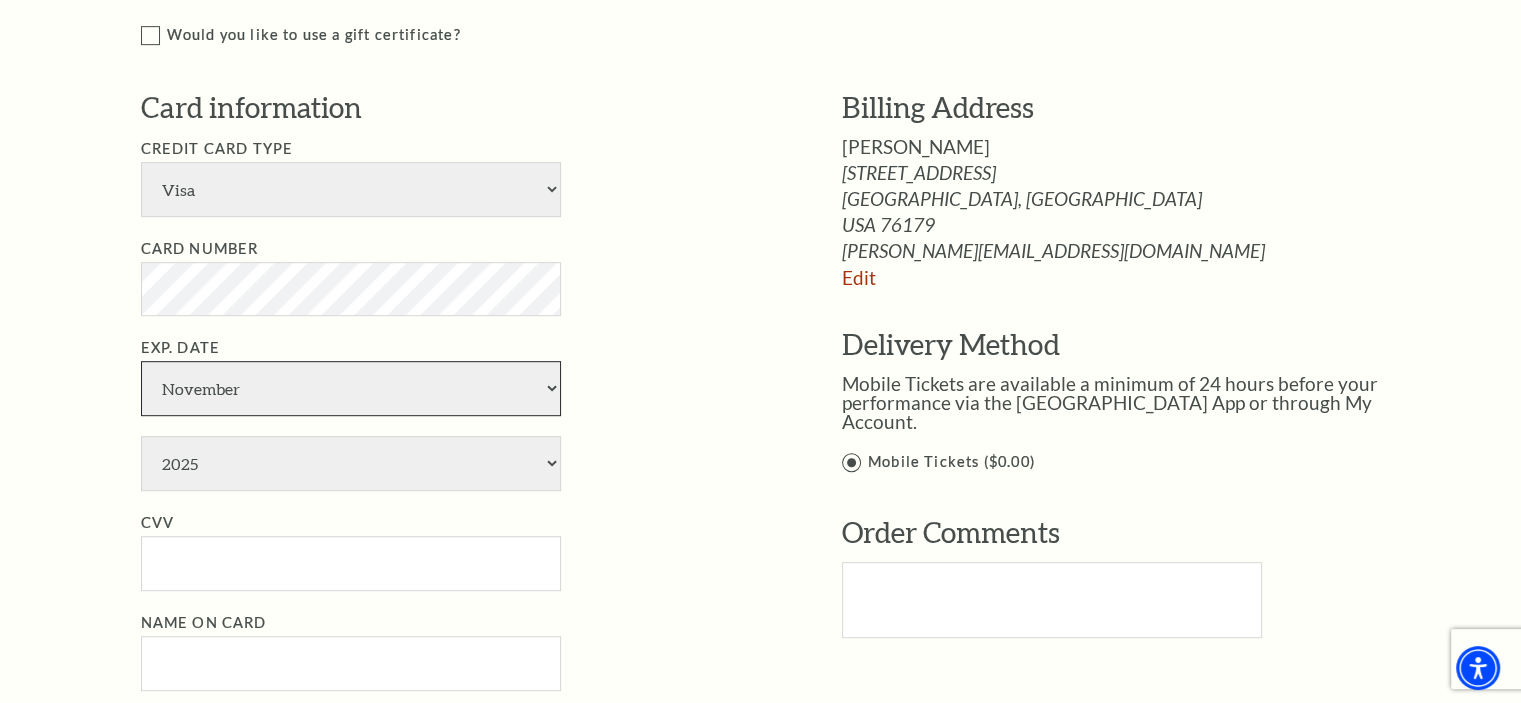 click on "January
February
March
April
May
June
July
August
September
October
November
December" at bounding box center (351, 388) 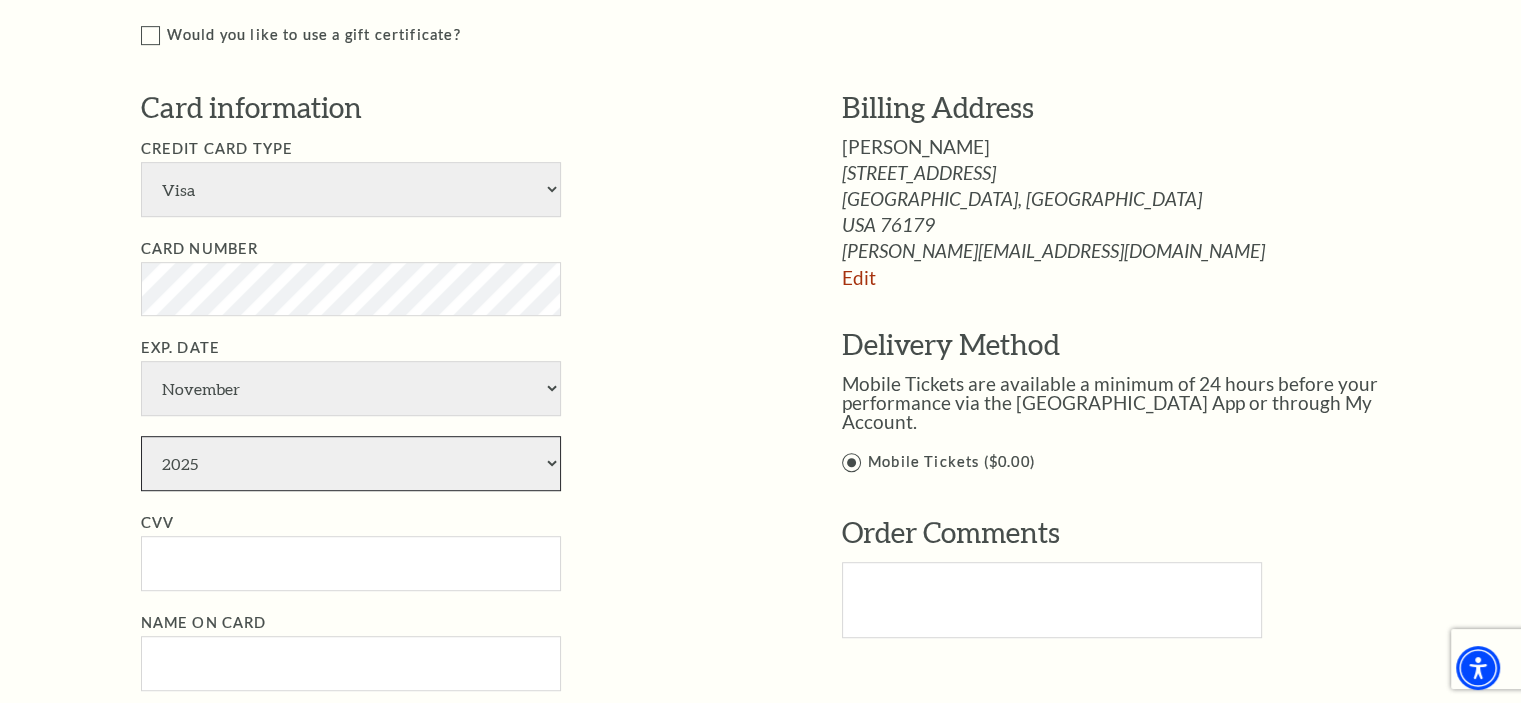 click on "2025
2026
2027
2028
2029
2030
2031
2032
2033
2034" at bounding box center (351, 463) 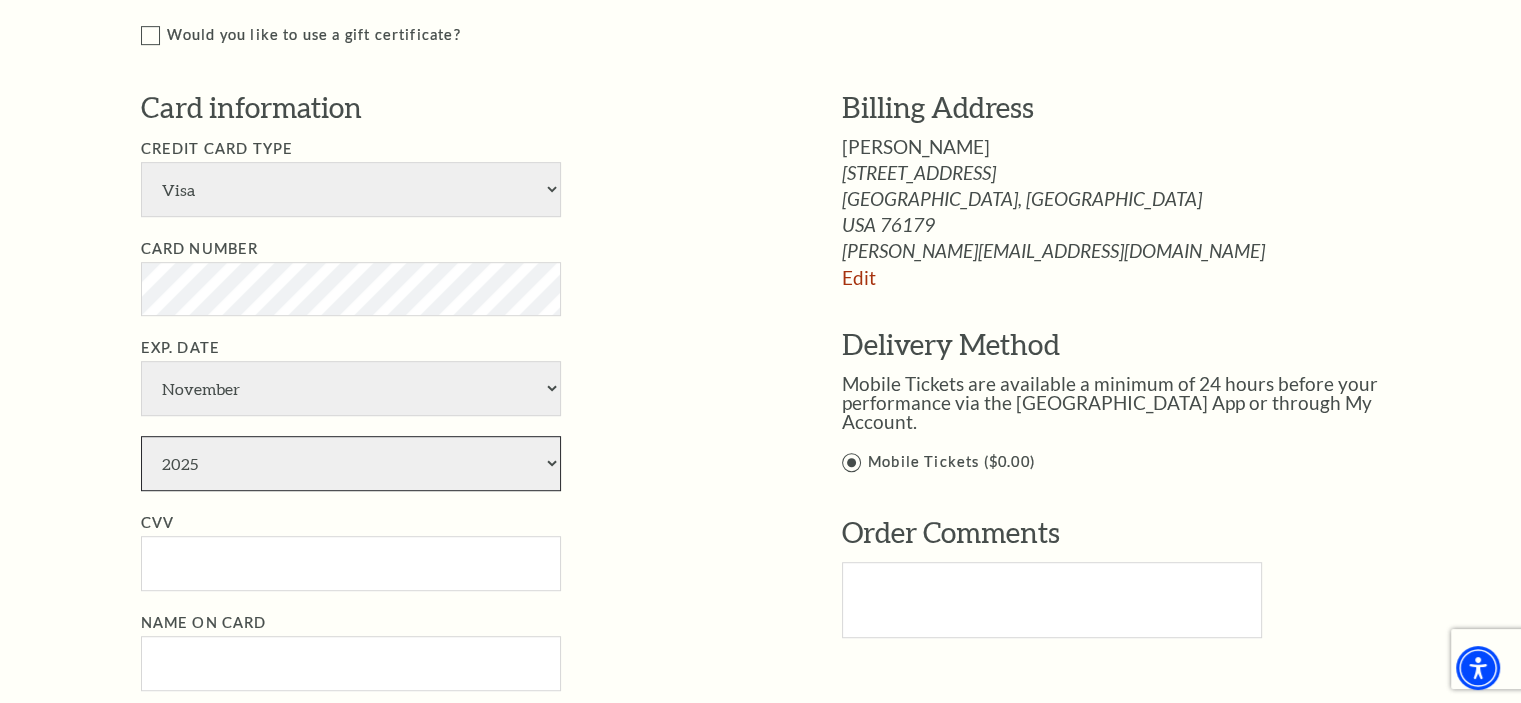 select on "2026" 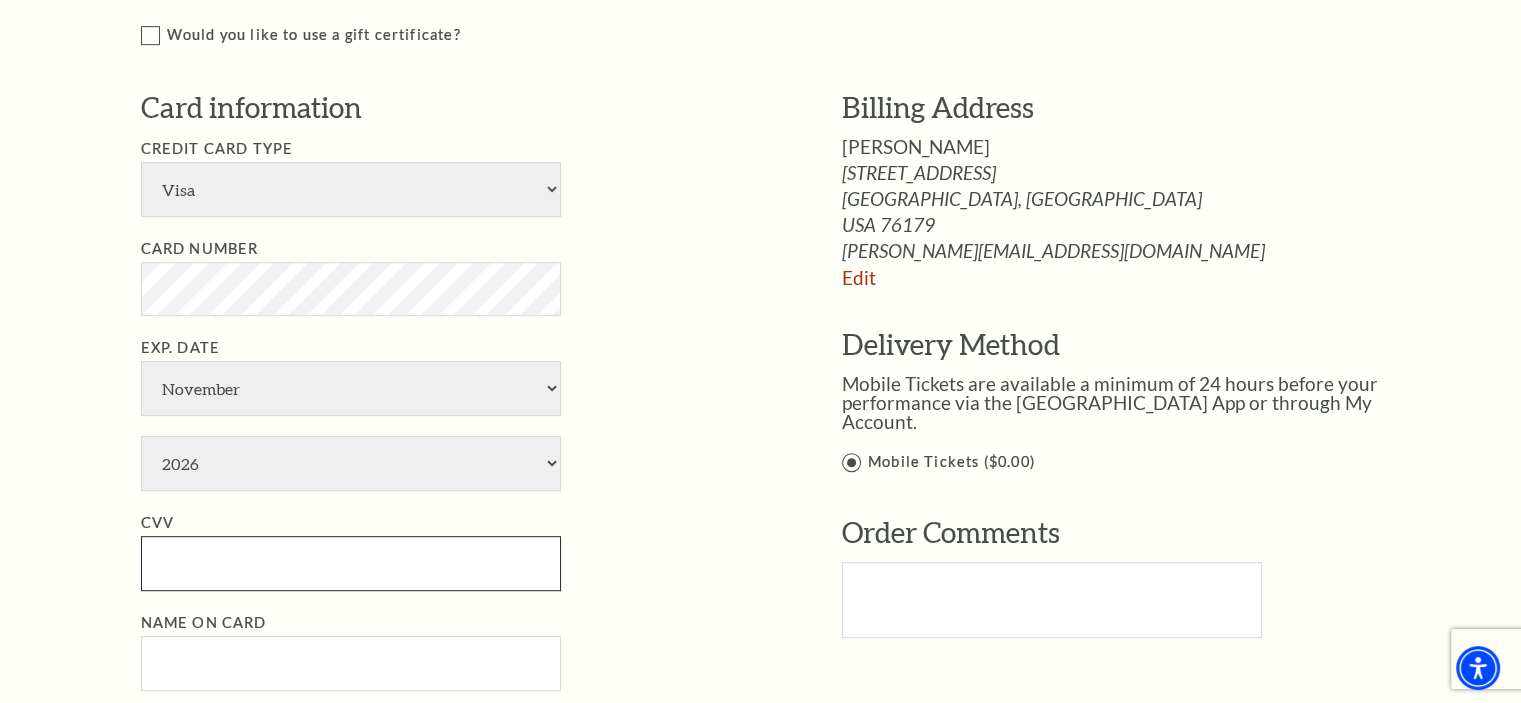 click on "CVV" at bounding box center [351, 563] 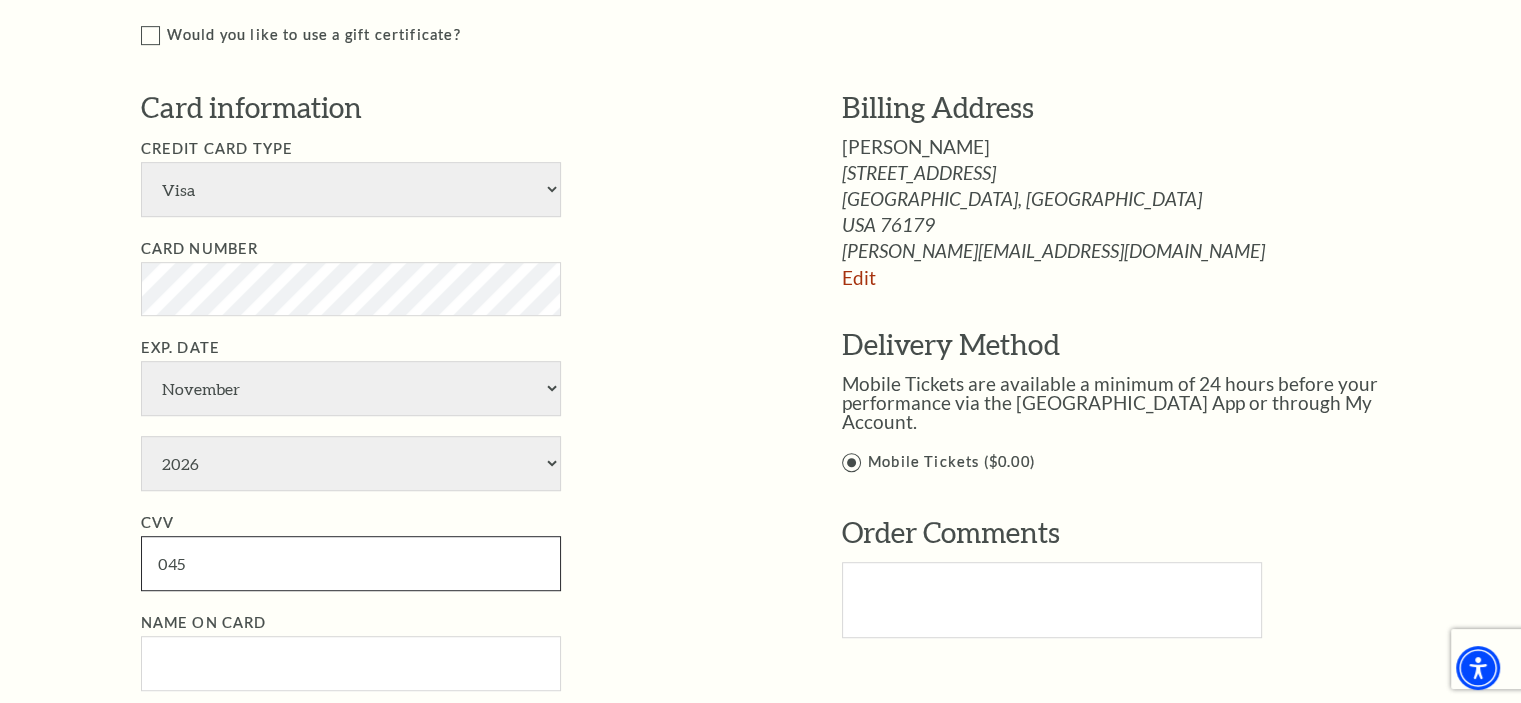 type on "045" 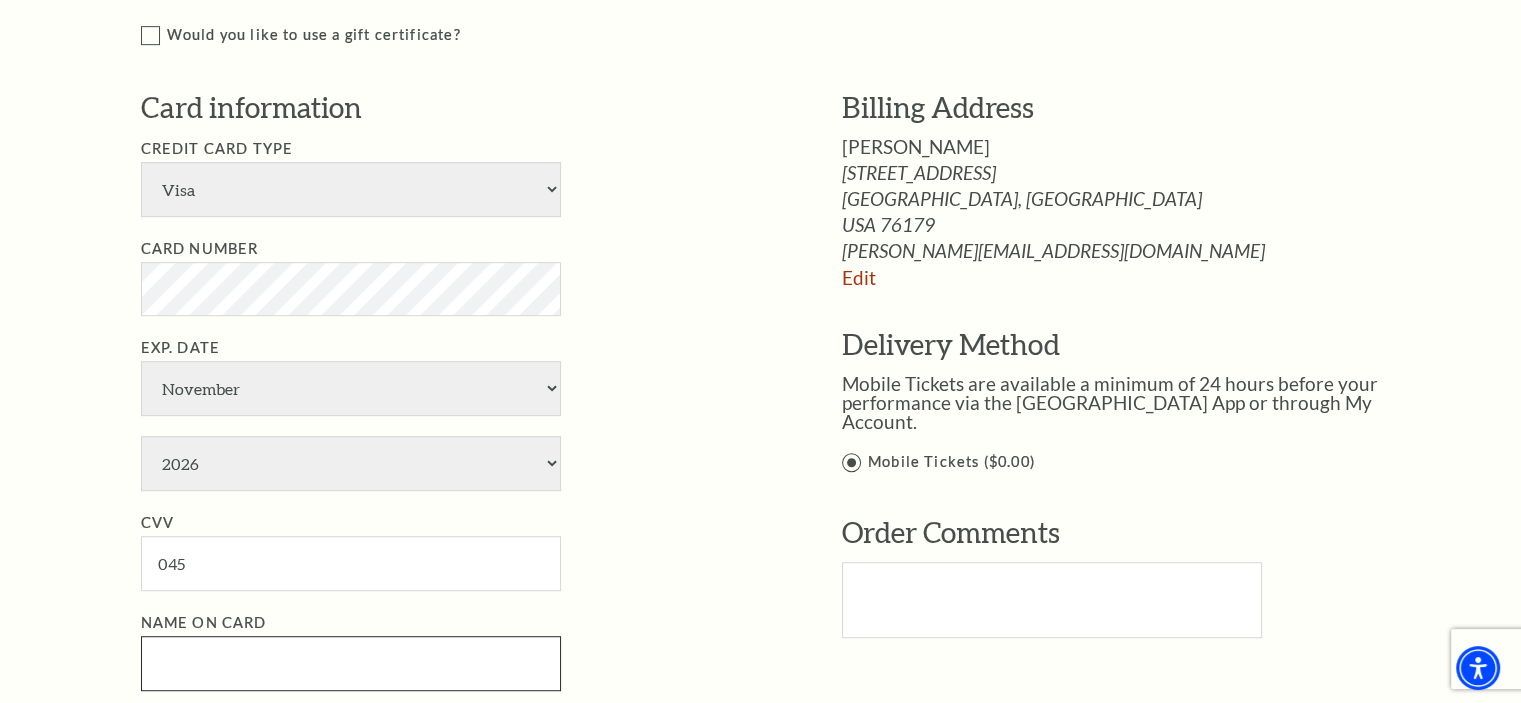 click on "Name on Card" at bounding box center [351, 663] 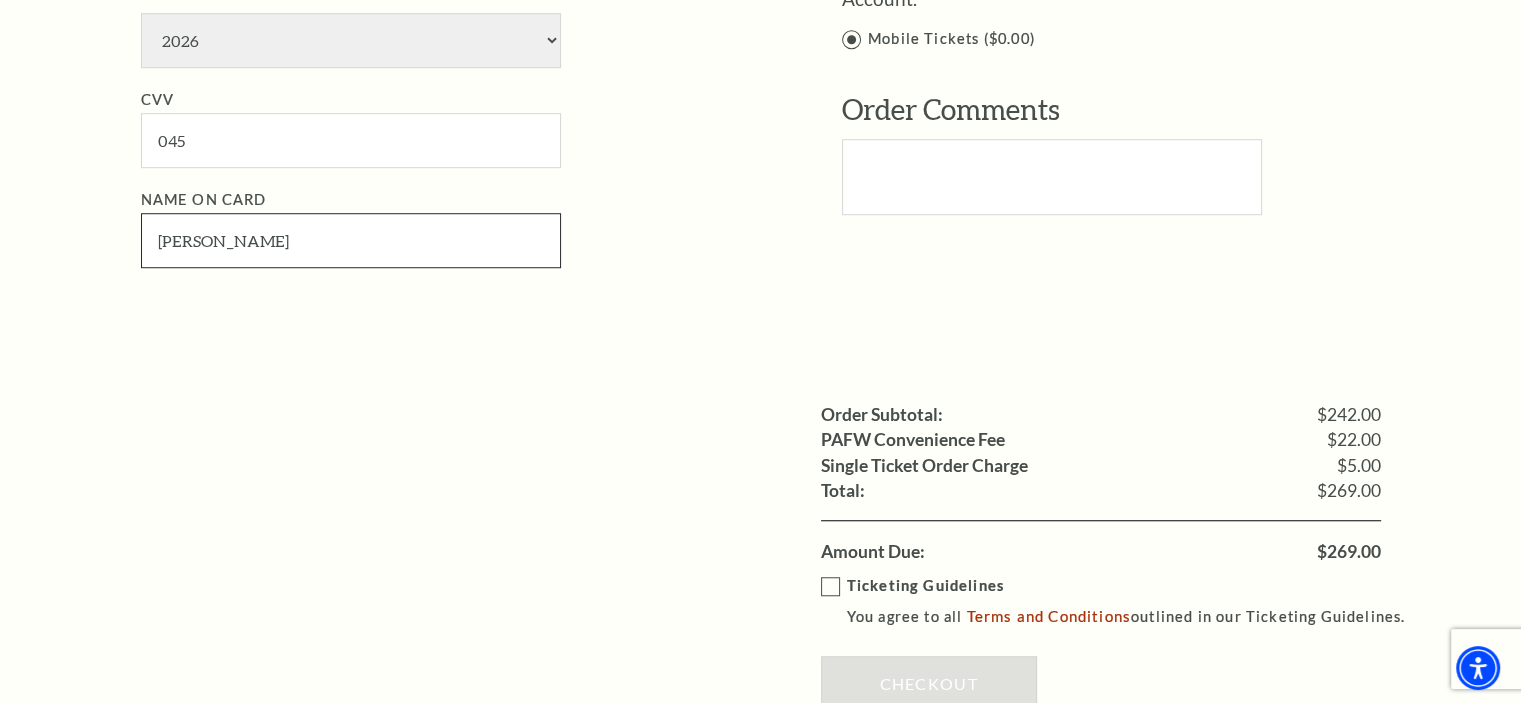 scroll, scrollTop: 1472, scrollLeft: 0, axis: vertical 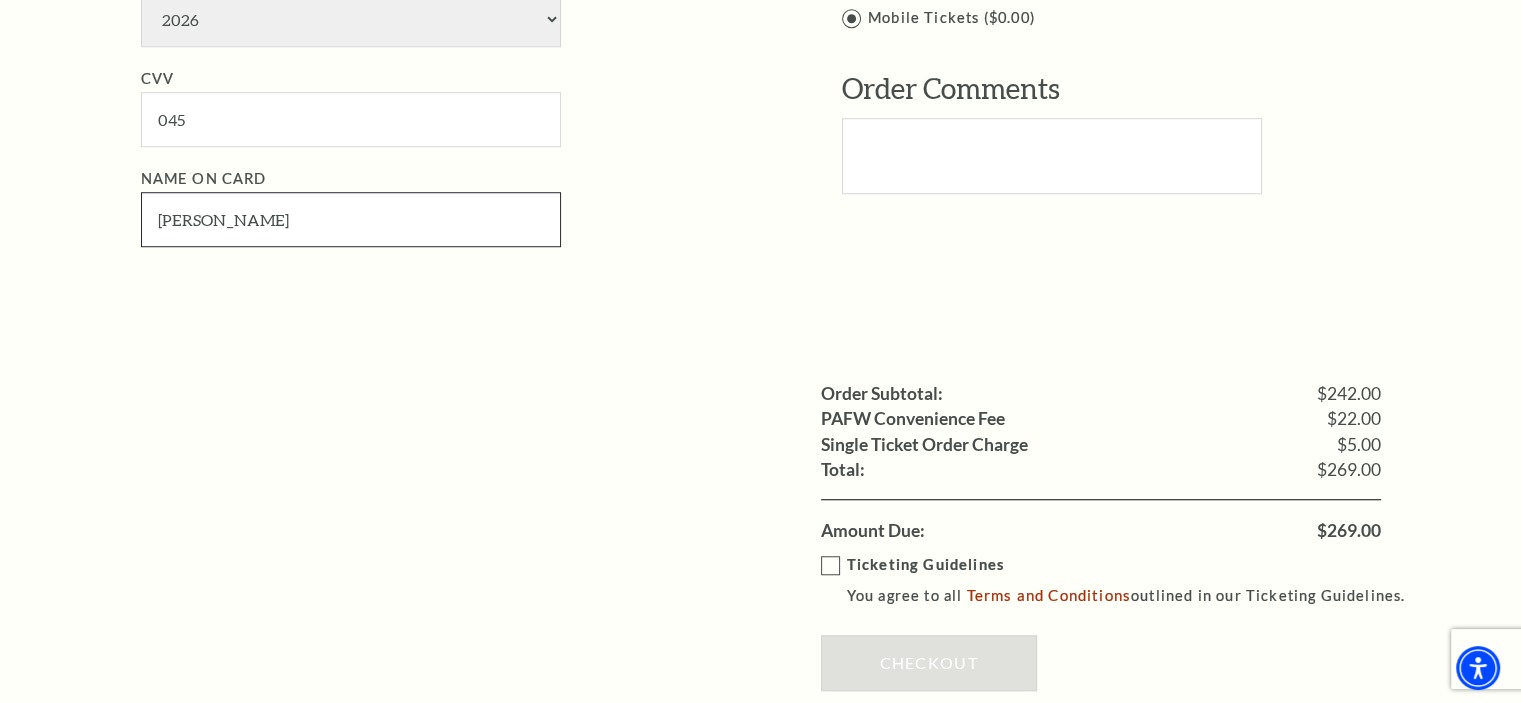 click on "Teresa Epperson" at bounding box center [351, 219] 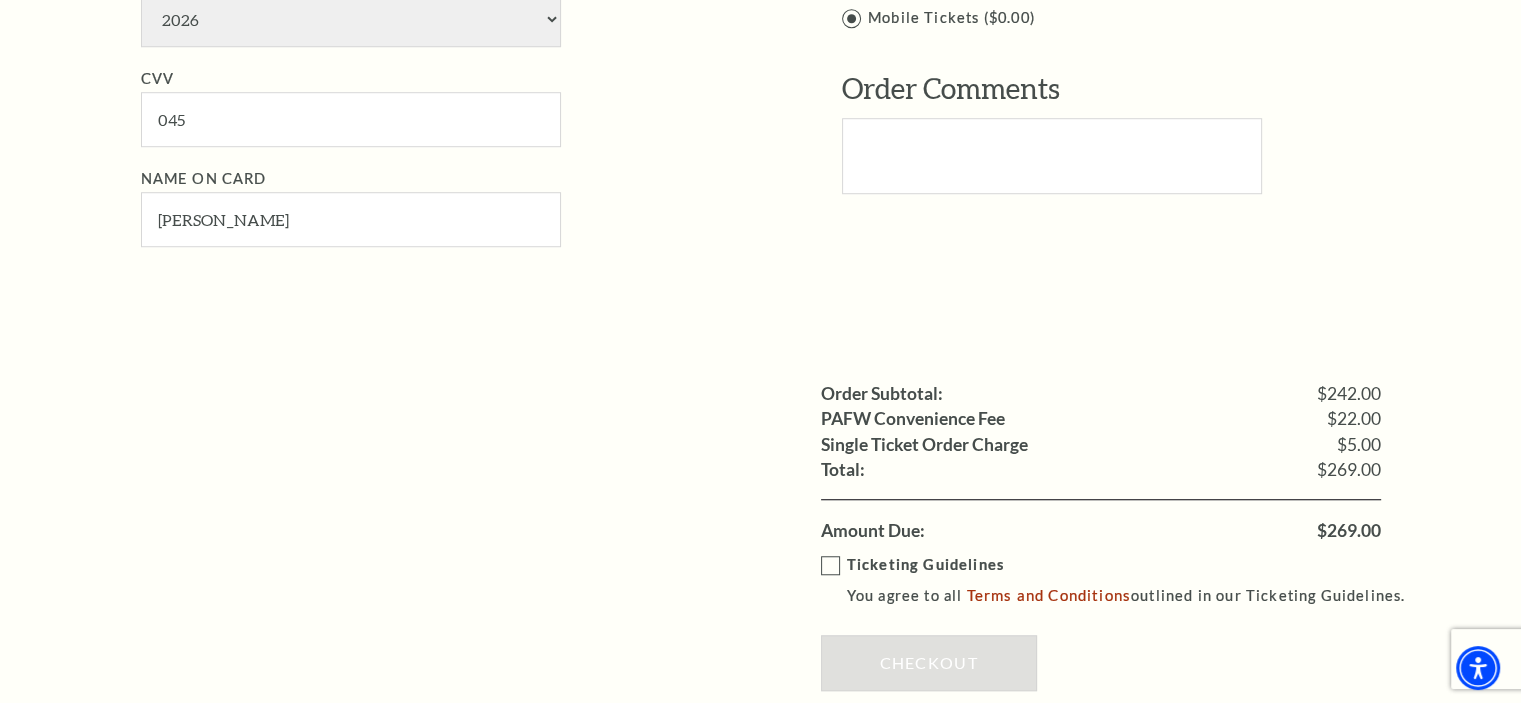 click on "Ticketing Guidelines
You agree to all   Terms and Conditions  outlined in our Ticketing Guidelines." at bounding box center [1122, 580] 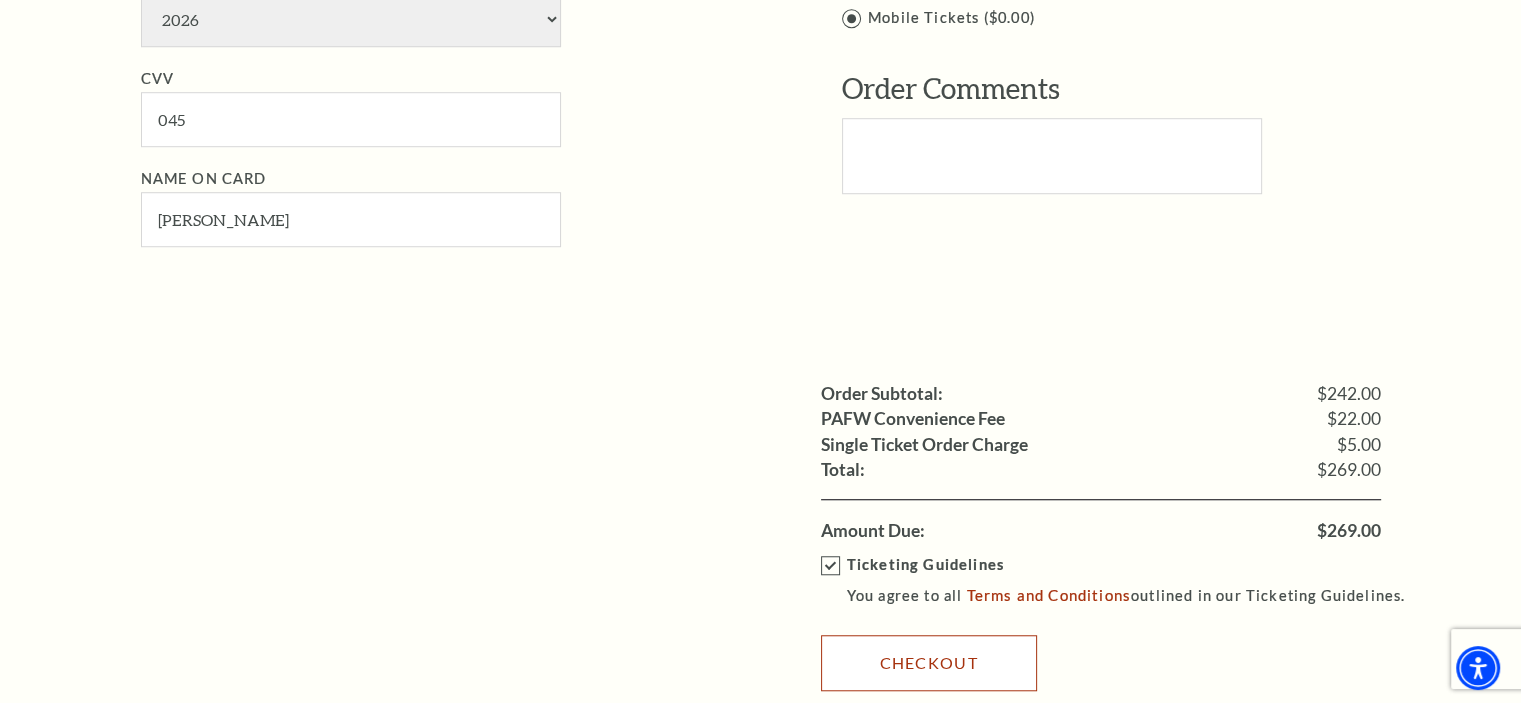 click on "Checkout" at bounding box center (929, 663) 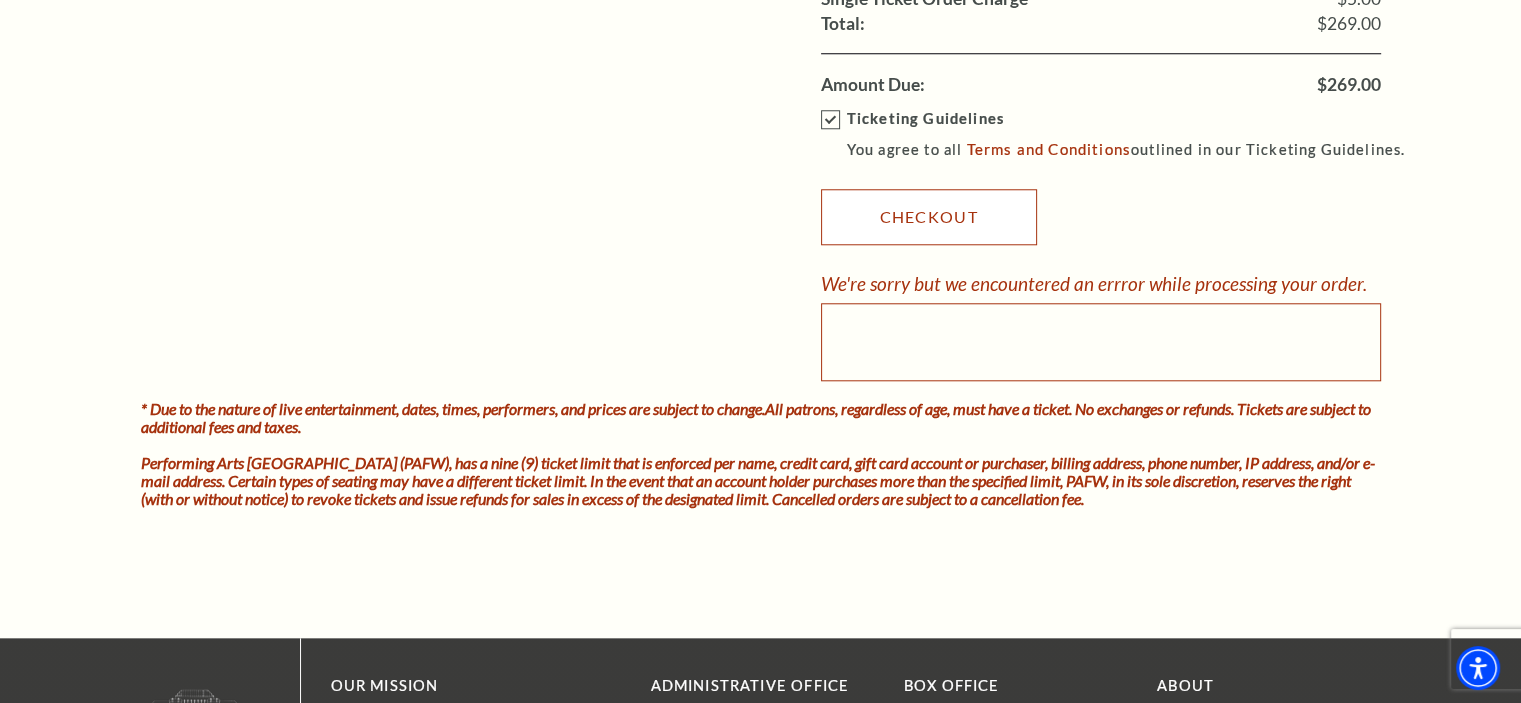 scroll, scrollTop: 1995, scrollLeft: 0, axis: vertical 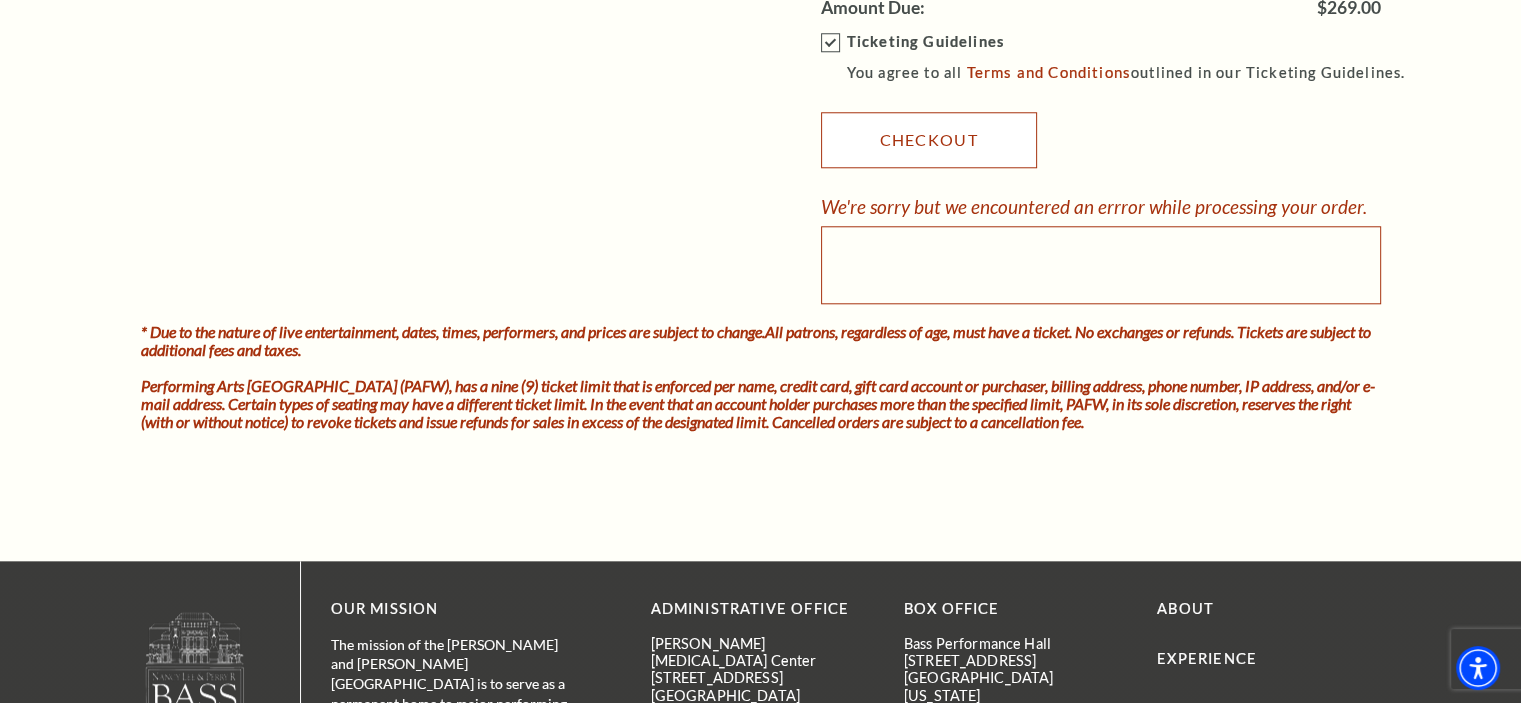 click on "Checkout" at bounding box center [929, 140] 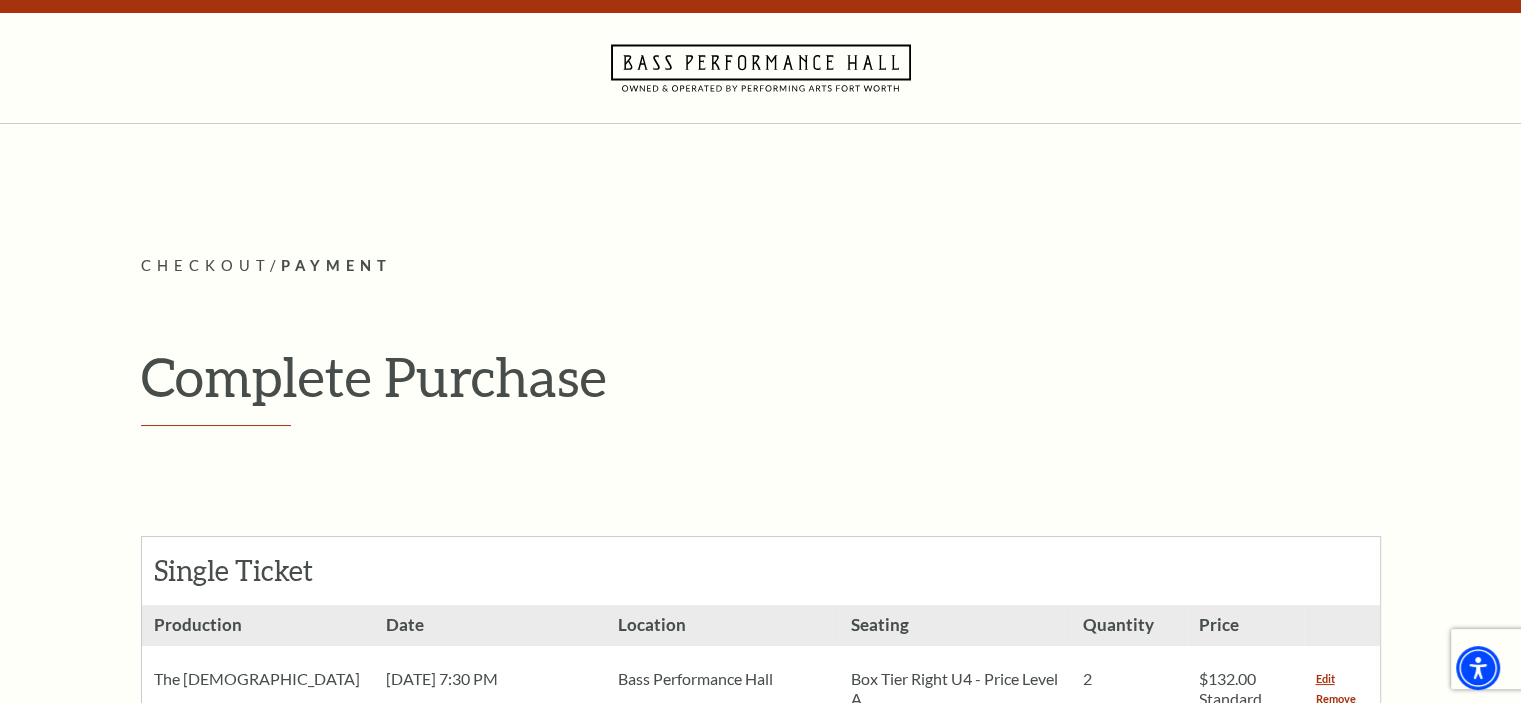 scroll, scrollTop: 0, scrollLeft: 0, axis: both 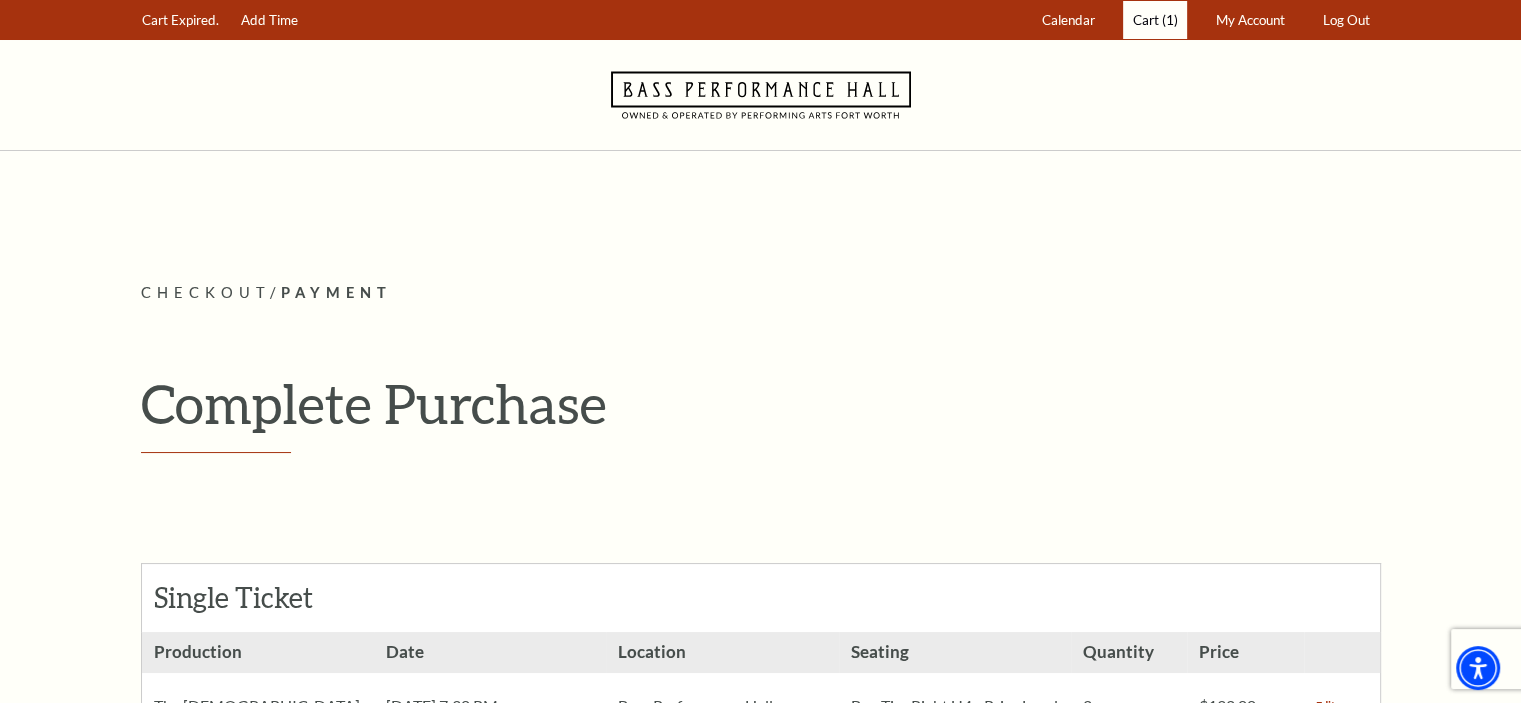 click on "Cart" at bounding box center [1146, 20] 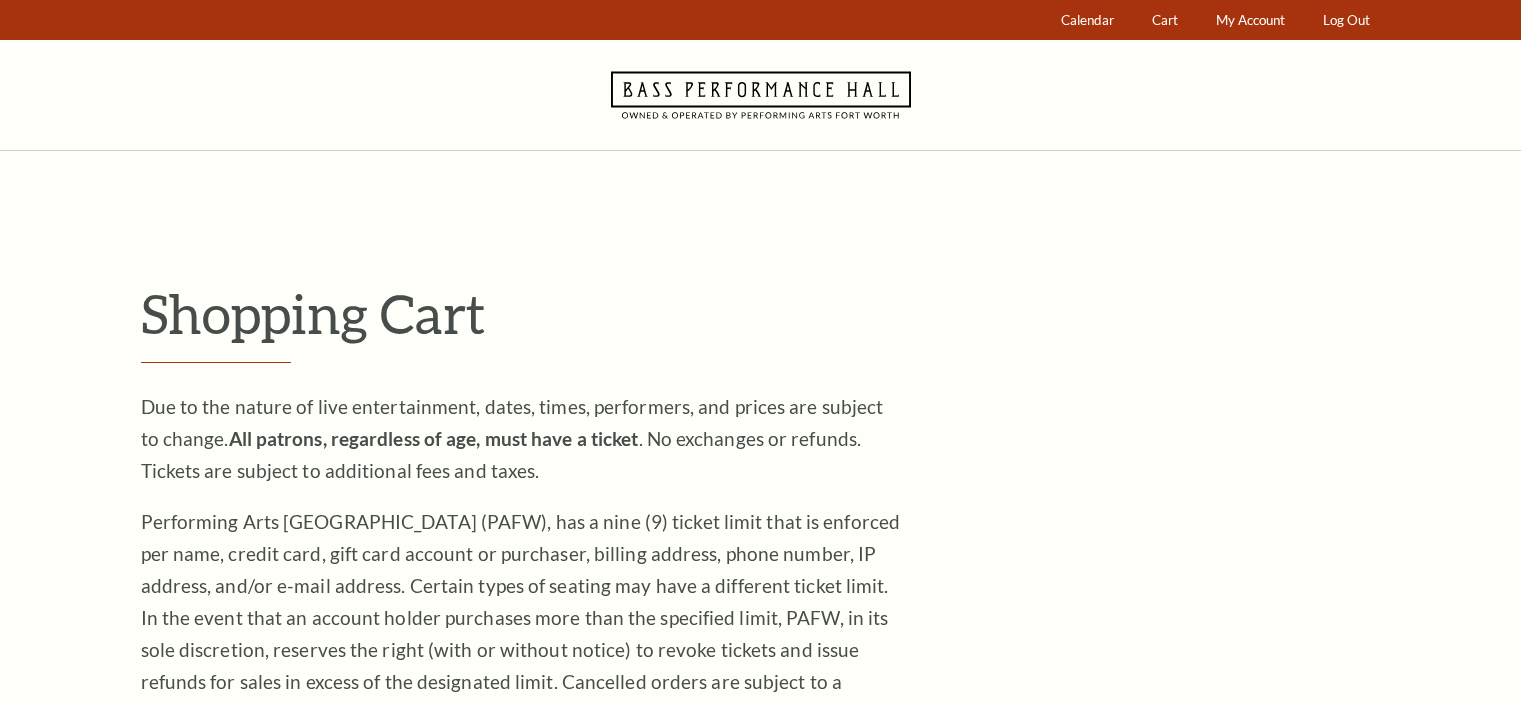 scroll, scrollTop: 0, scrollLeft: 0, axis: both 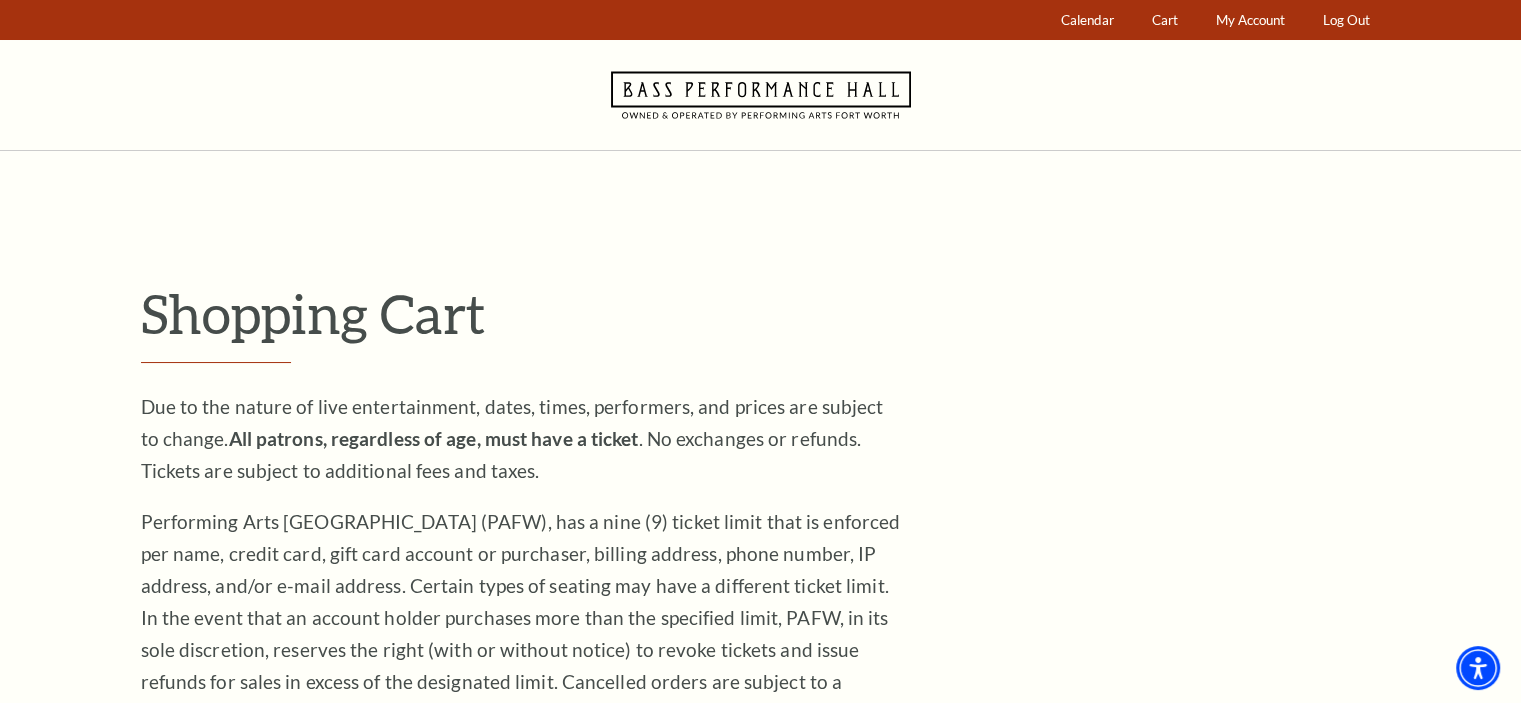 click 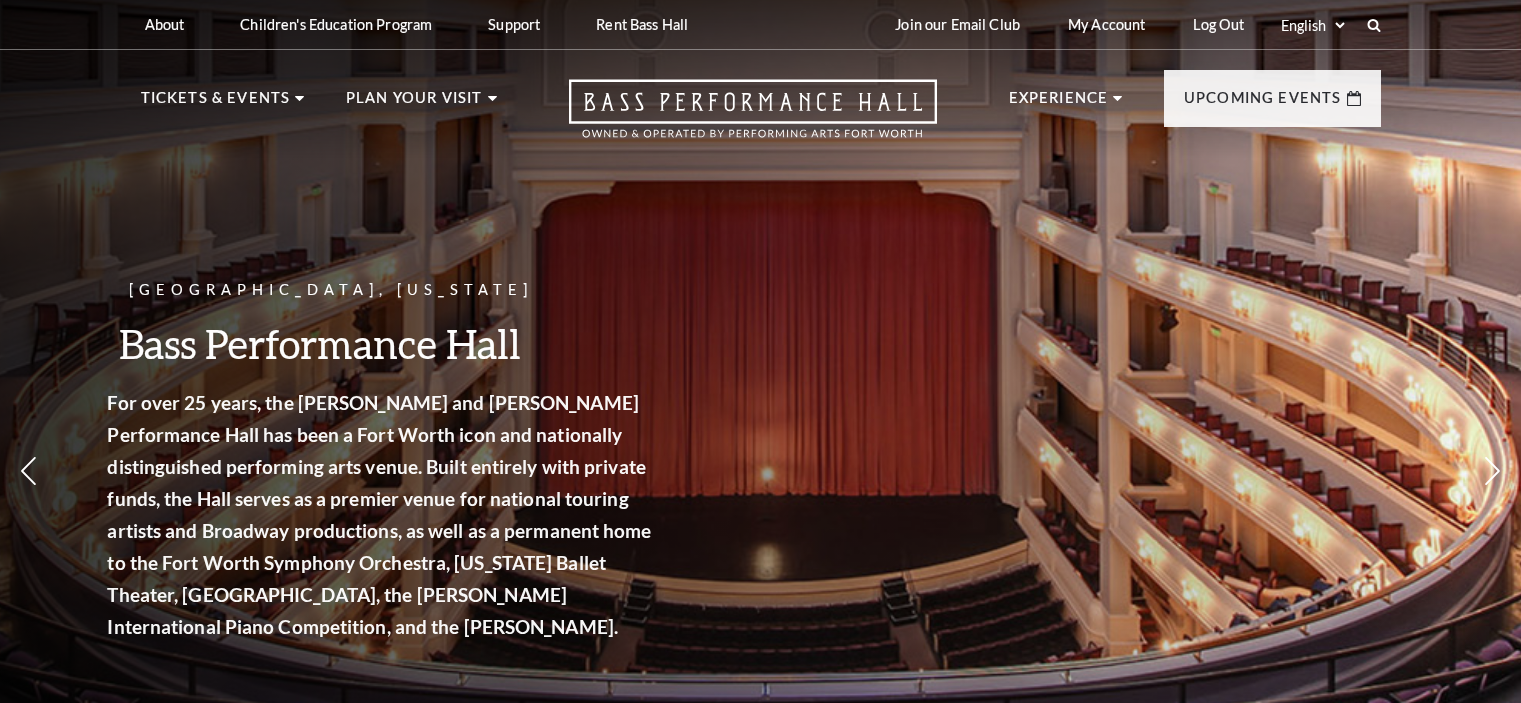 scroll, scrollTop: 0, scrollLeft: 0, axis: both 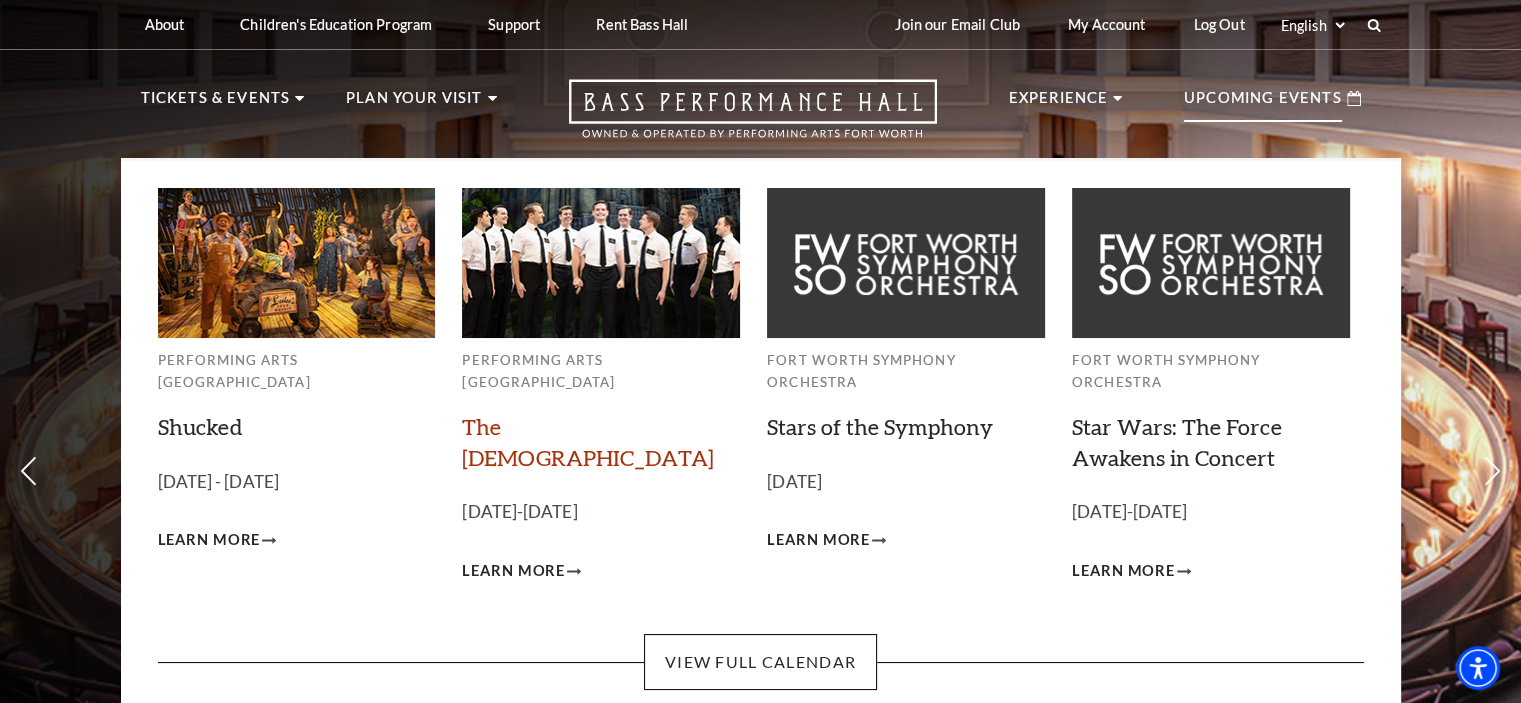 click on "The [DEMOGRAPHIC_DATA]" at bounding box center [588, 442] 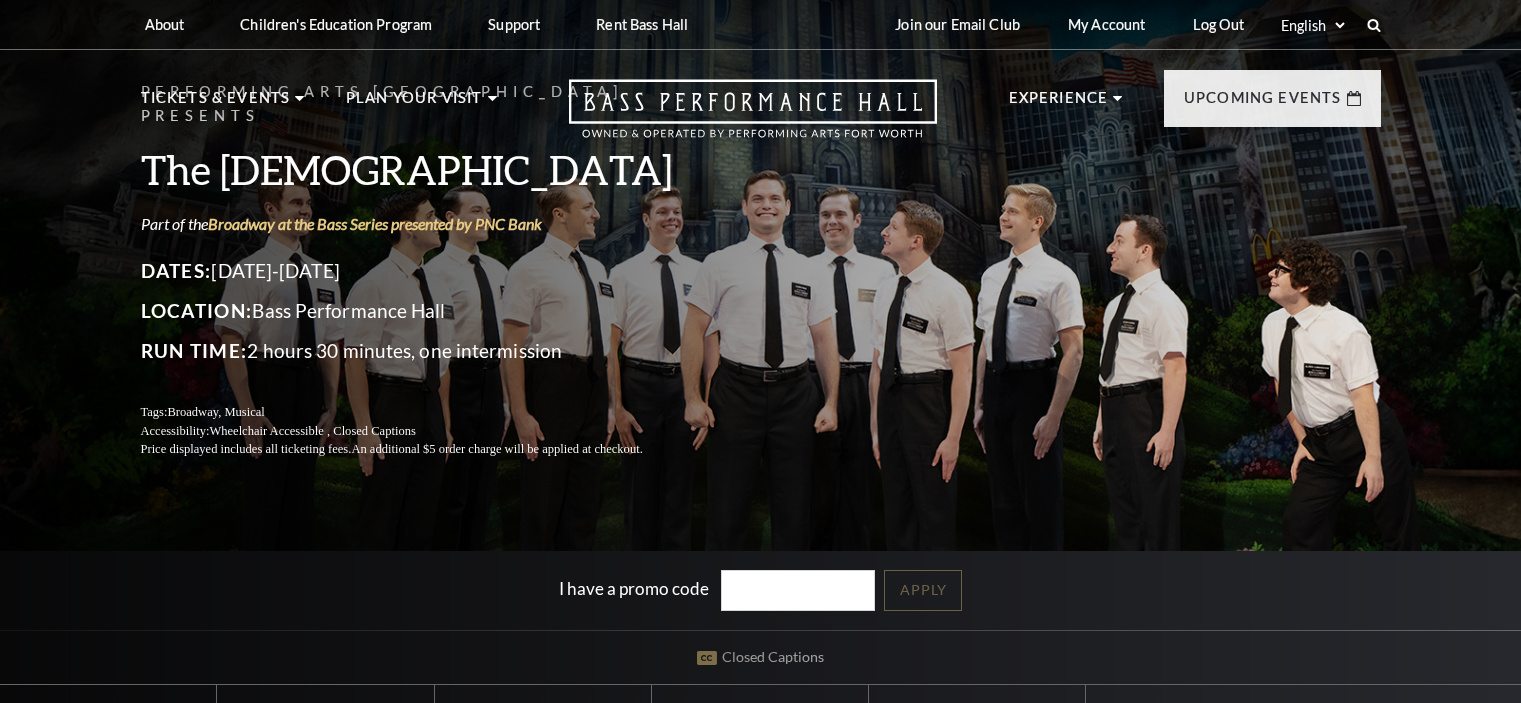 scroll, scrollTop: 0, scrollLeft: 0, axis: both 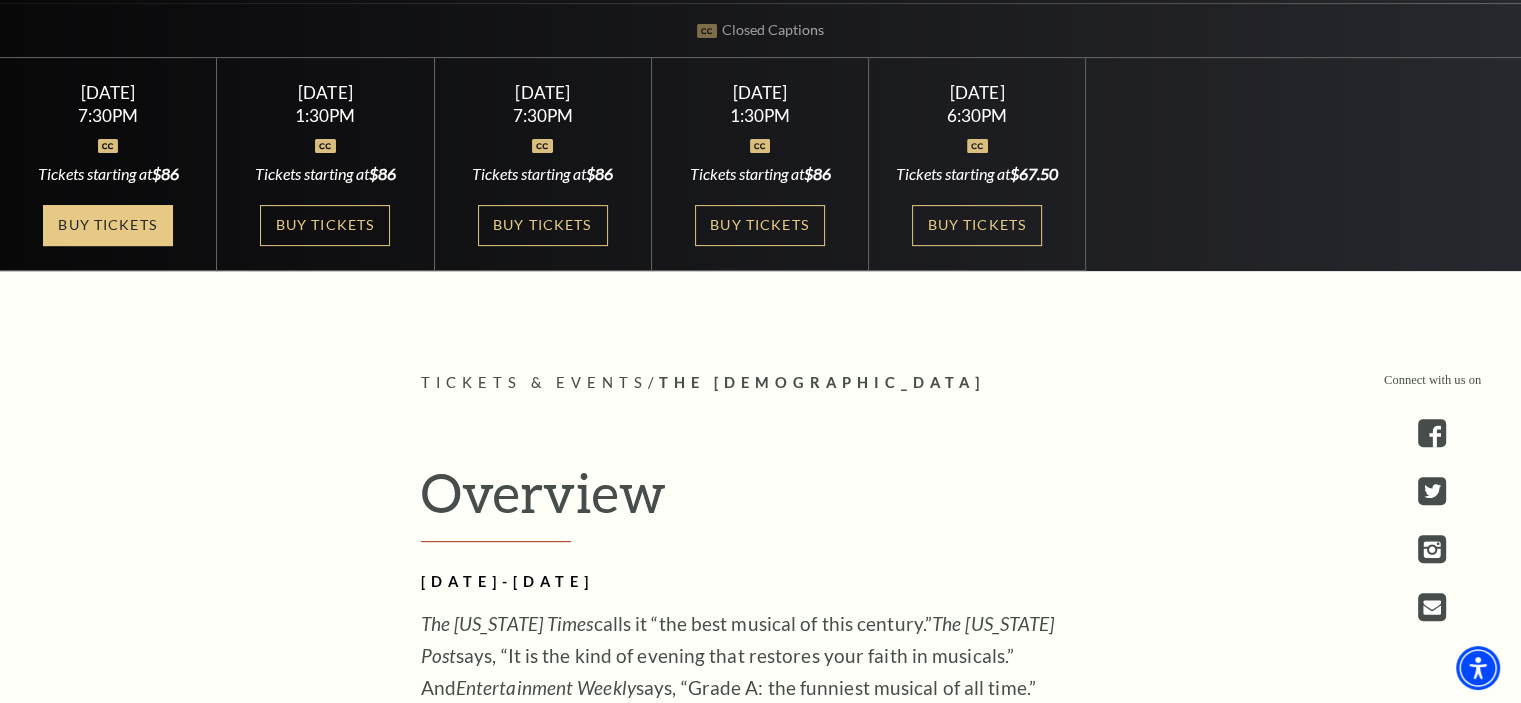 click on "Buy Tickets" at bounding box center [108, 225] 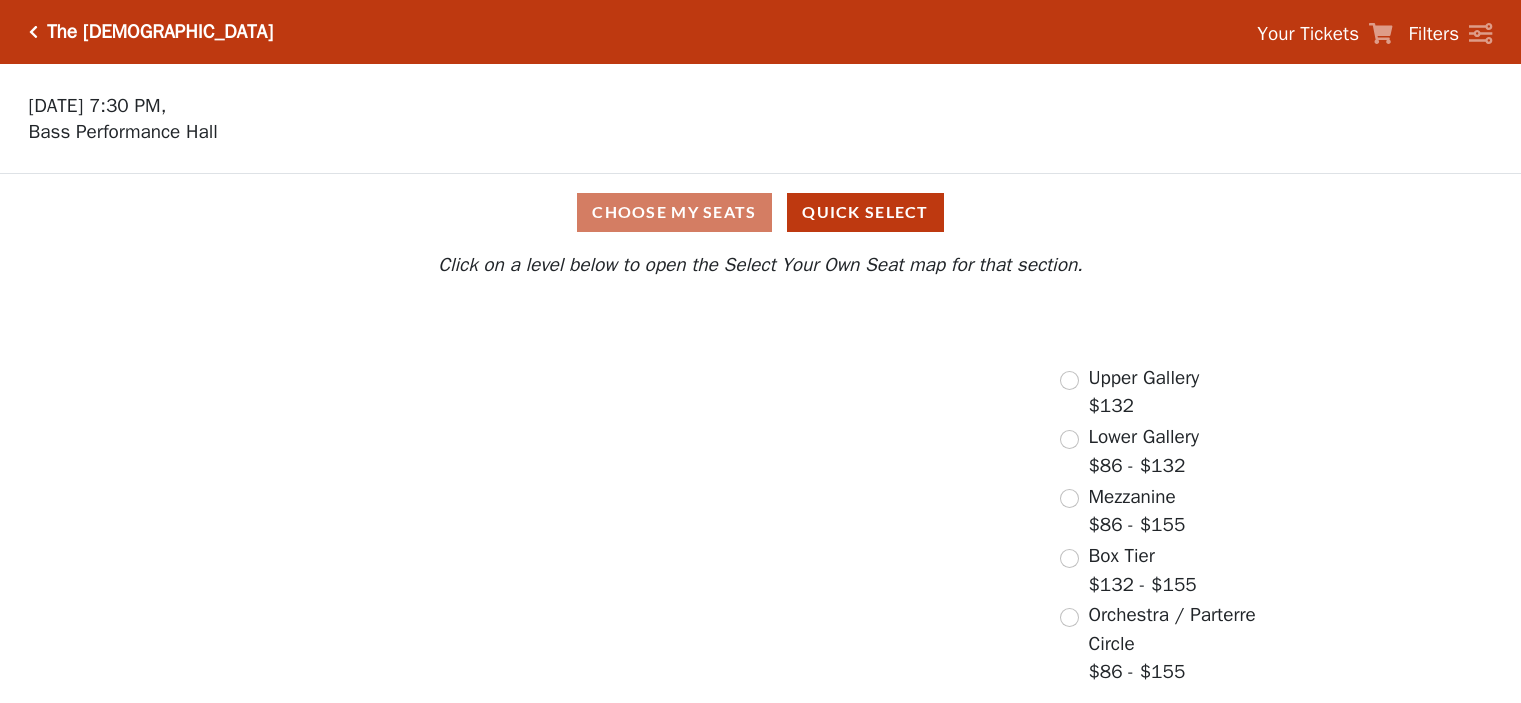 scroll, scrollTop: 0, scrollLeft: 0, axis: both 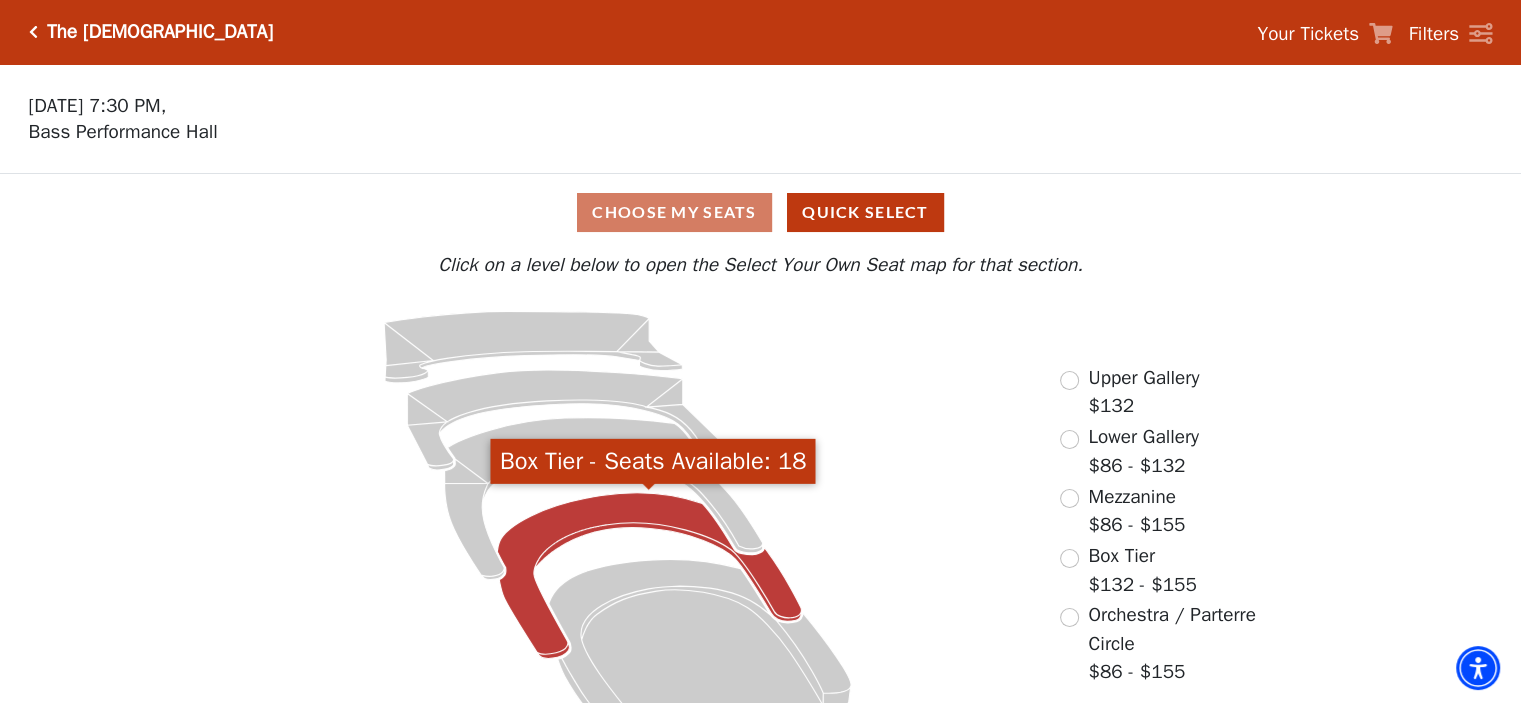 click 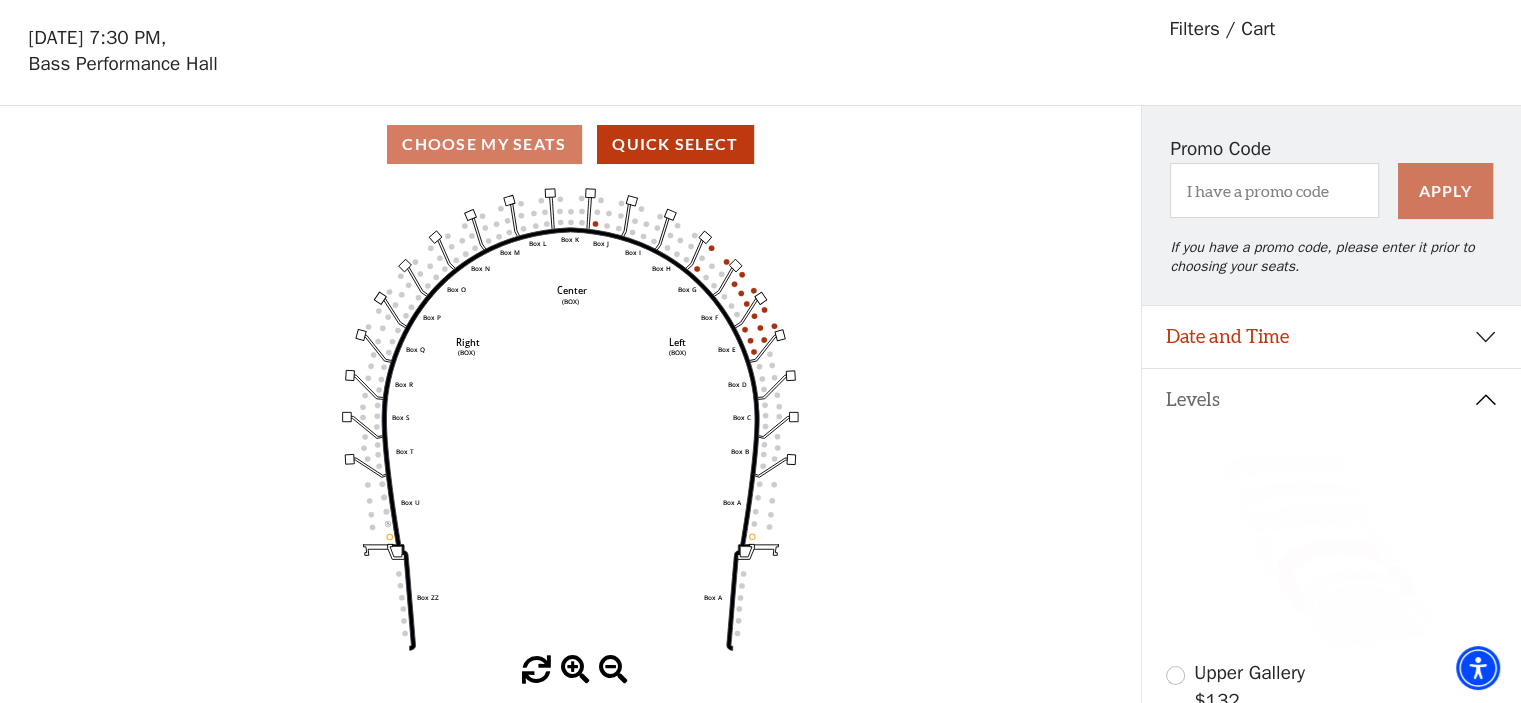scroll, scrollTop: 92, scrollLeft: 0, axis: vertical 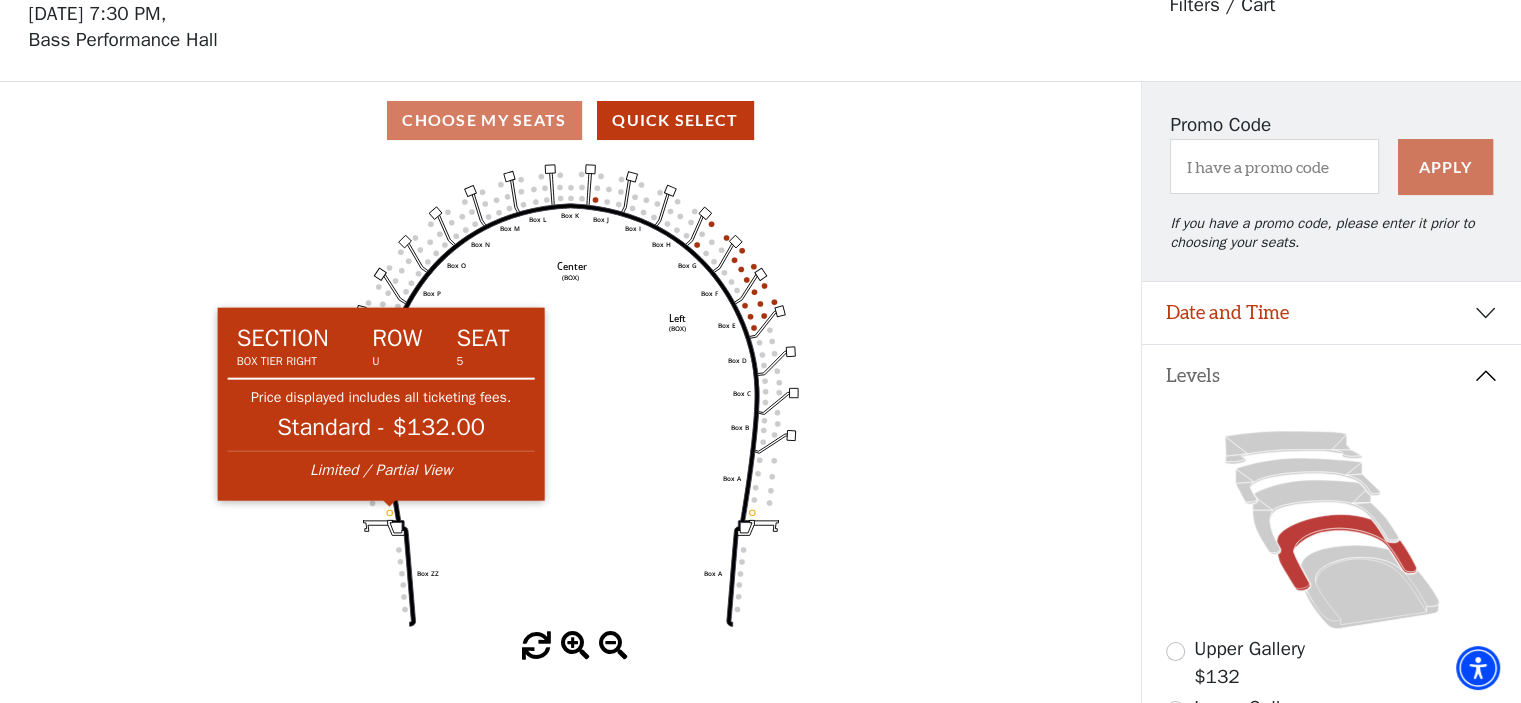 click 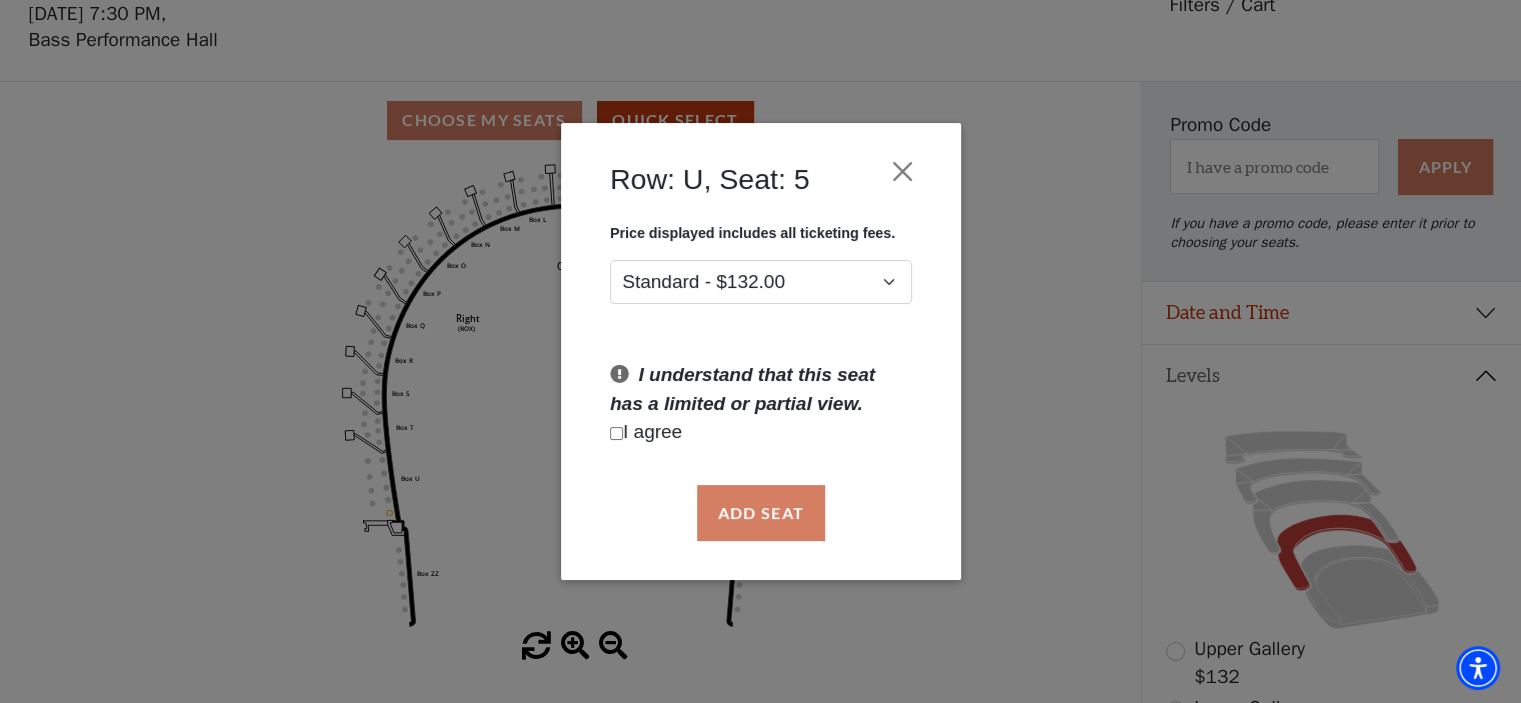 click at bounding box center (616, 433) 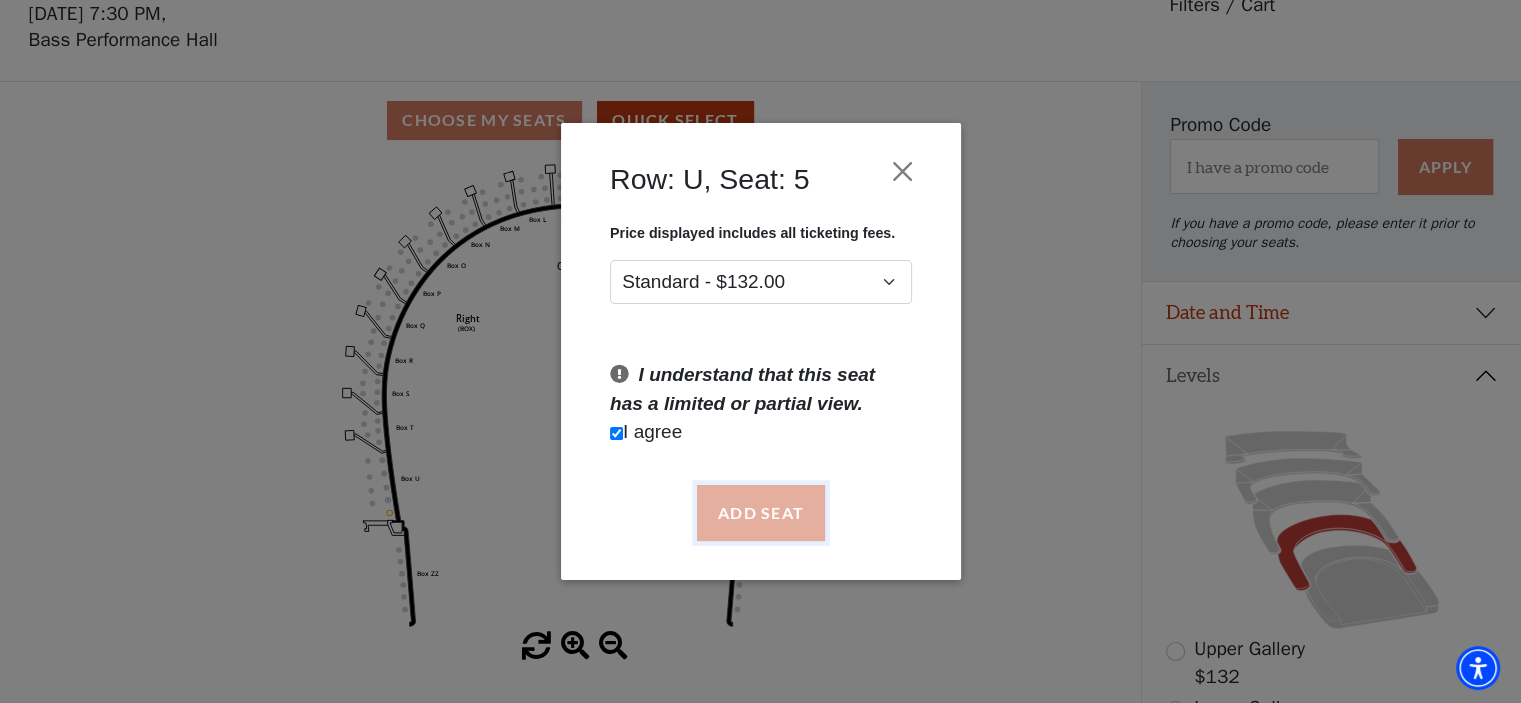 click on "Add Seat" at bounding box center [760, 513] 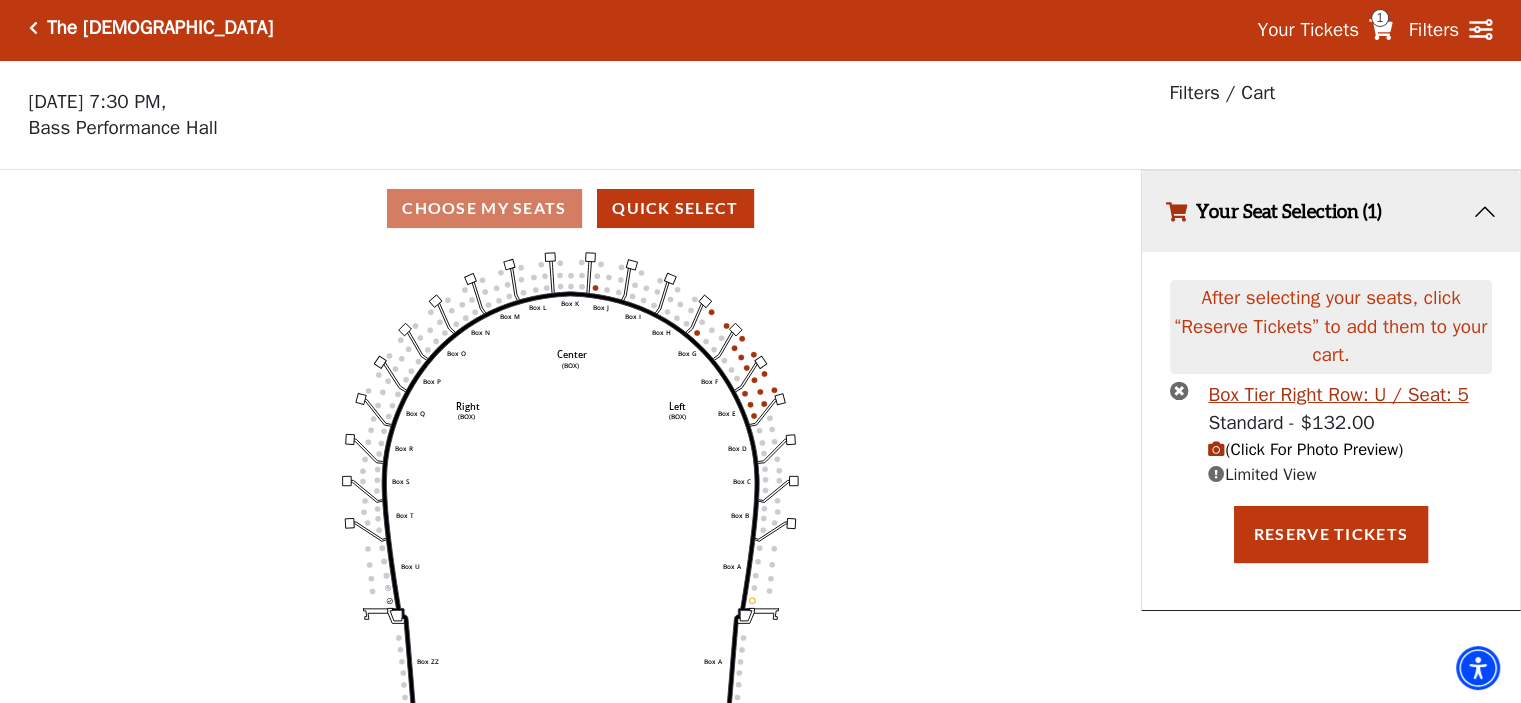scroll, scrollTop: 0, scrollLeft: 0, axis: both 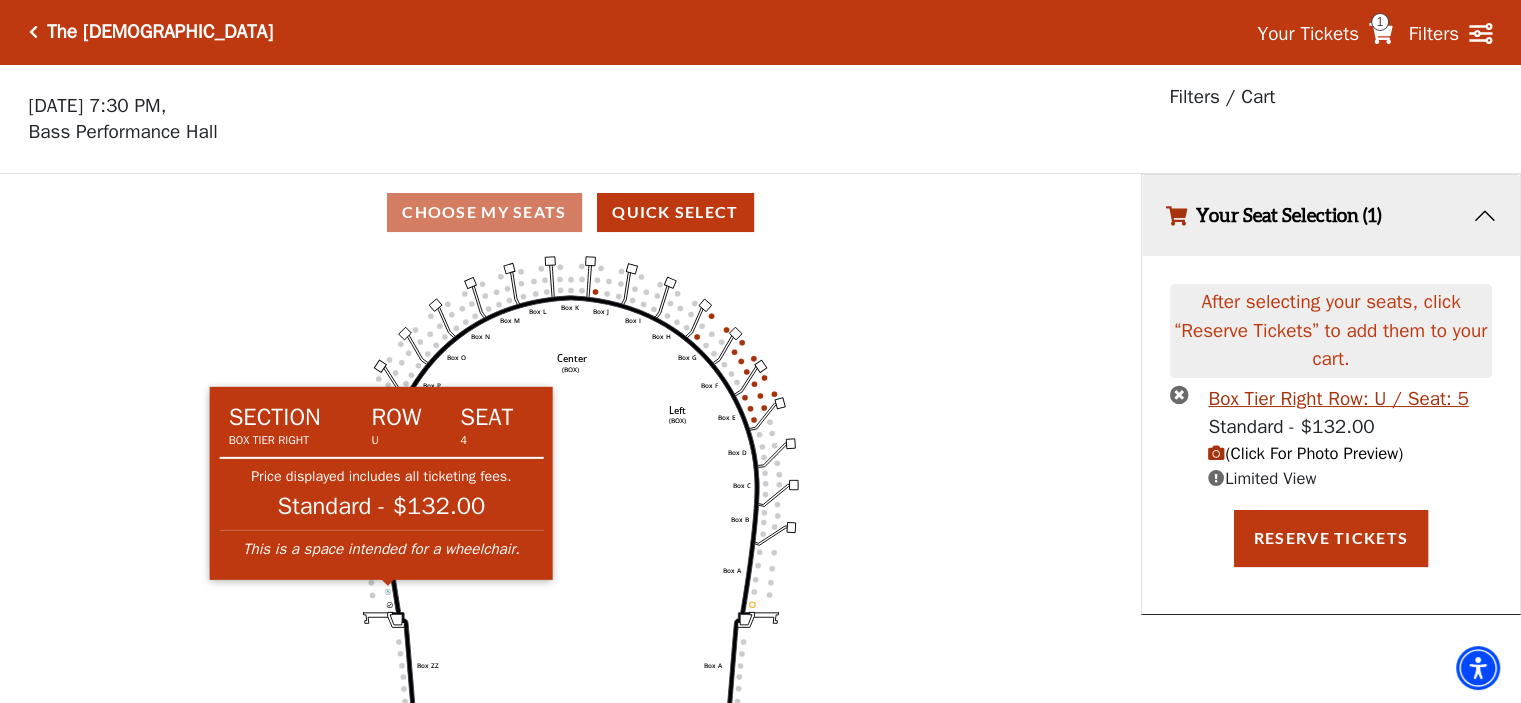 click 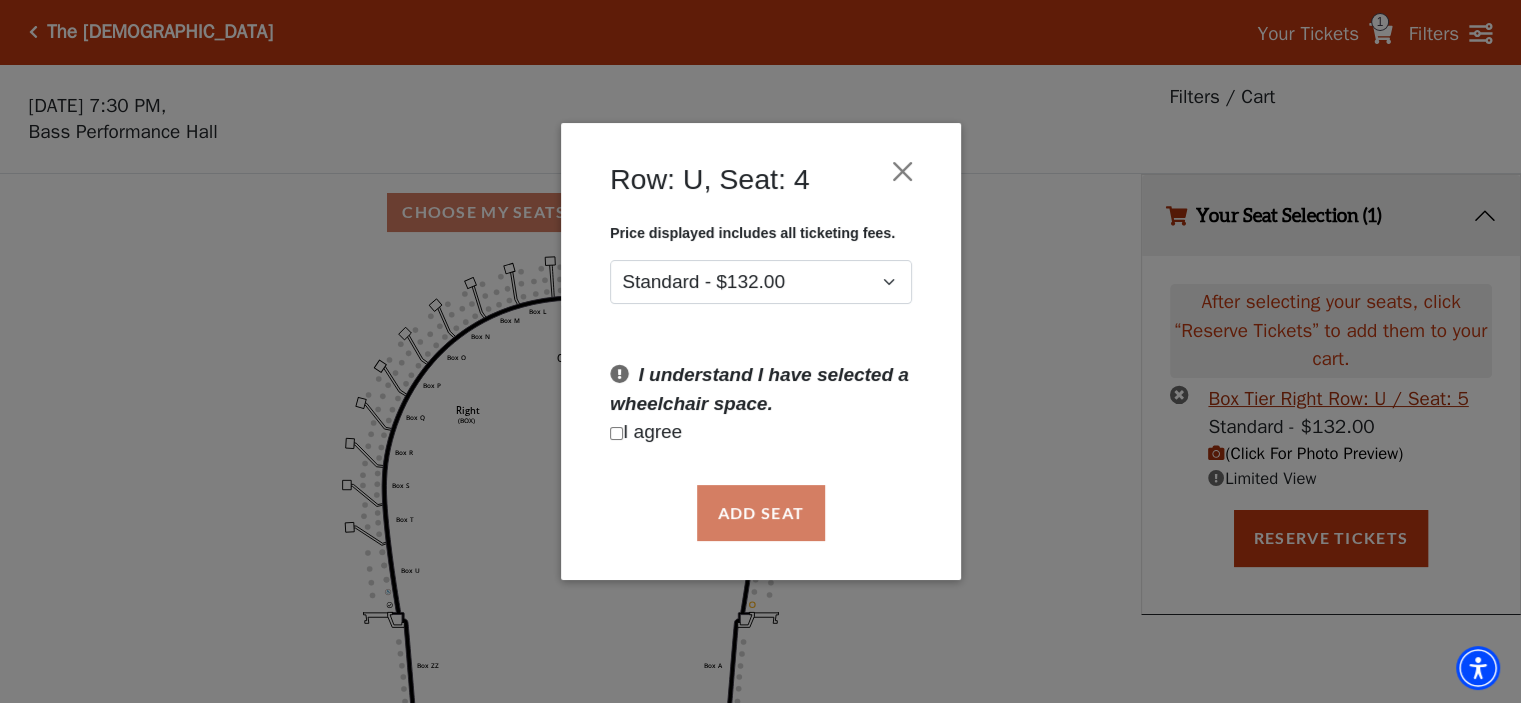 click at bounding box center [616, 433] 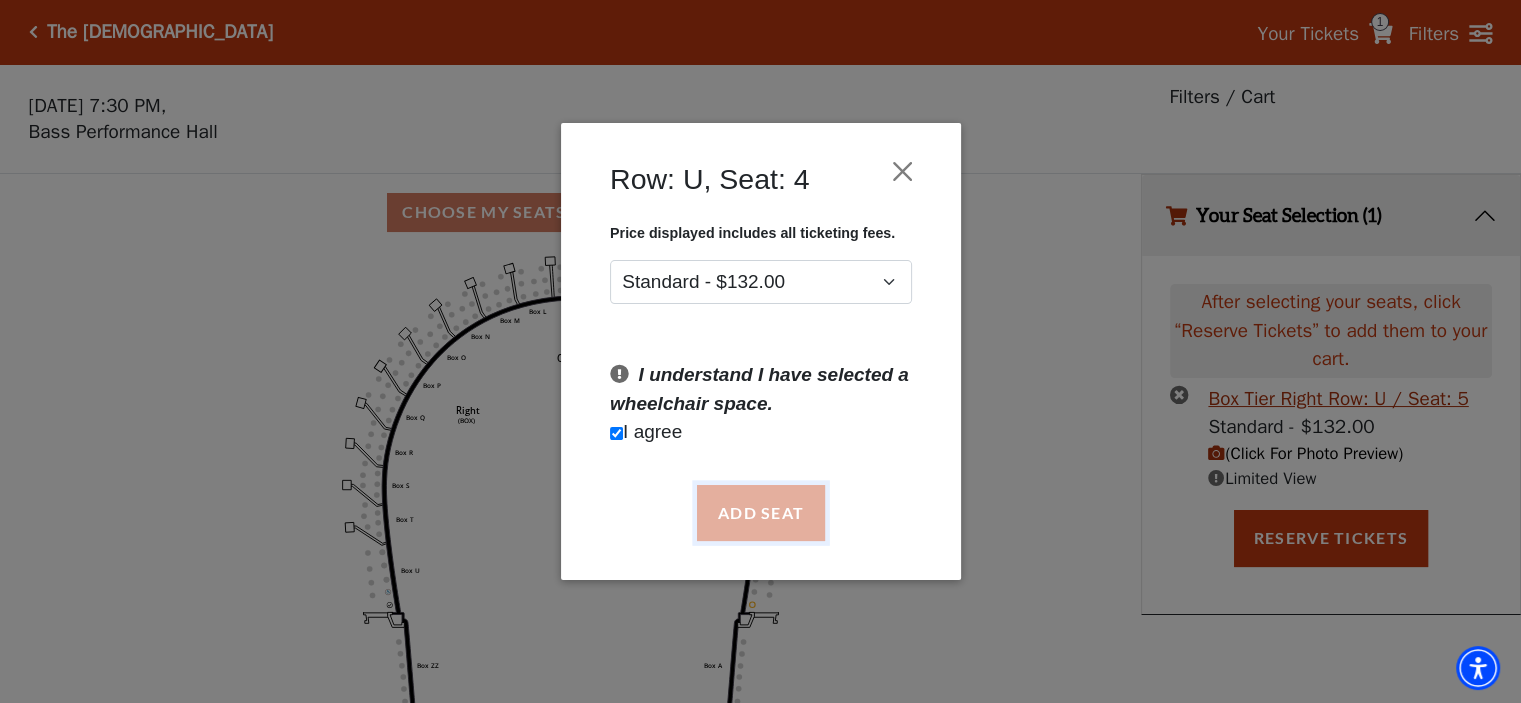 click on "Add Seat" at bounding box center [760, 513] 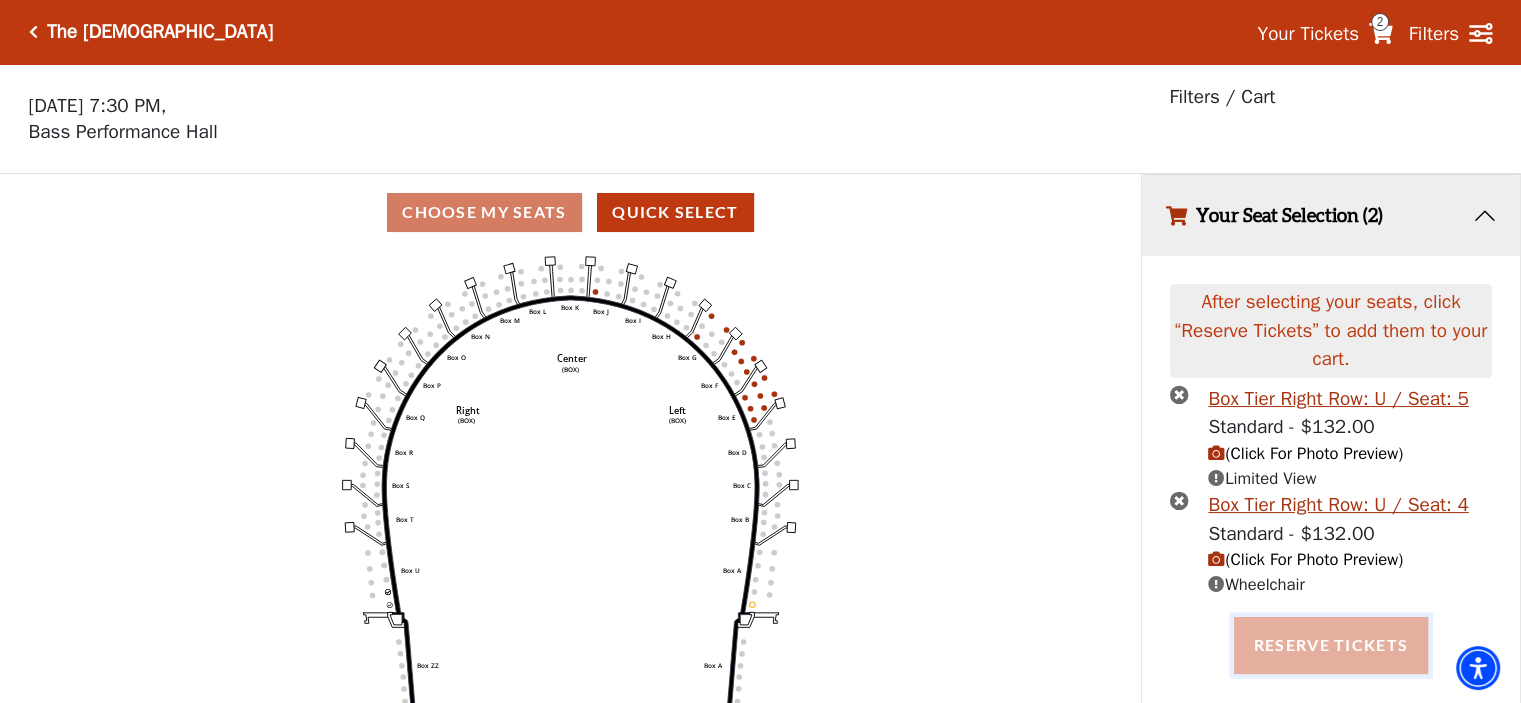 click on "Reserve Tickets" at bounding box center (1331, 645) 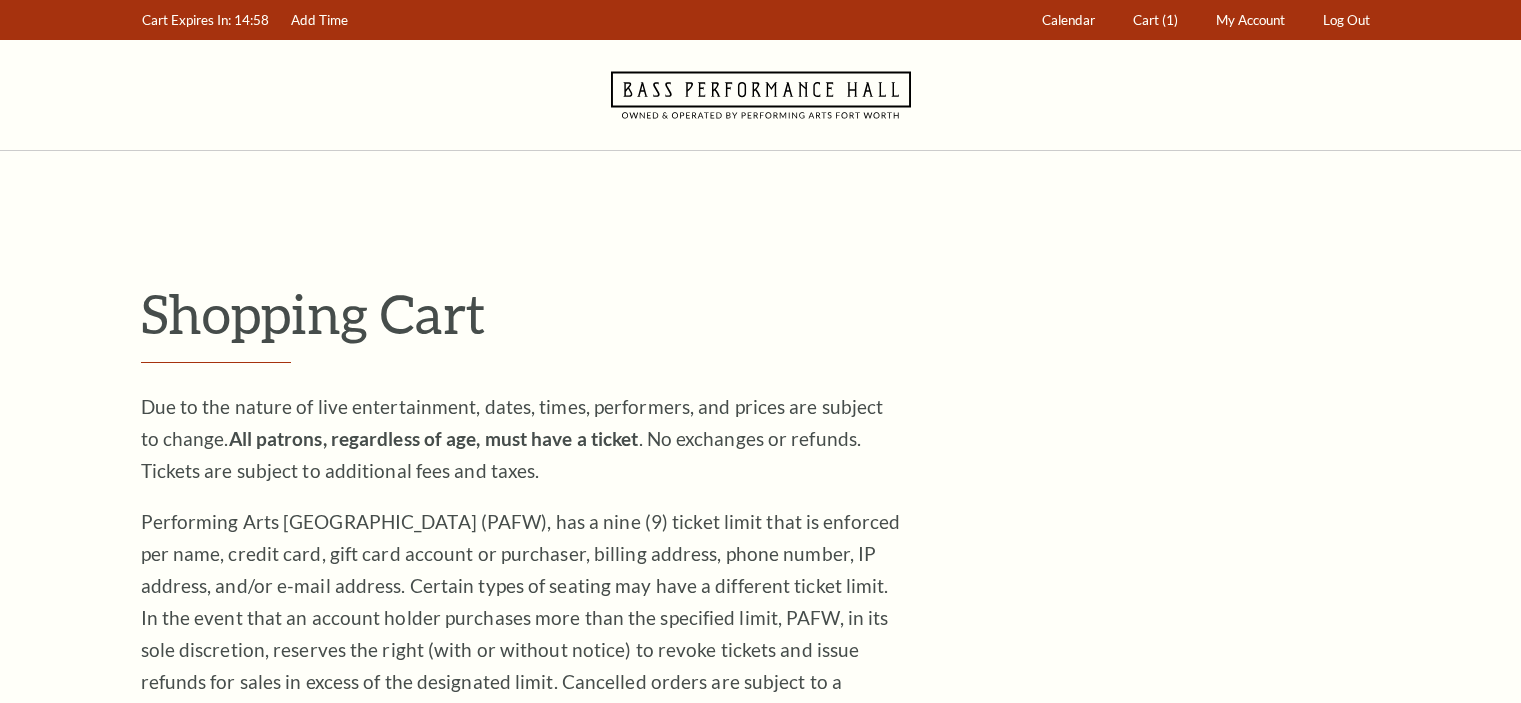scroll, scrollTop: 0, scrollLeft: 0, axis: both 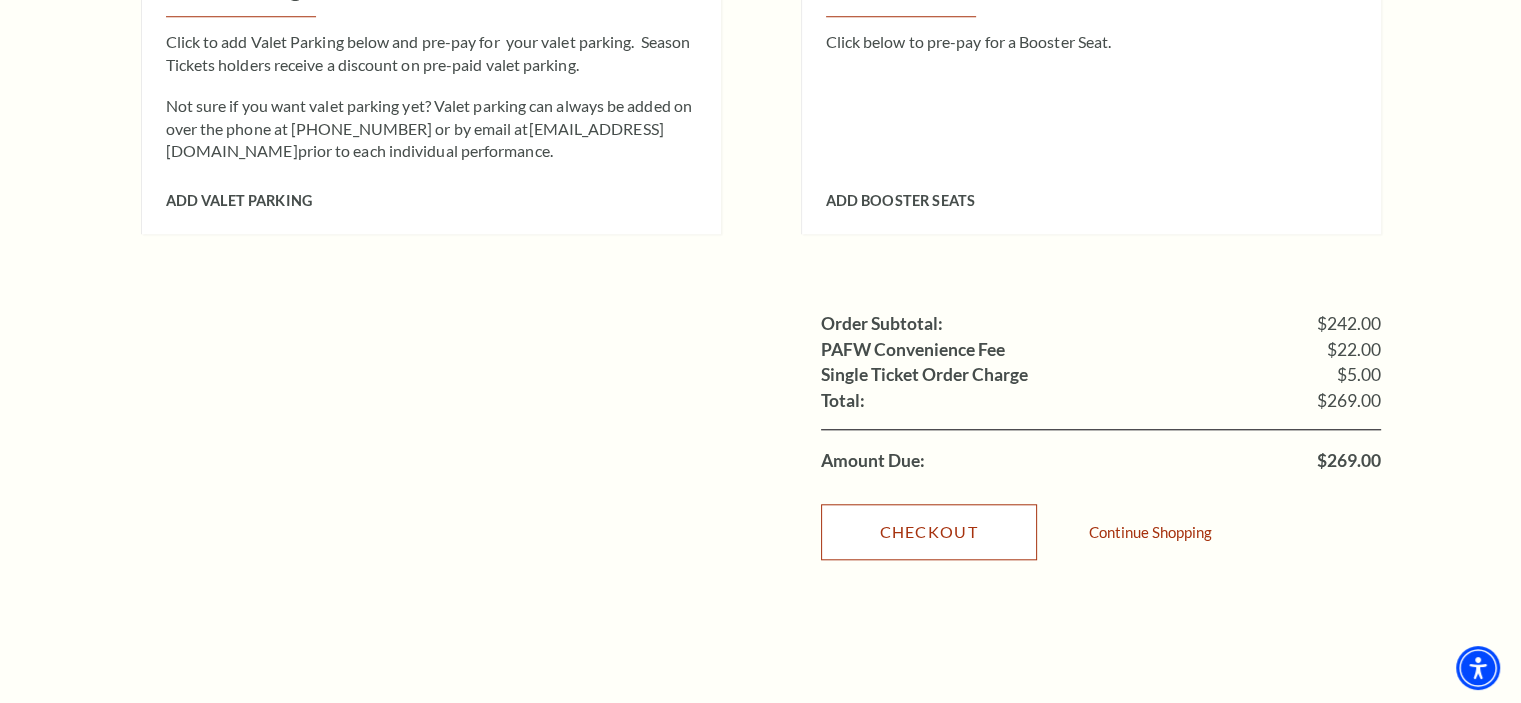 click on "Checkout" at bounding box center [929, 532] 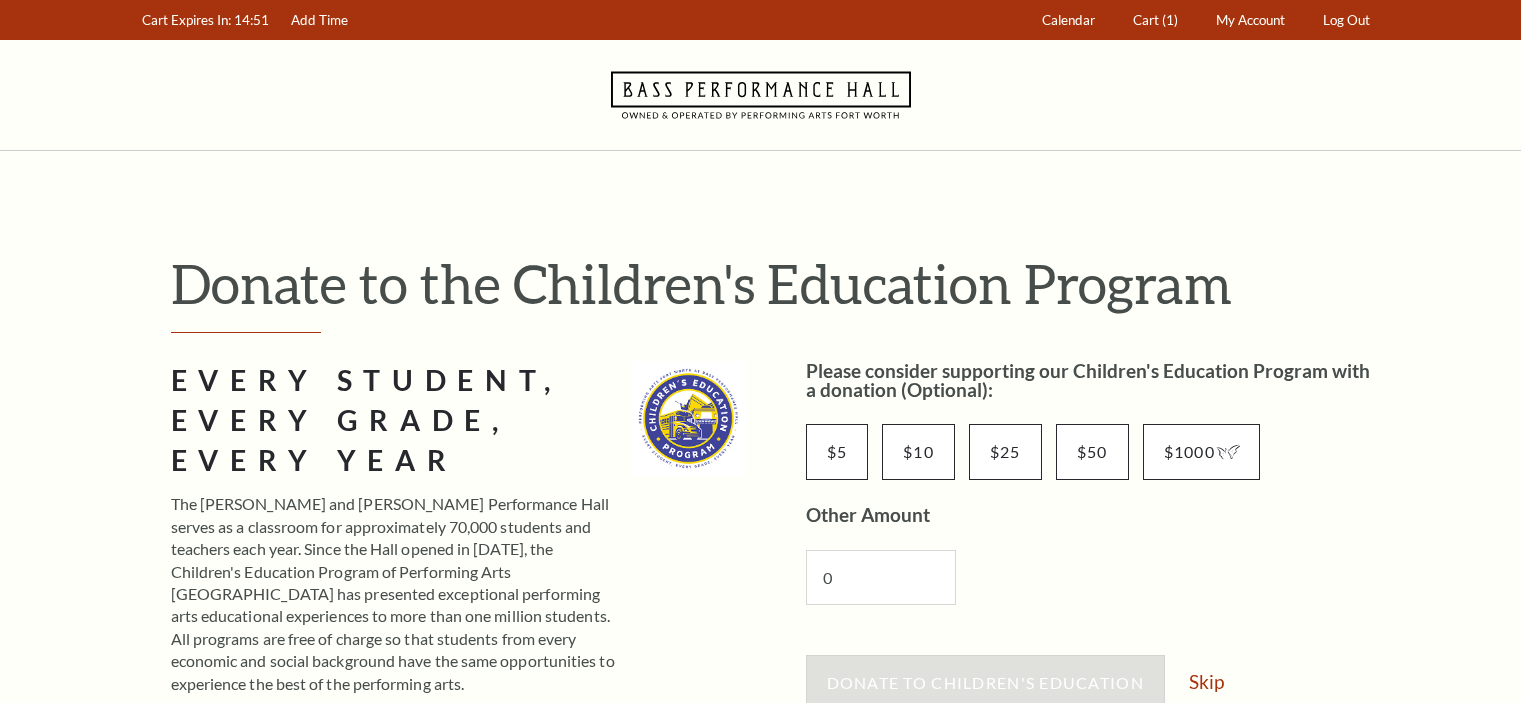 scroll, scrollTop: 0, scrollLeft: 0, axis: both 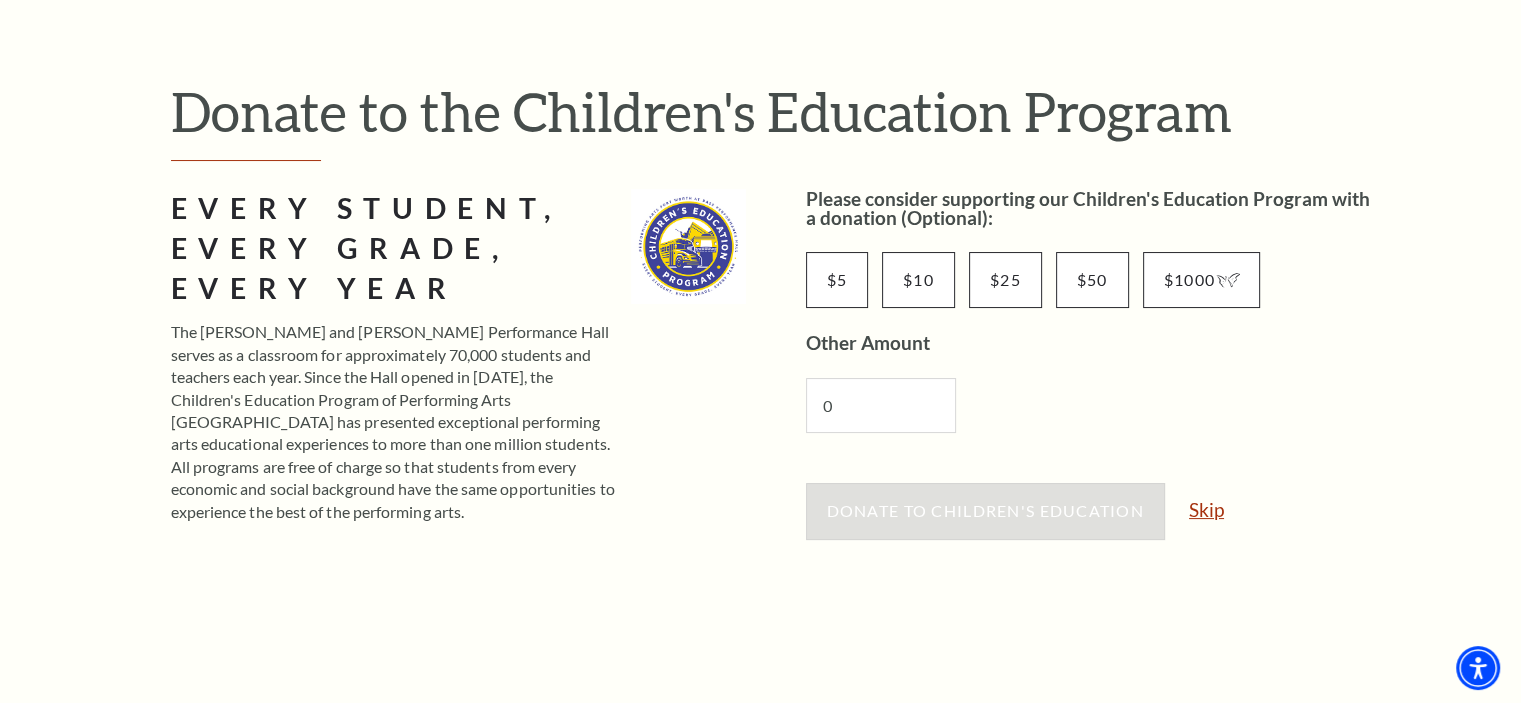 click on "Skip" at bounding box center [1206, 509] 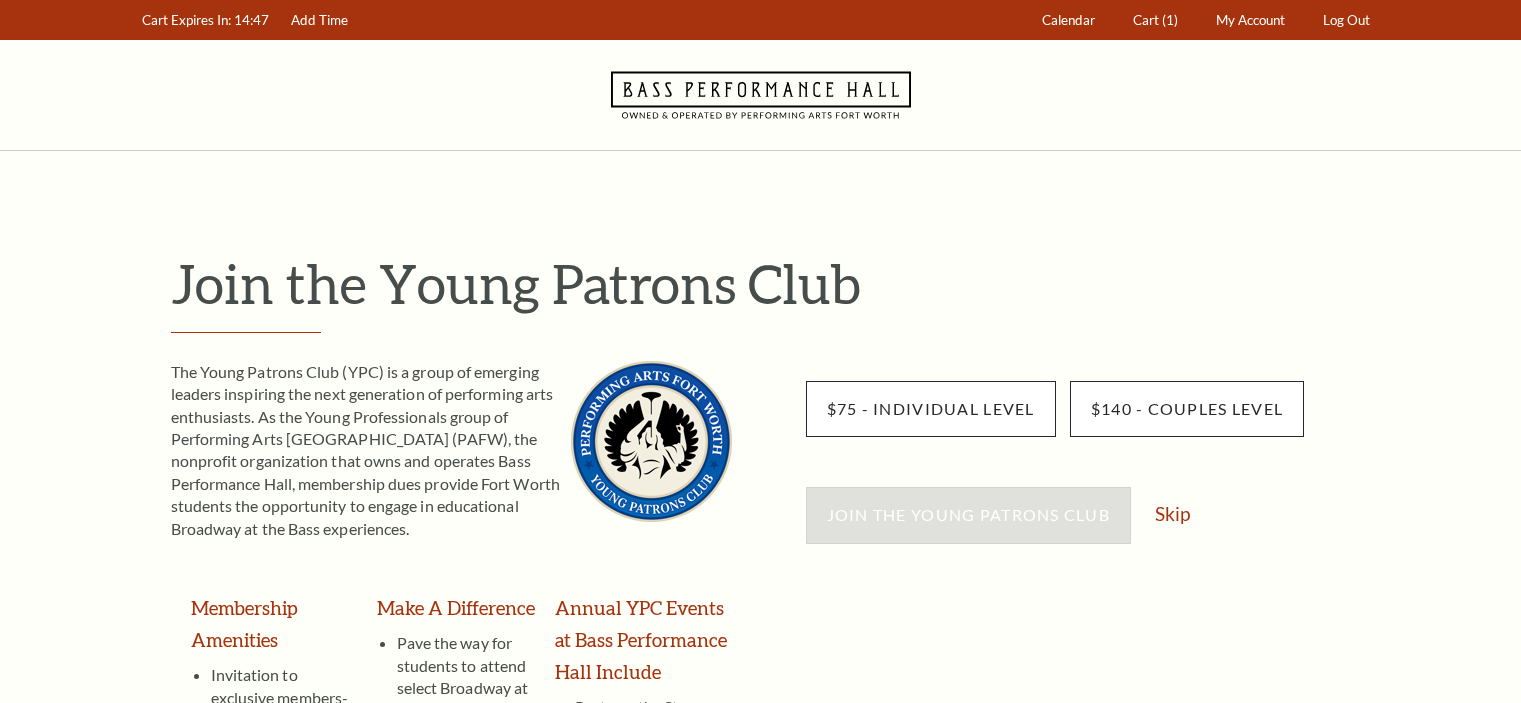 scroll, scrollTop: 0, scrollLeft: 0, axis: both 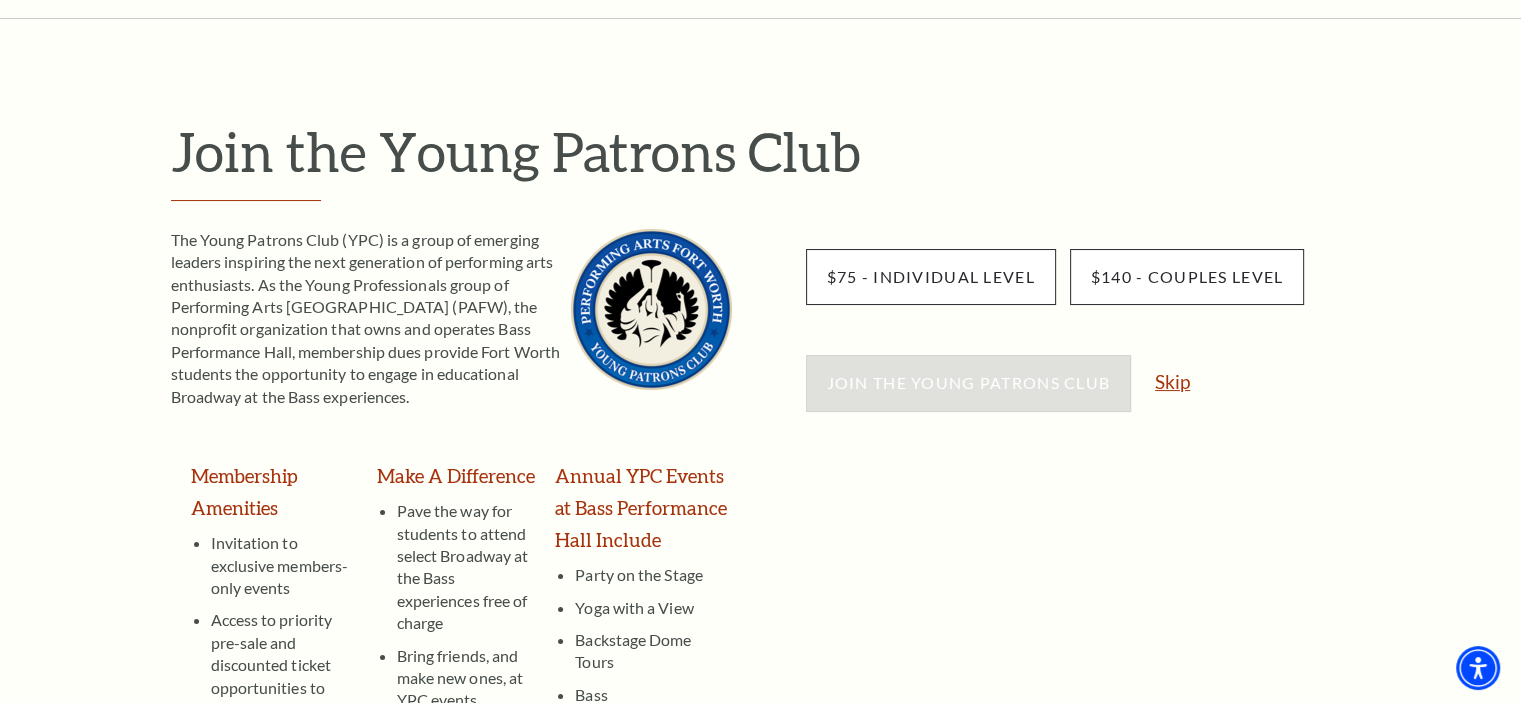 click on "Skip" at bounding box center (1172, 381) 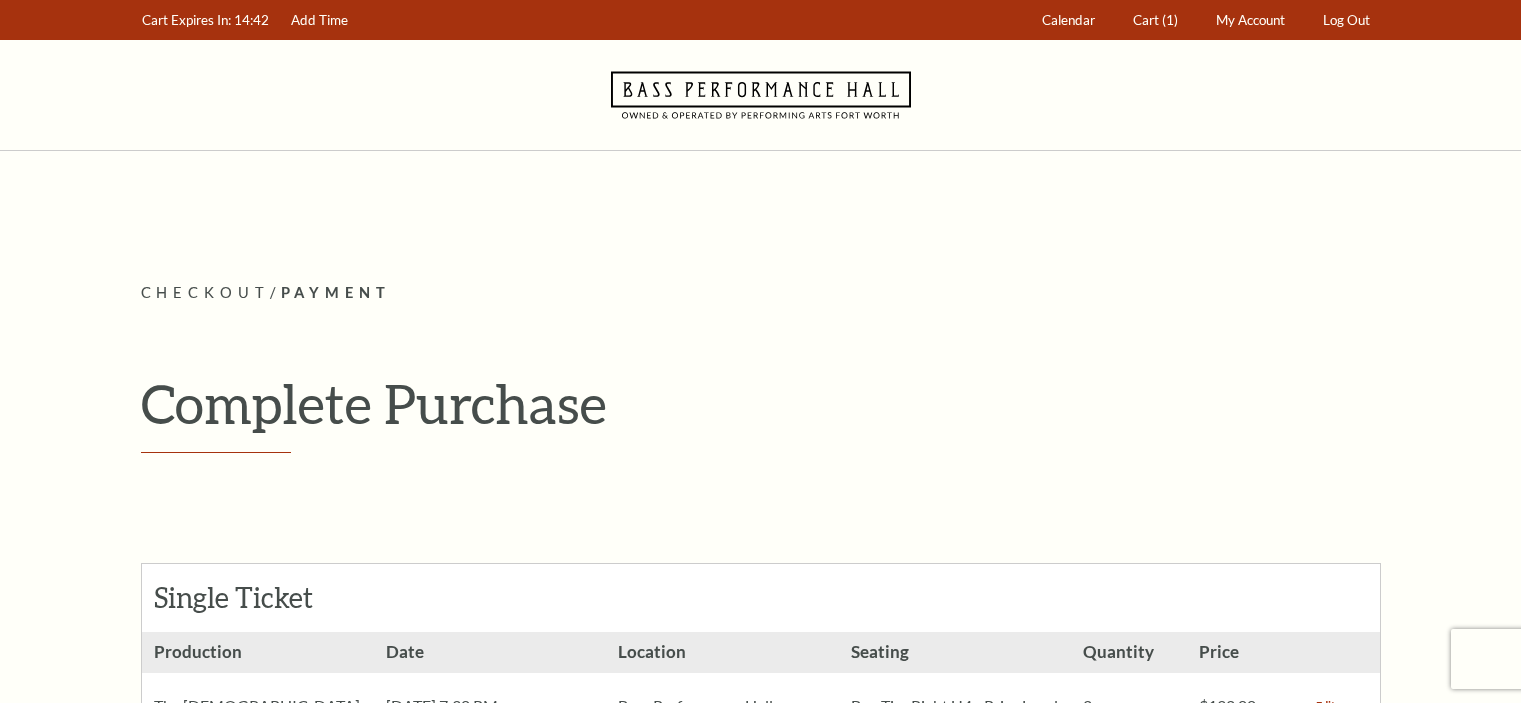 scroll, scrollTop: 0, scrollLeft: 0, axis: both 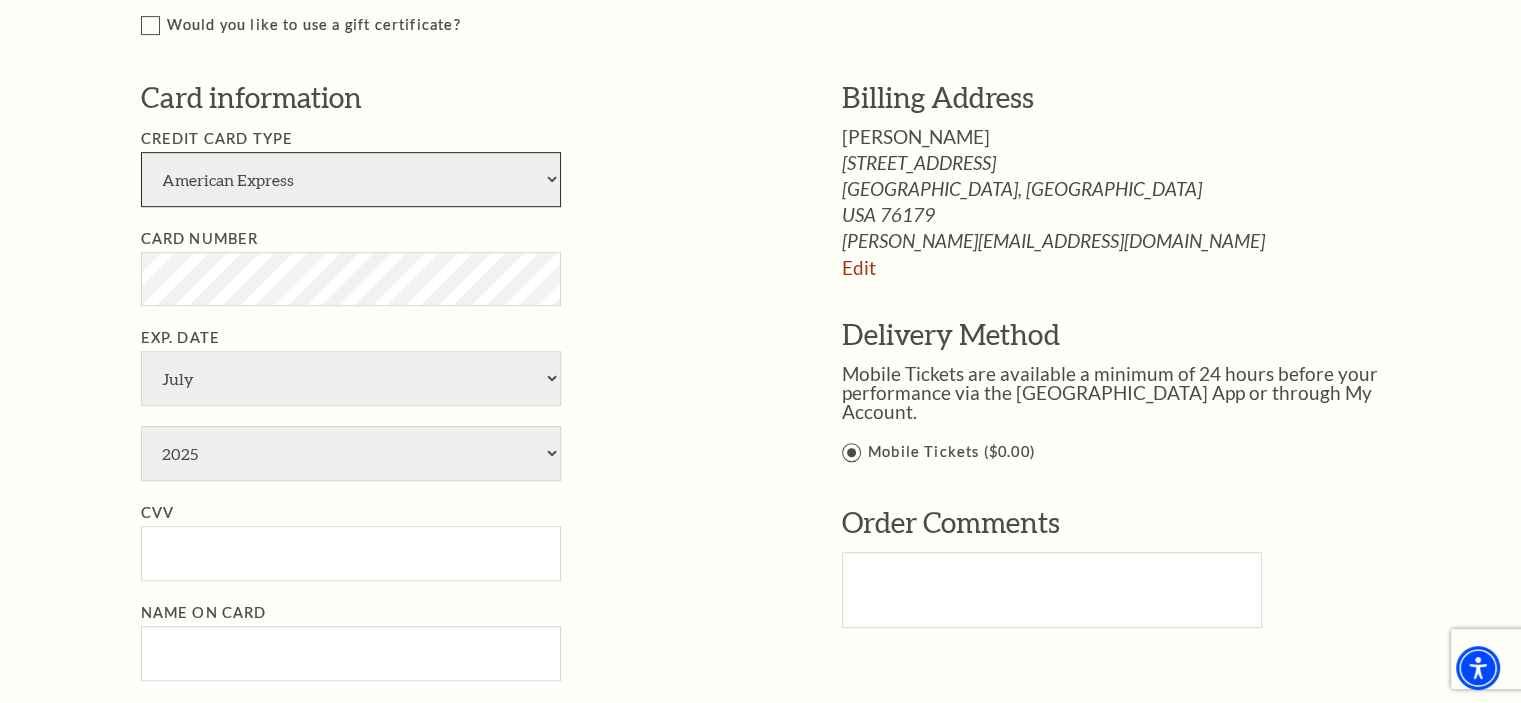 click on "American Express
Visa
Master Card
Discover" at bounding box center (351, 179) 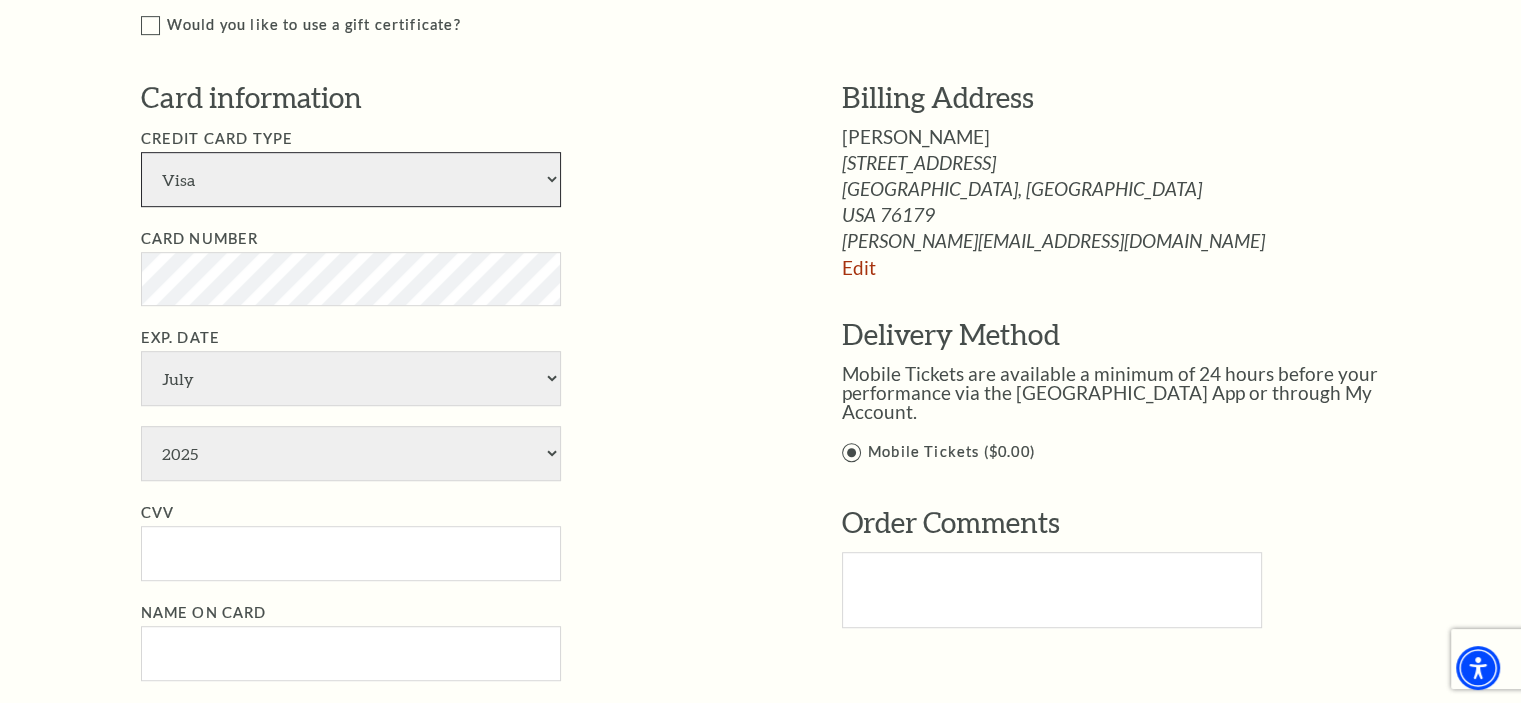 click on "American Express
Visa
Master Card
Discover" at bounding box center [351, 179] 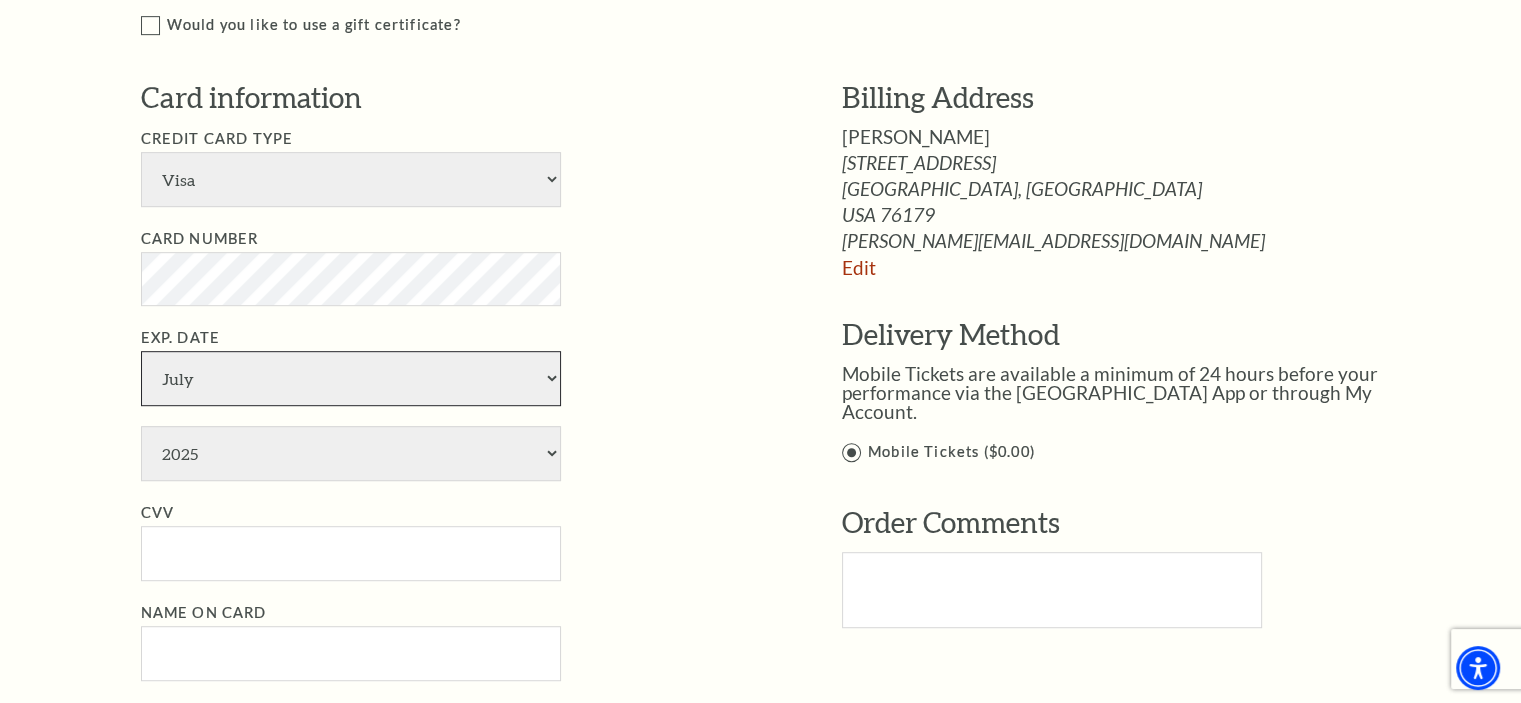 click on "January
February
March
April
May
June
July
August
September
October
November
December" at bounding box center [351, 378] 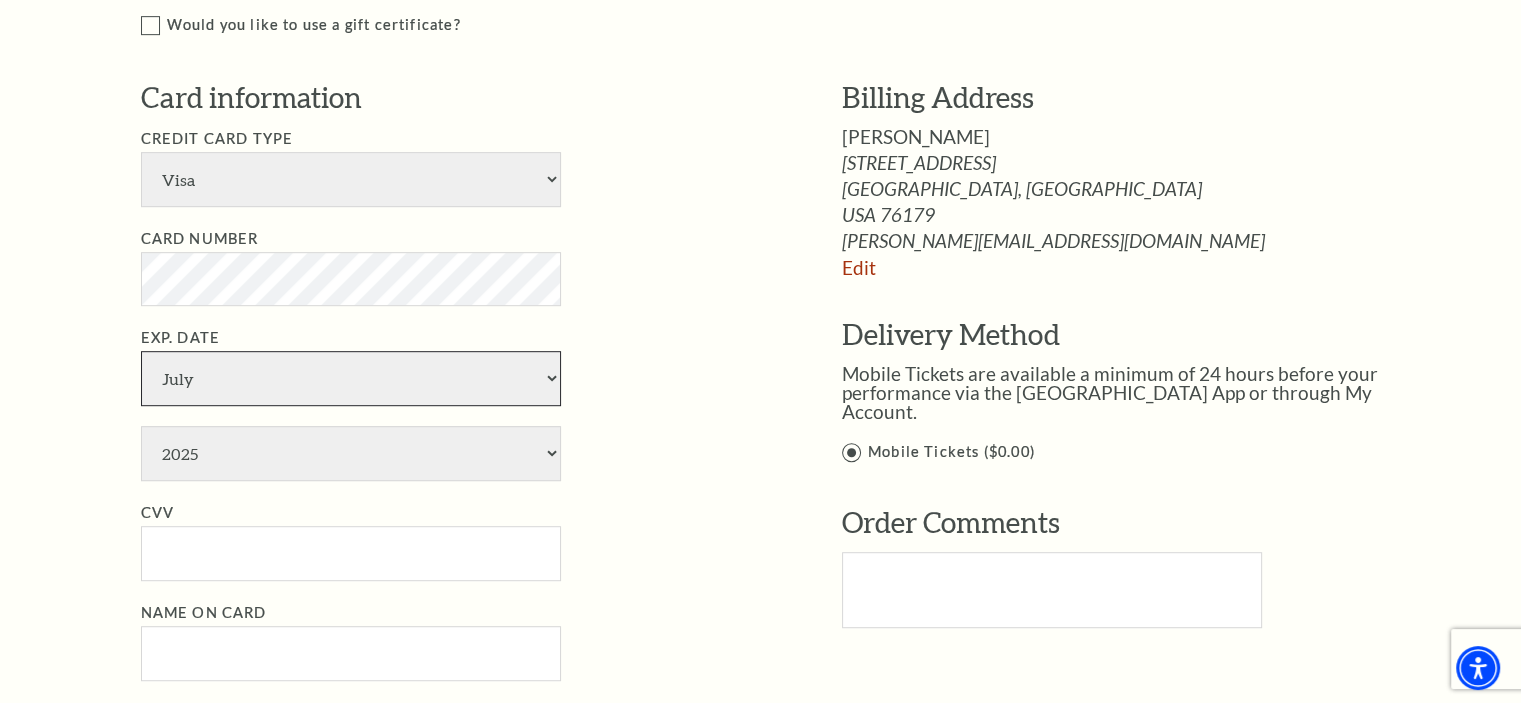 select on "11" 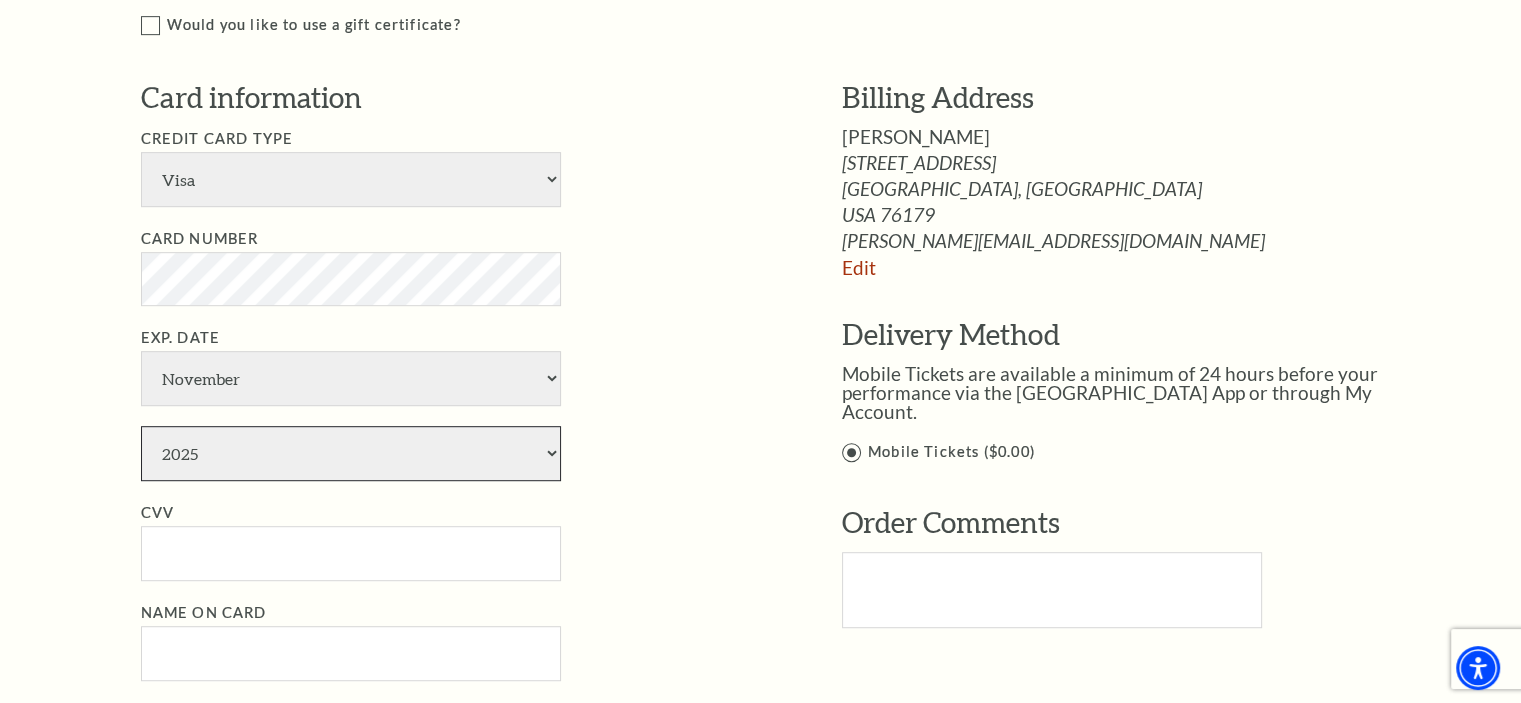 click on "2025
2026
2027
2028
2029
2030
2031
2032
2033
2034" at bounding box center (351, 453) 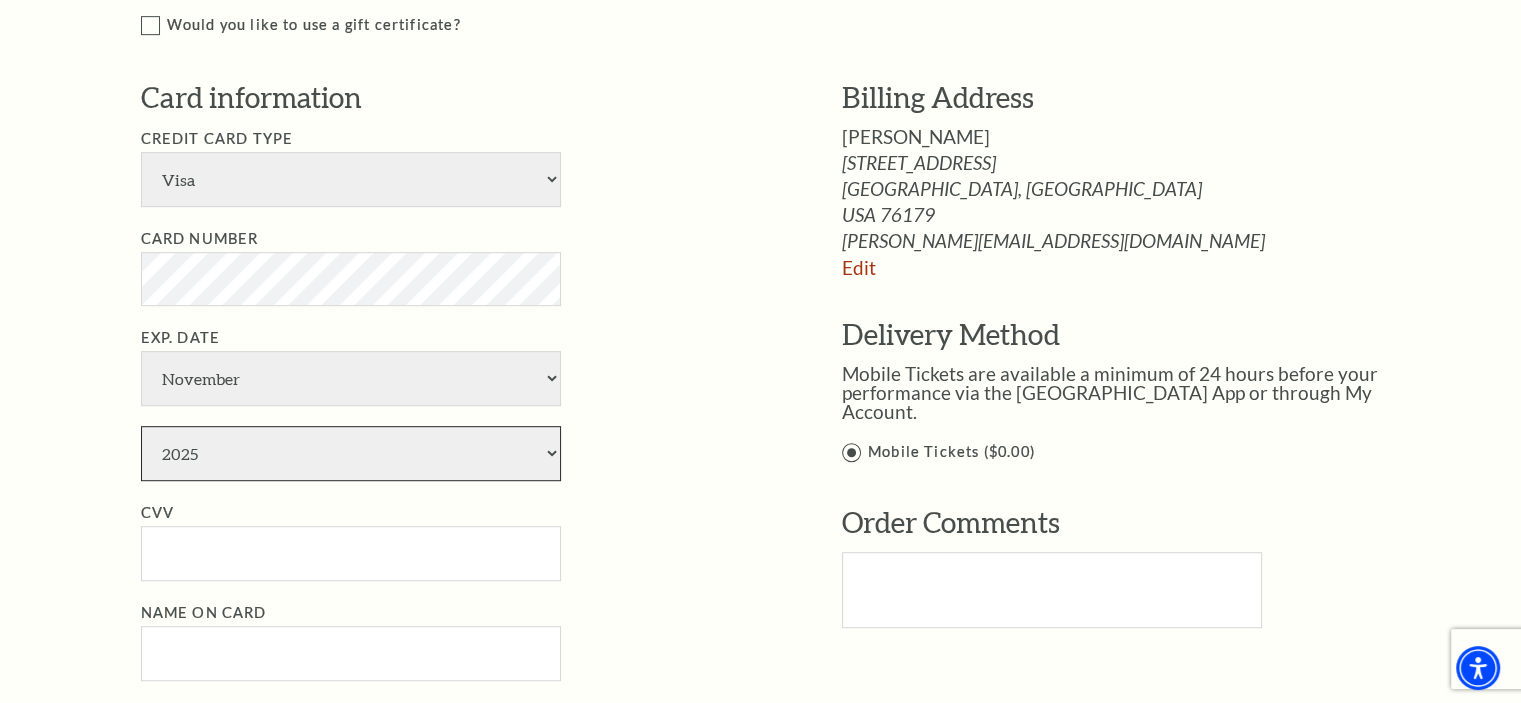 select on "2026" 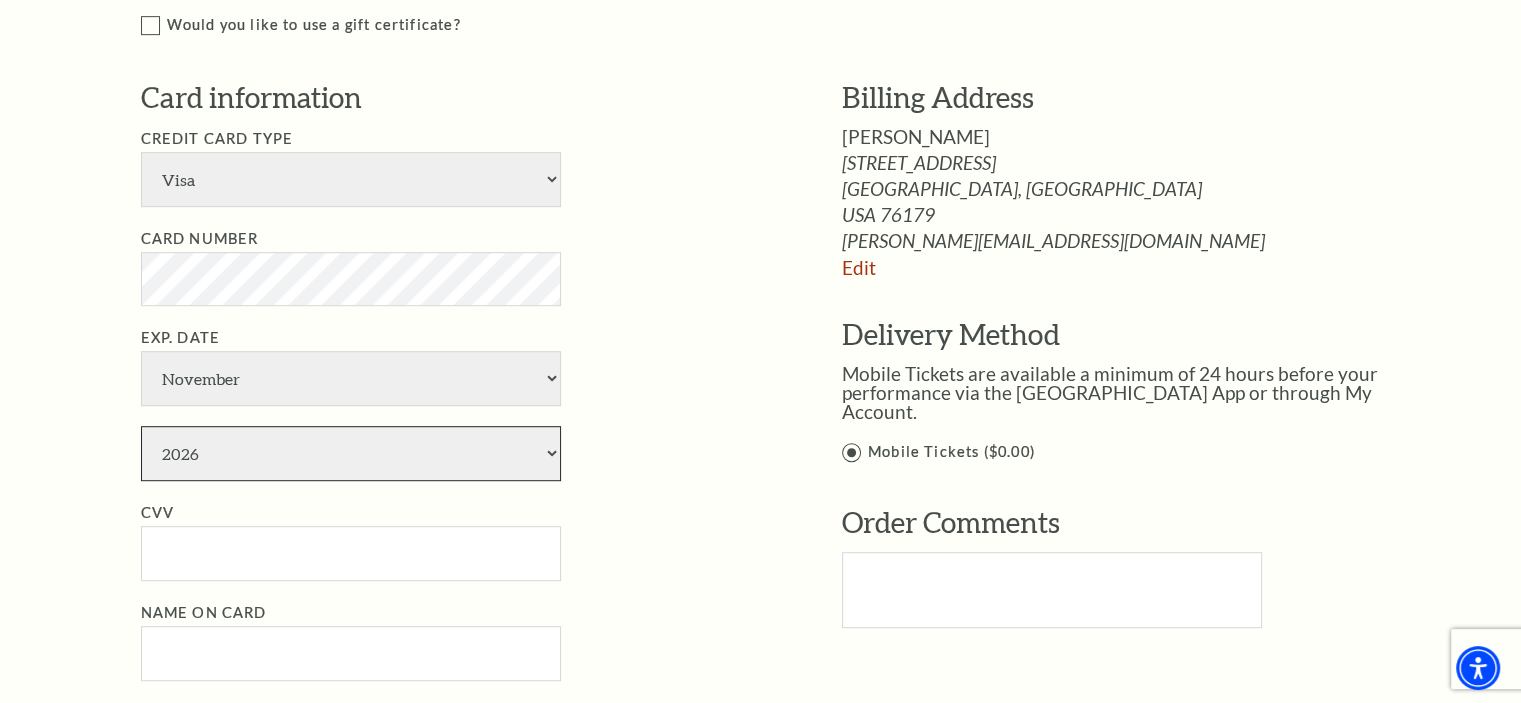 click on "2025
2026
2027
2028
2029
2030
2031
2032
2033
2034" at bounding box center (351, 453) 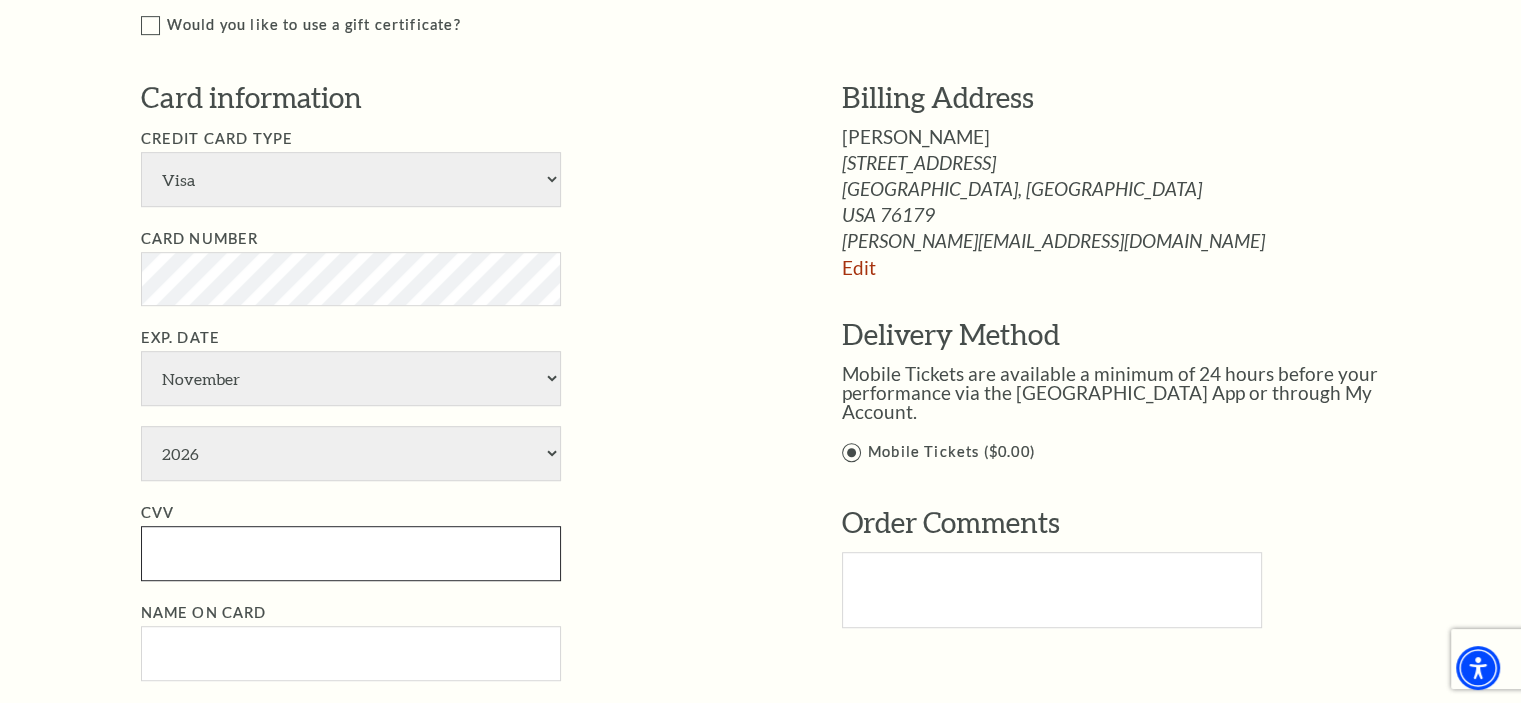 click on "CVV" at bounding box center (351, 553) 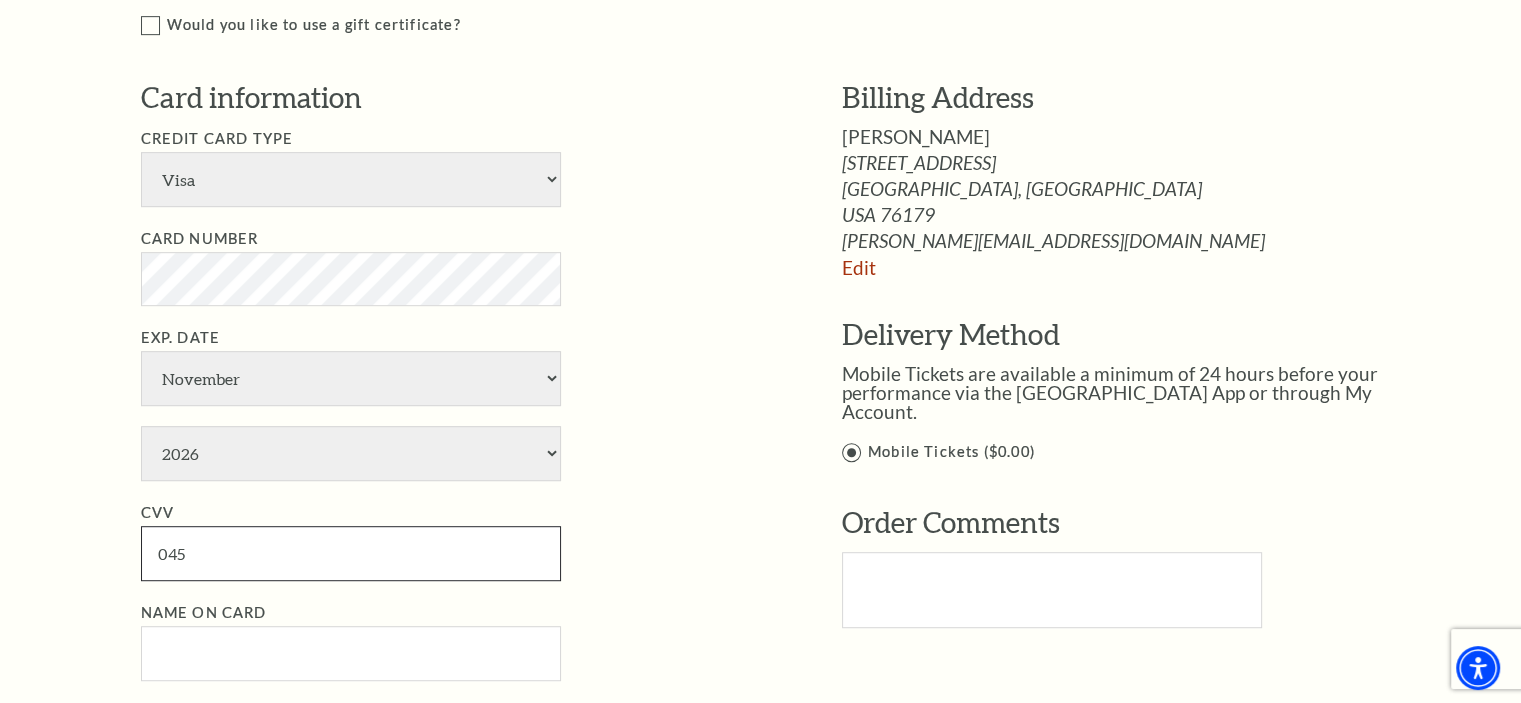 type on "045" 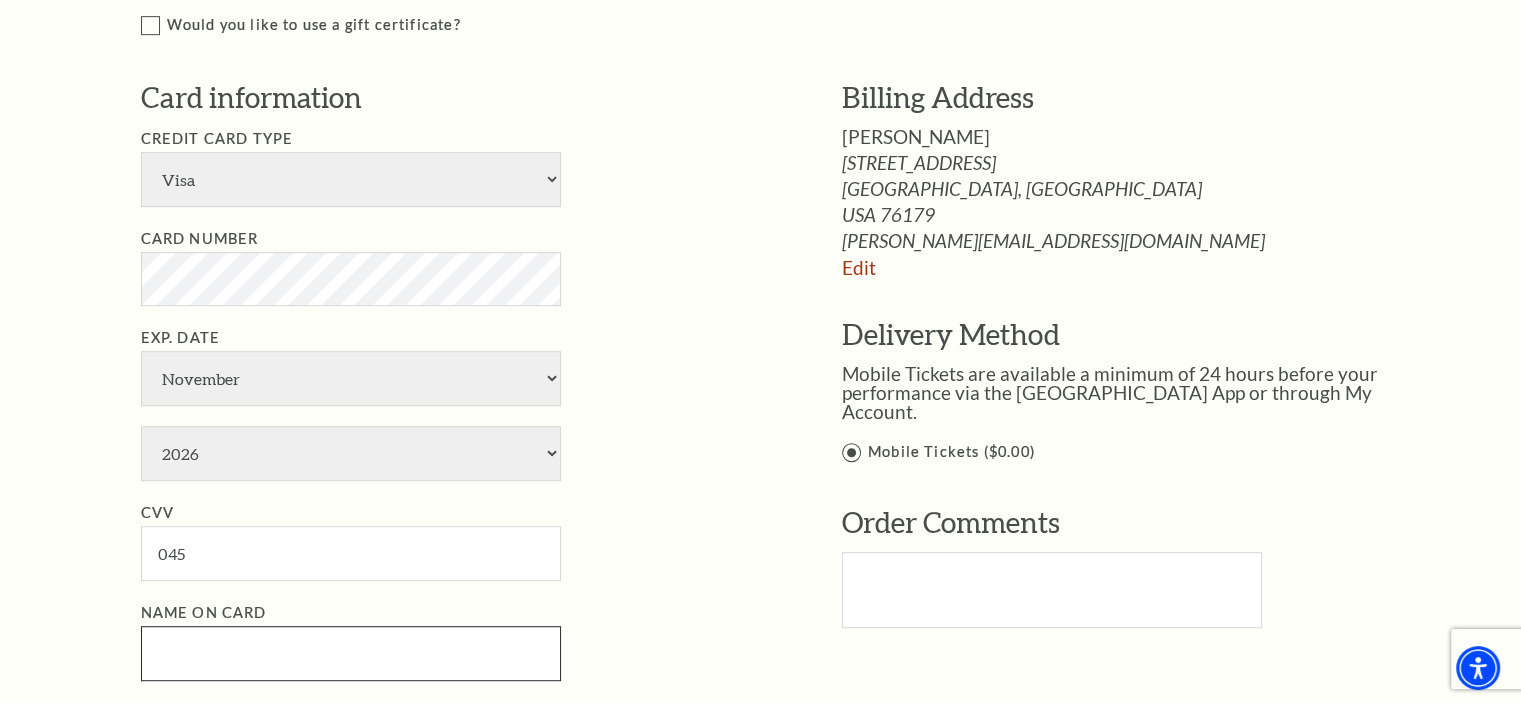 click on "Name on Card" at bounding box center [351, 653] 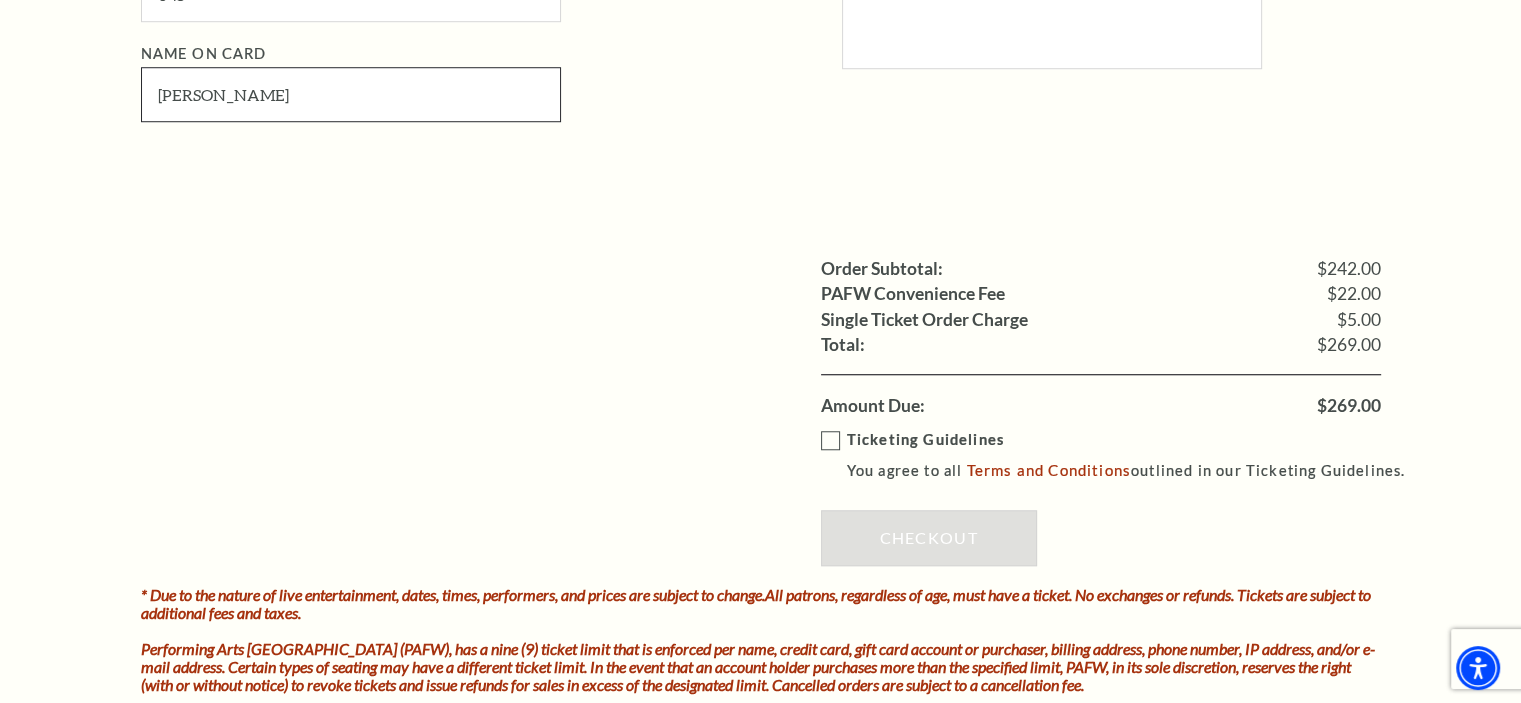 scroll, scrollTop: 1604, scrollLeft: 0, axis: vertical 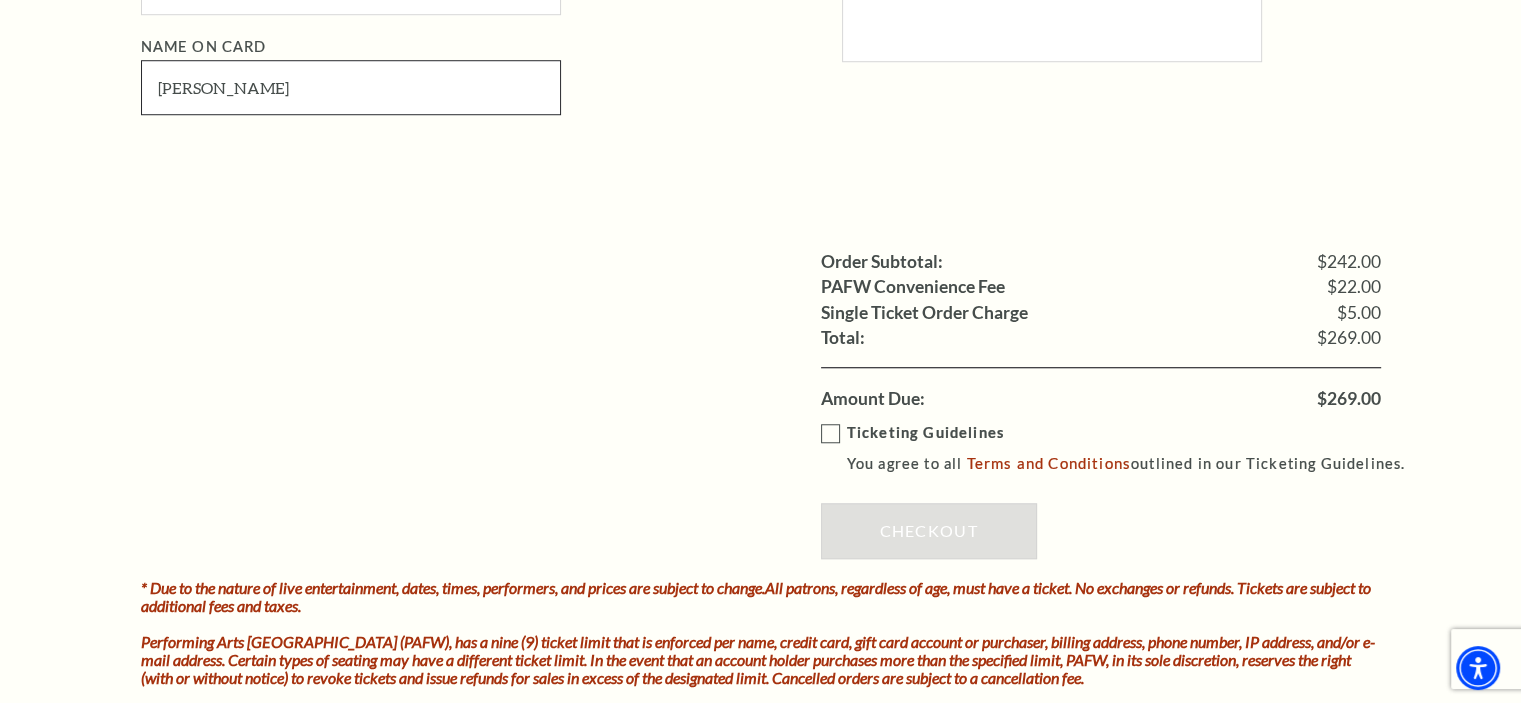 type on "Teresa L Epperson" 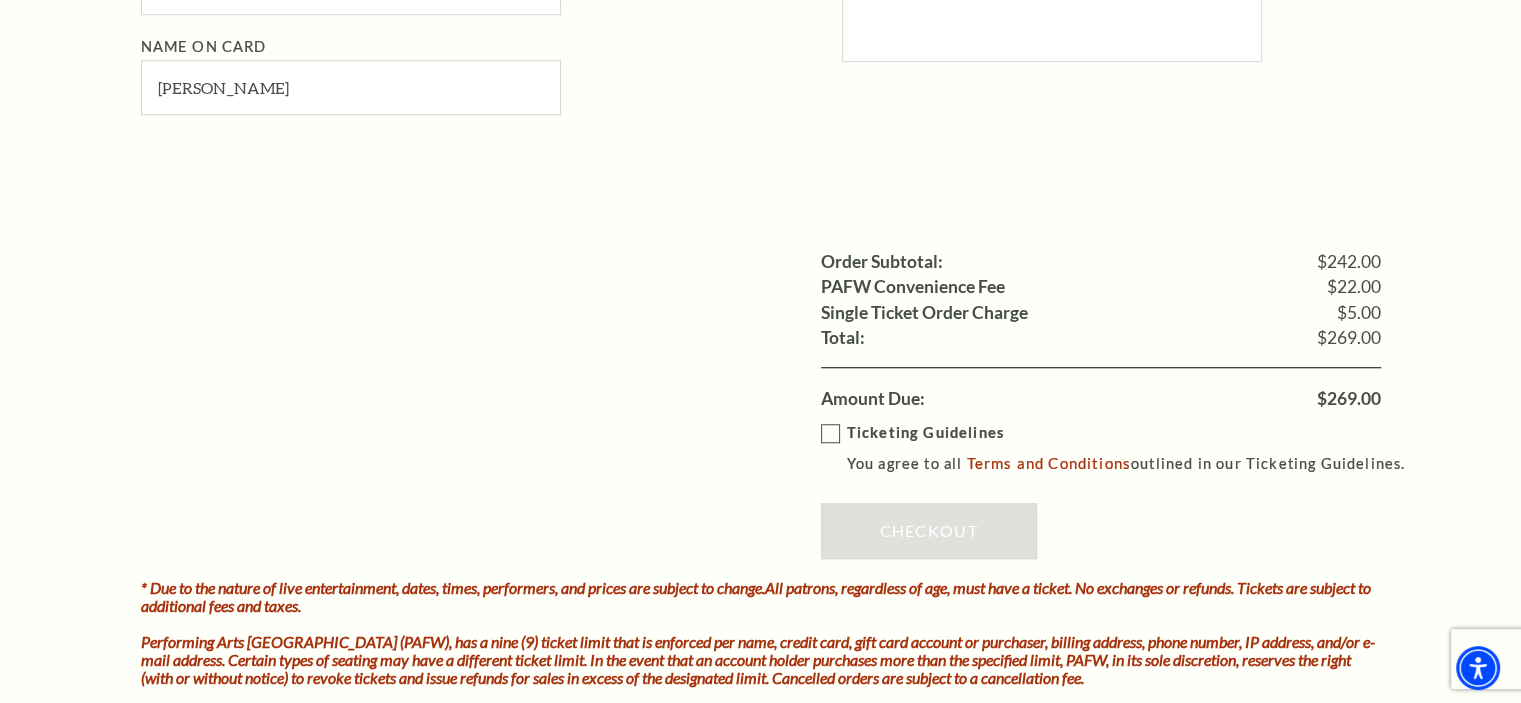click on "Ticketing Guidelines
You agree to all   Terms and Conditions  outlined in our Ticketing Guidelines." at bounding box center (1122, 448) 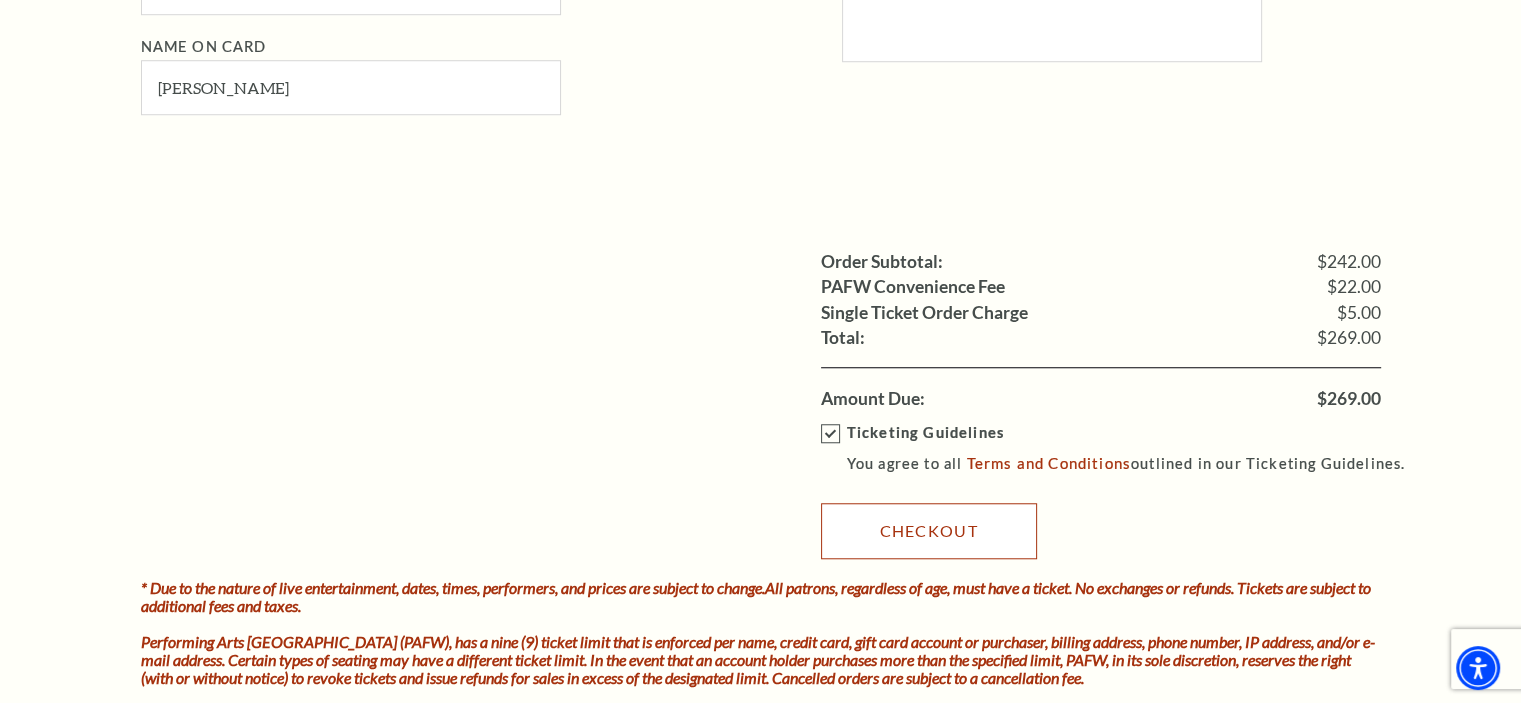 click on "Checkout" at bounding box center (929, 531) 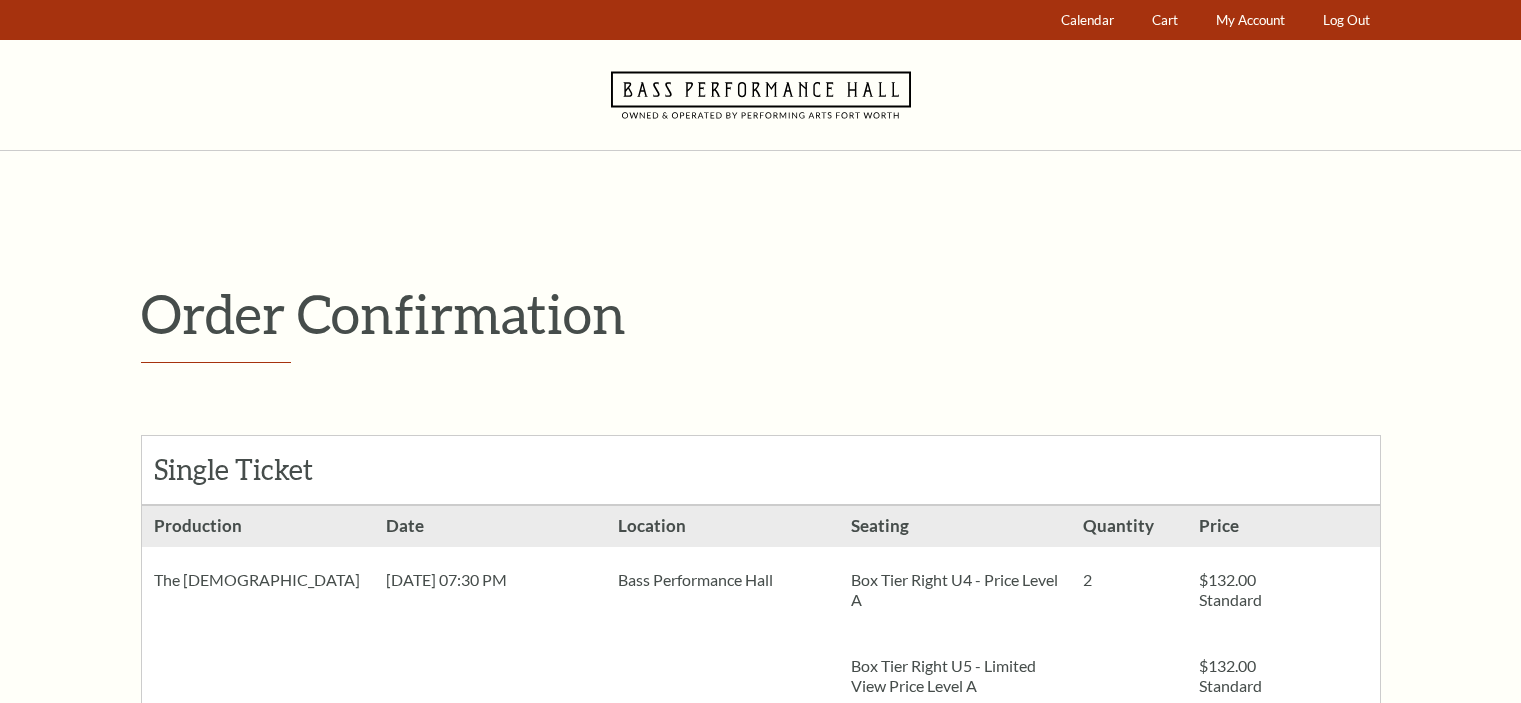 scroll, scrollTop: 0, scrollLeft: 0, axis: both 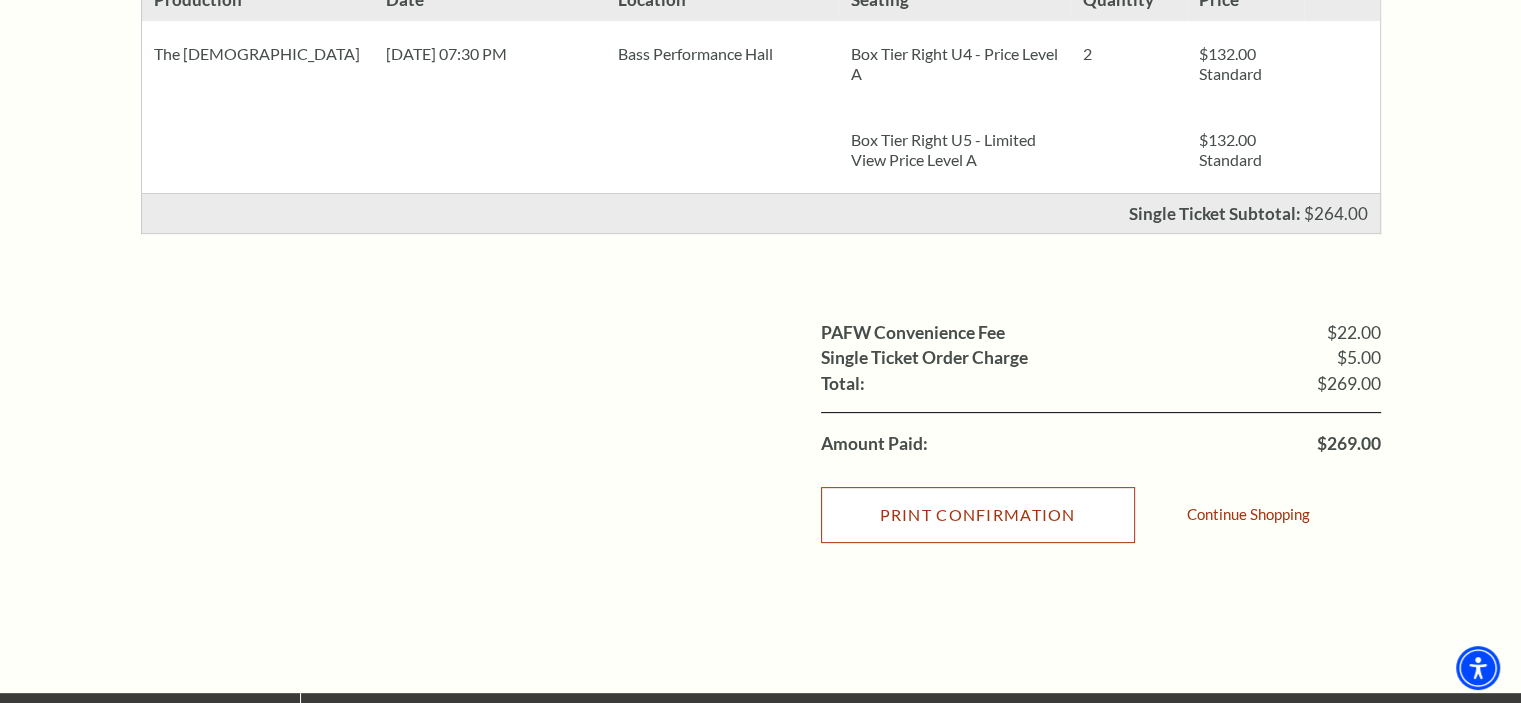 click on "Print Confirmation" at bounding box center (978, 515) 